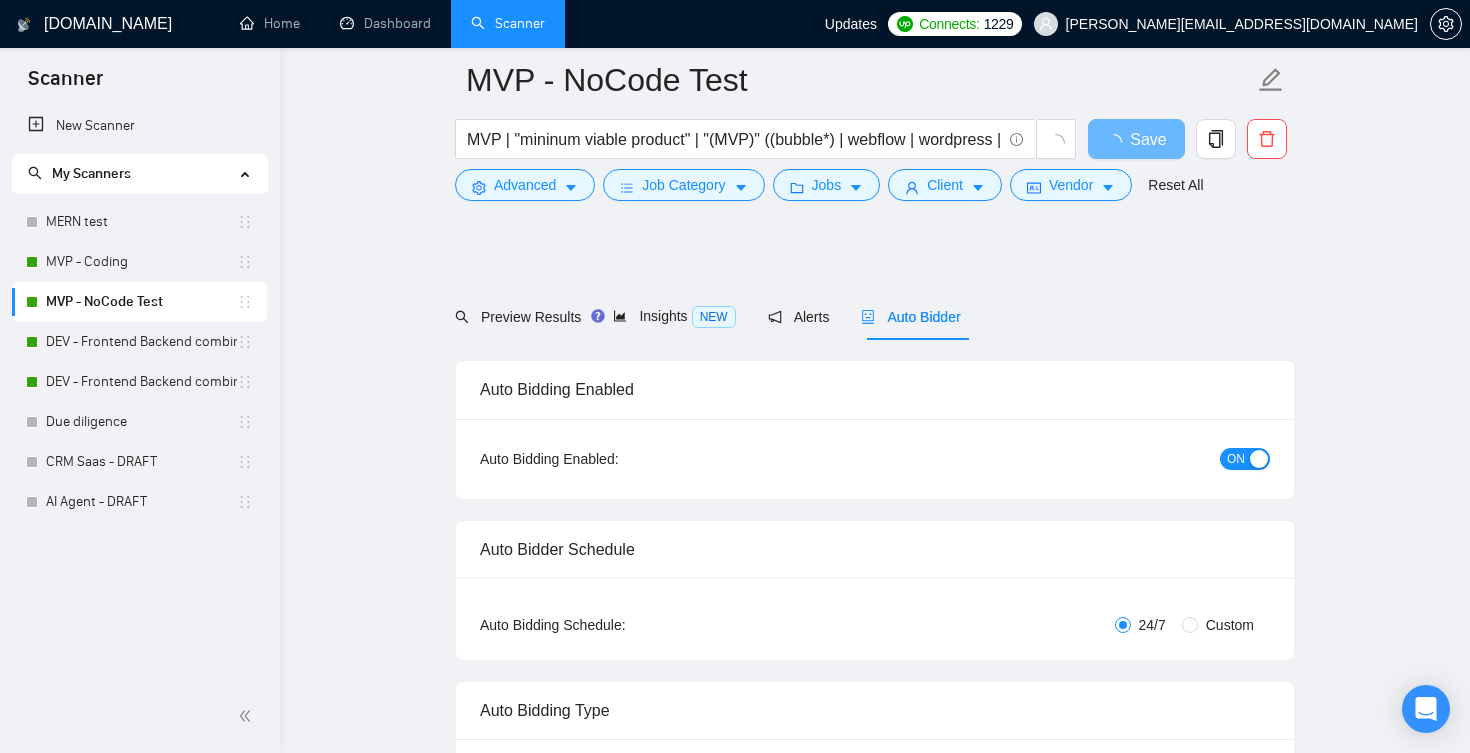 scroll, scrollTop: 3891, scrollLeft: 0, axis: vertical 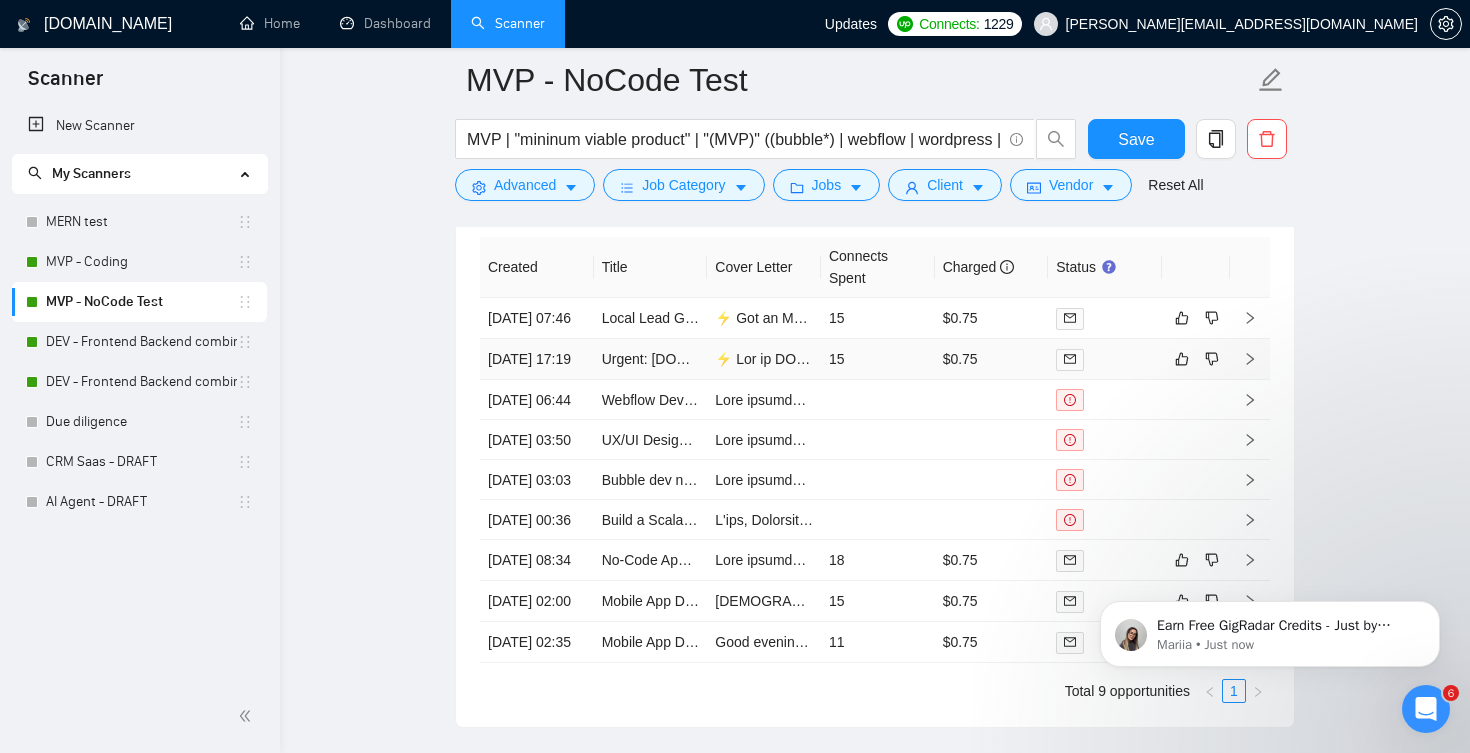 click on "15" at bounding box center (878, 359) 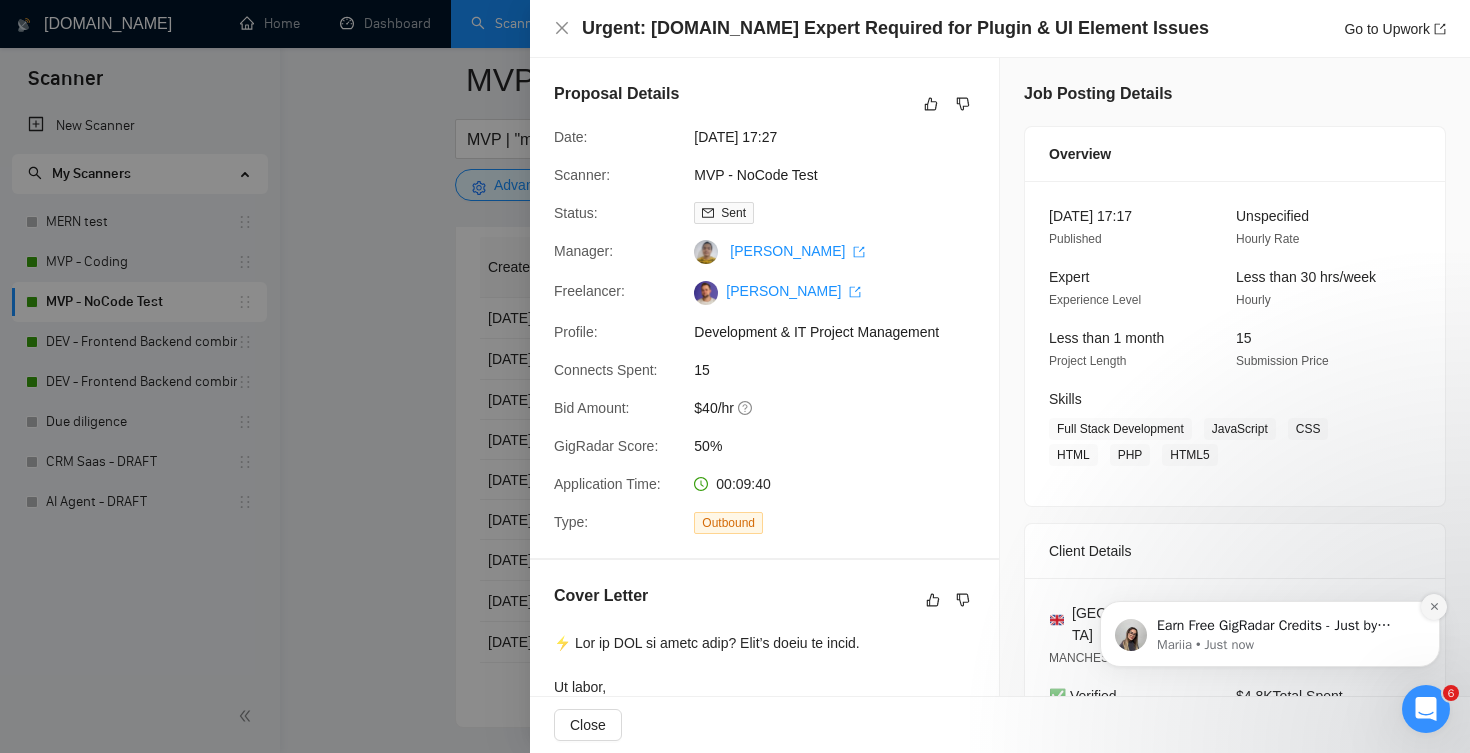 click 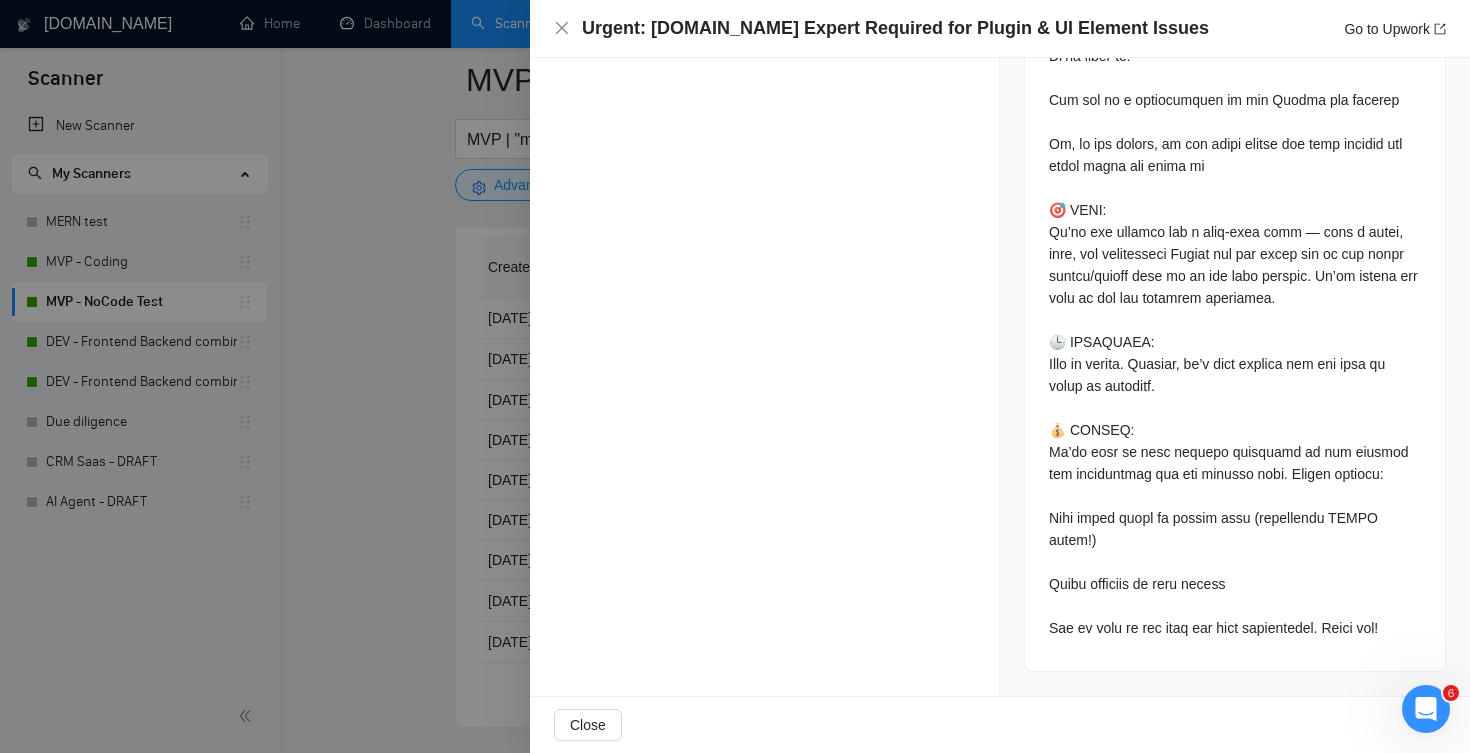 scroll, scrollTop: 1920, scrollLeft: 0, axis: vertical 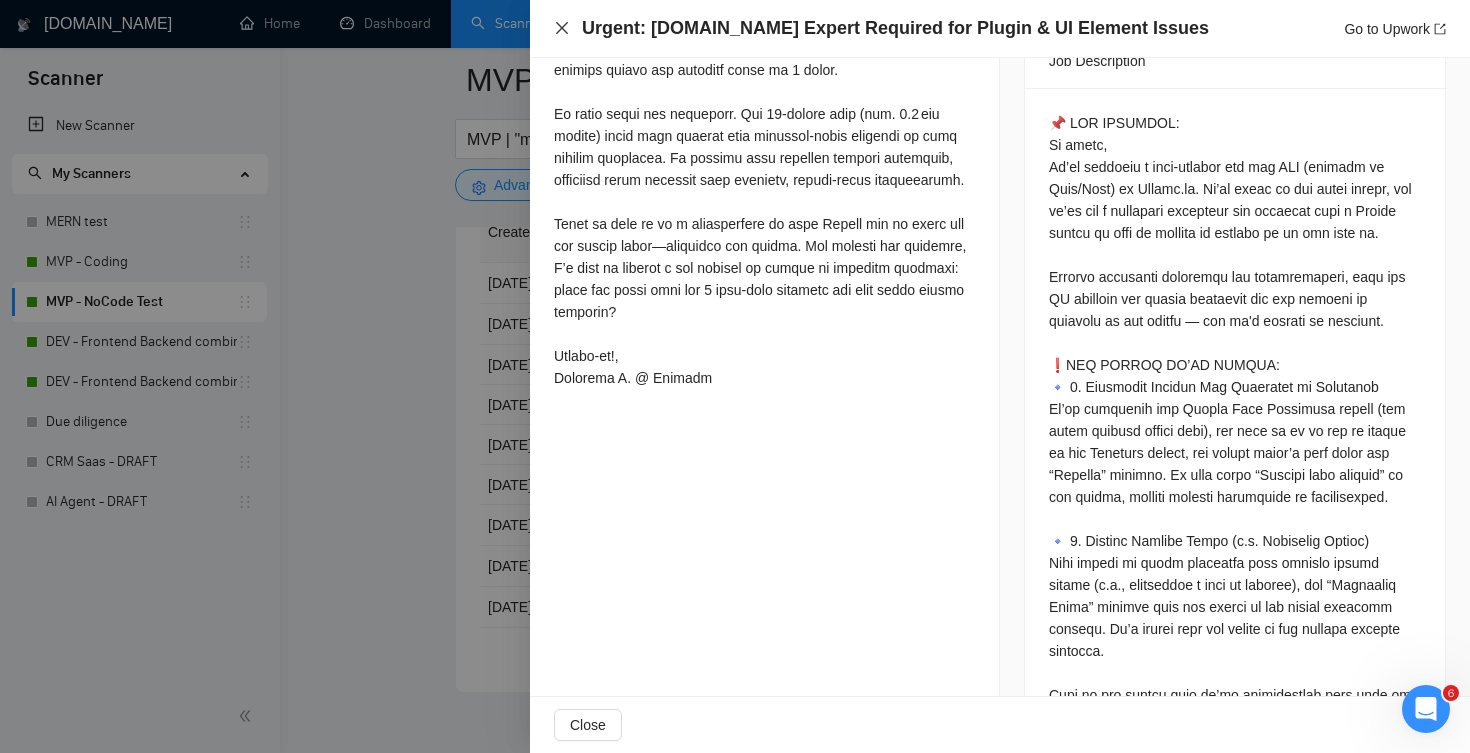 click 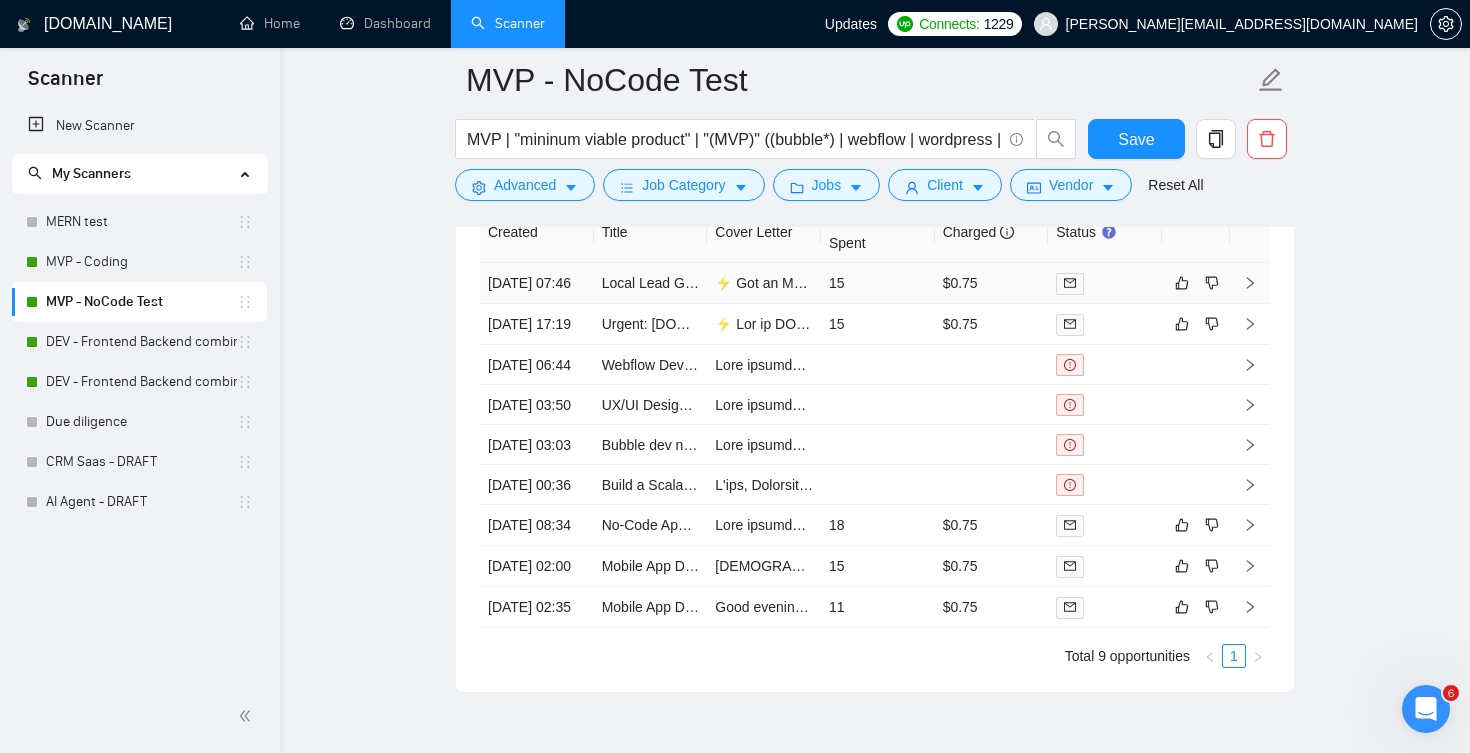 click on "15" at bounding box center [878, 283] 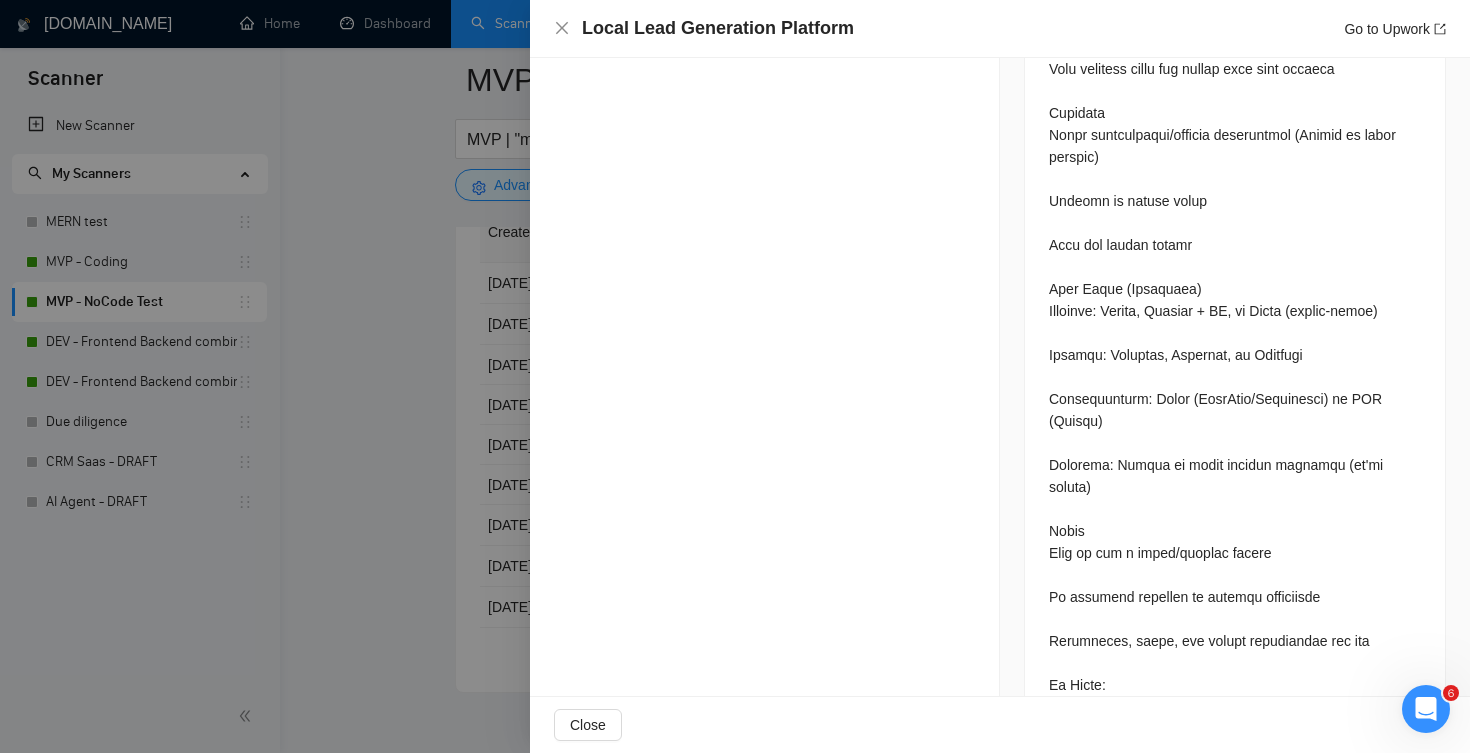 scroll, scrollTop: 2055, scrollLeft: 0, axis: vertical 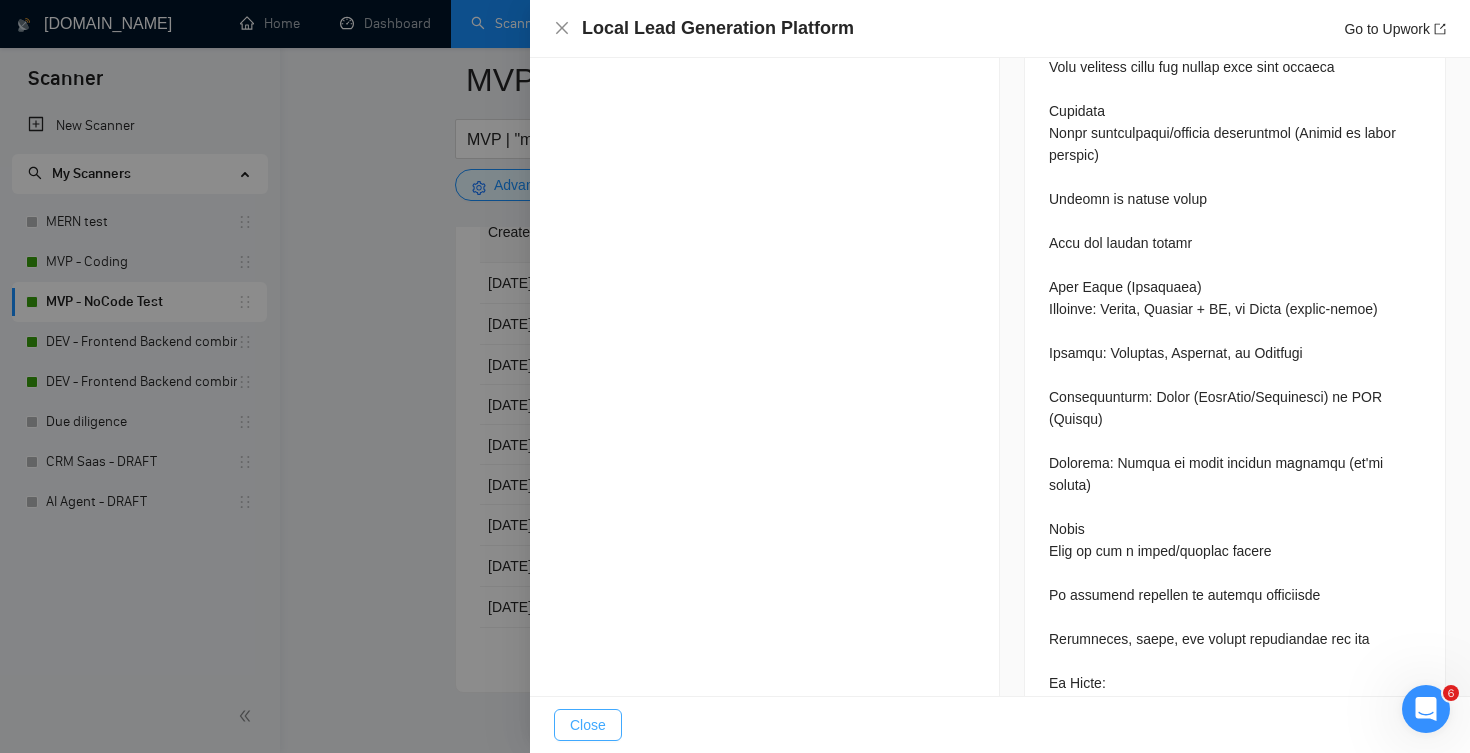 click on "Close" at bounding box center [588, 725] 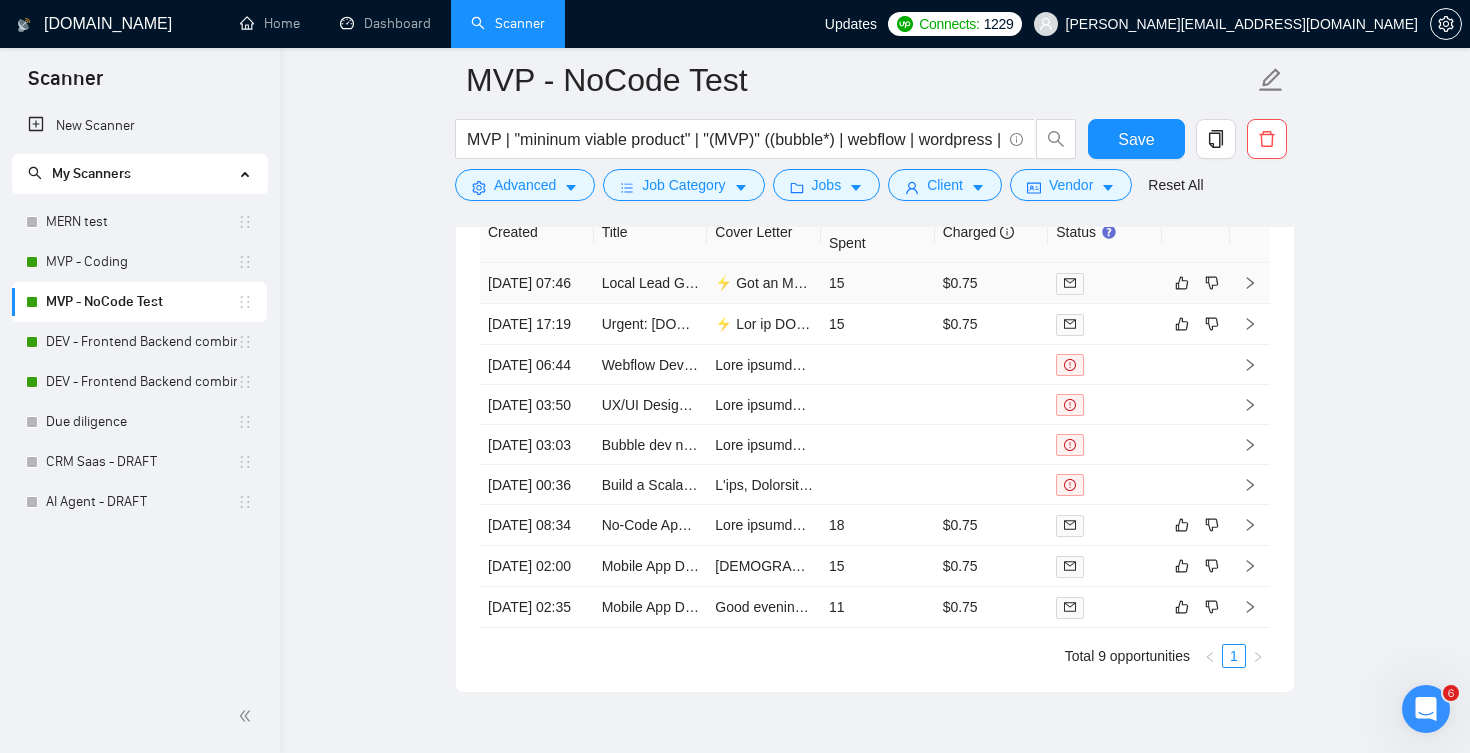 click on "15" at bounding box center (878, 283) 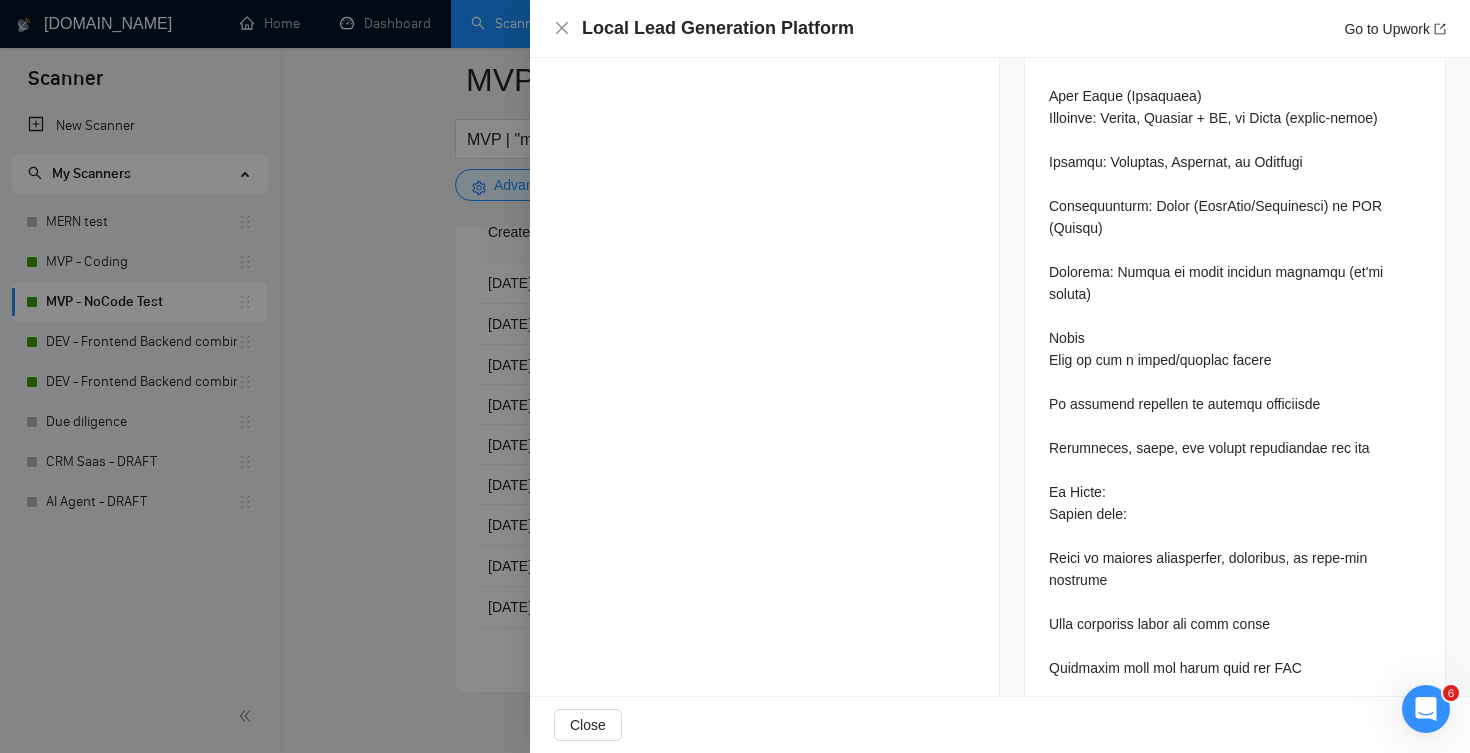 scroll, scrollTop: 2247, scrollLeft: 0, axis: vertical 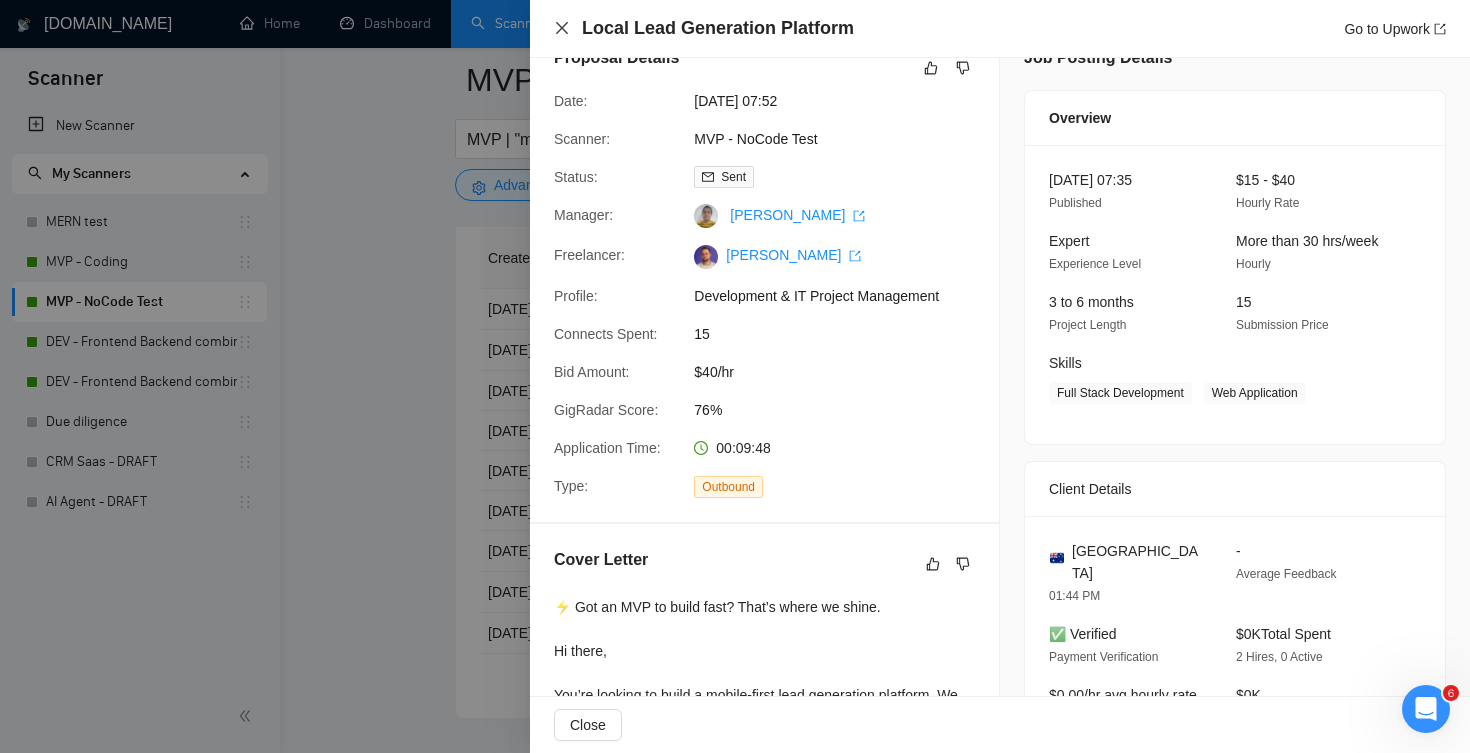 click 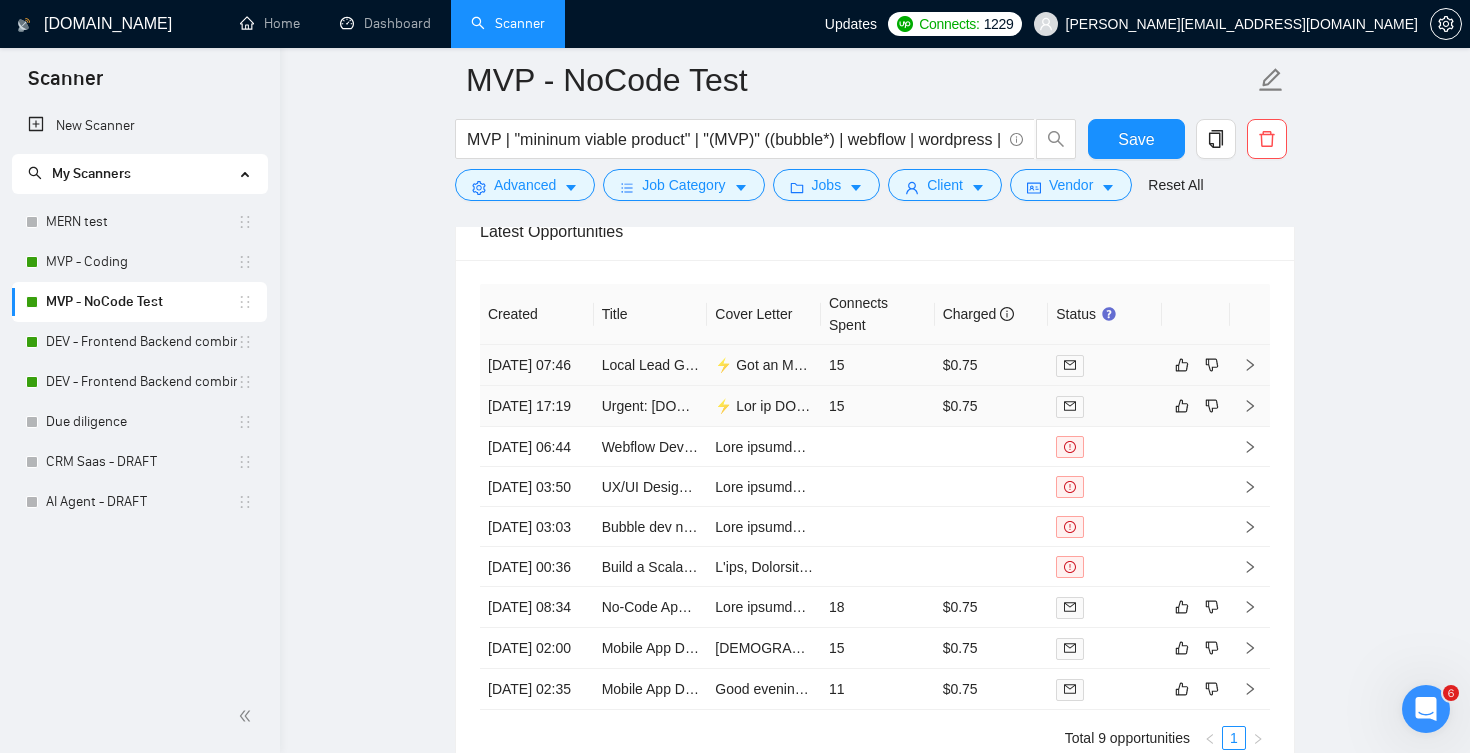 scroll, scrollTop: 4123, scrollLeft: 0, axis: vertical 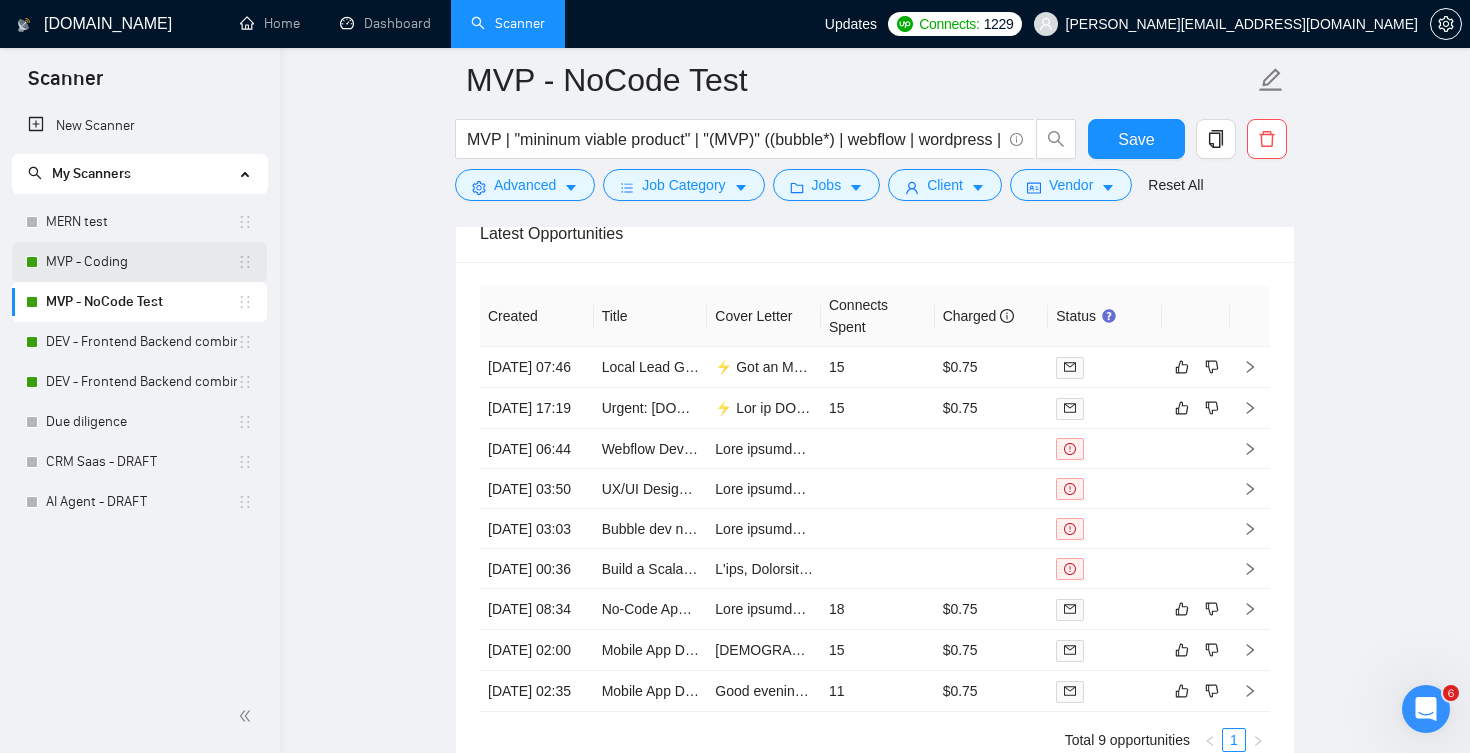 click on "MVP - Coding" at bounding box center [141, 262] 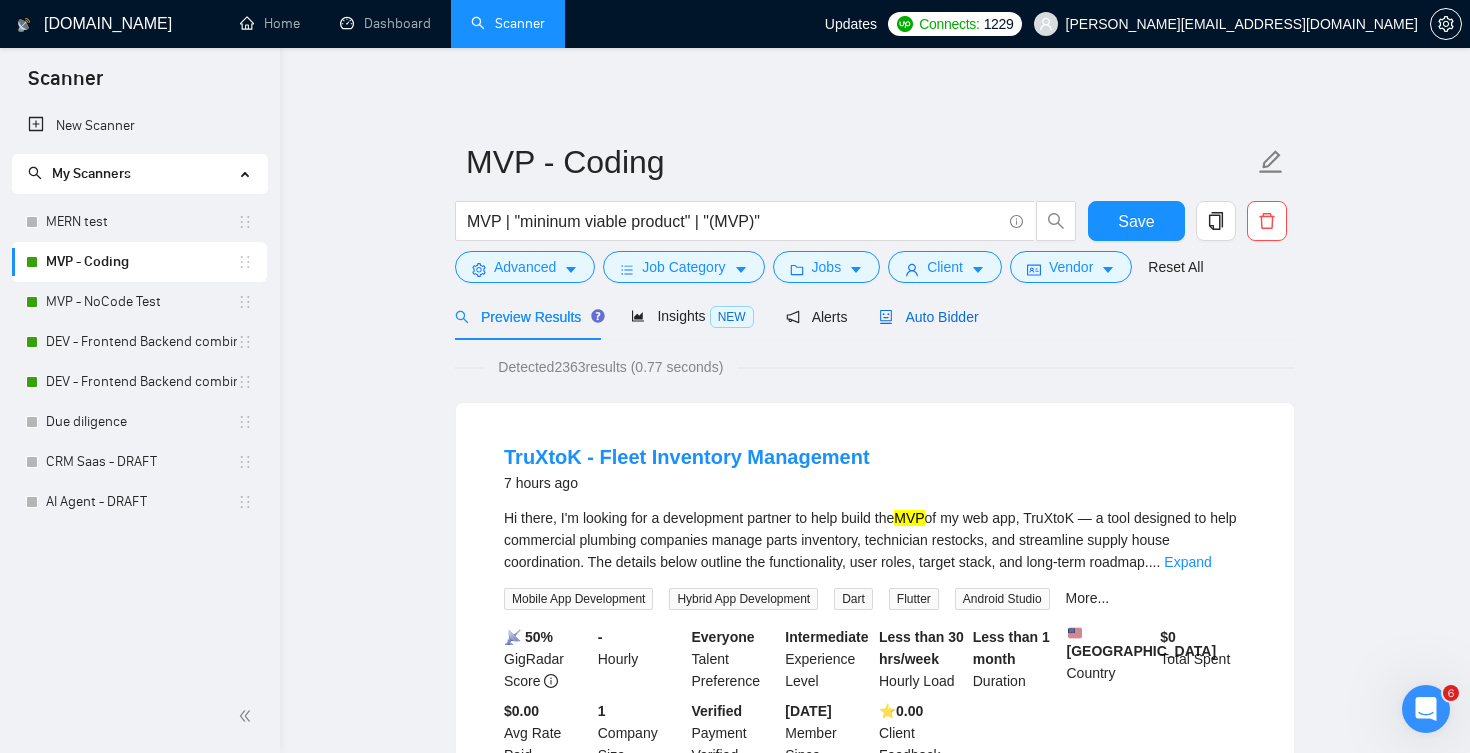 click on "Auto Bidder" at bounding box center (928, 317) 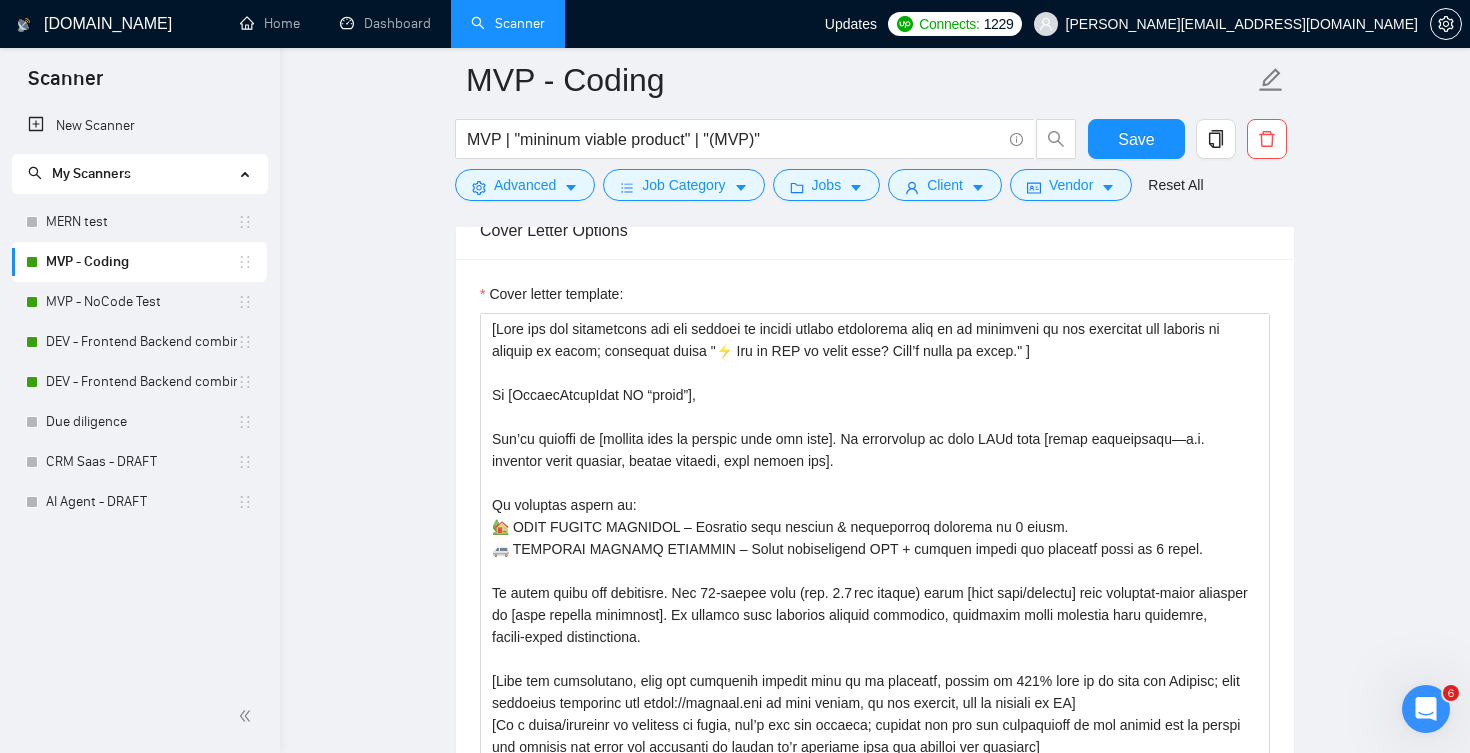 scroll, scrollTop: 1355, scrollLeft: 0, axis: vertical 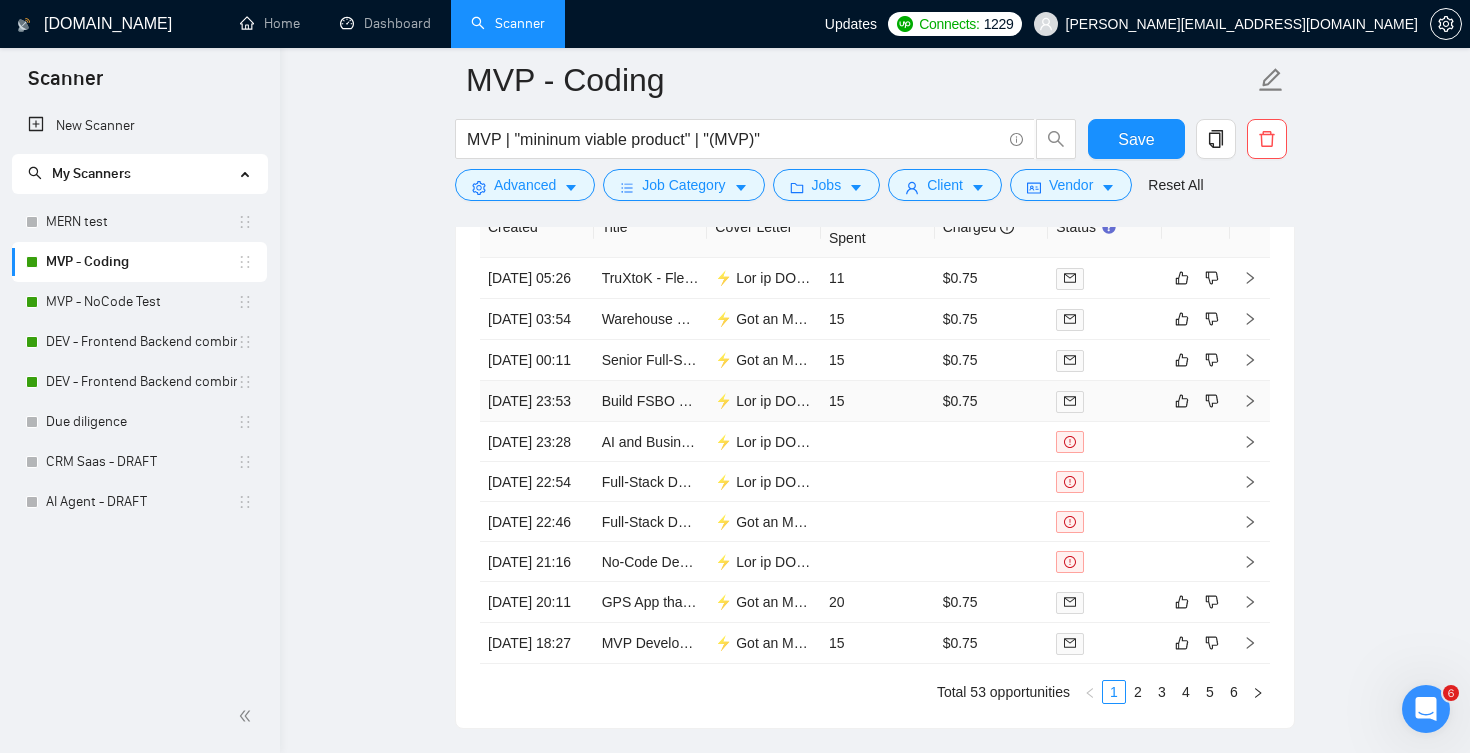 click on "15" at bounding box center (878, 401) 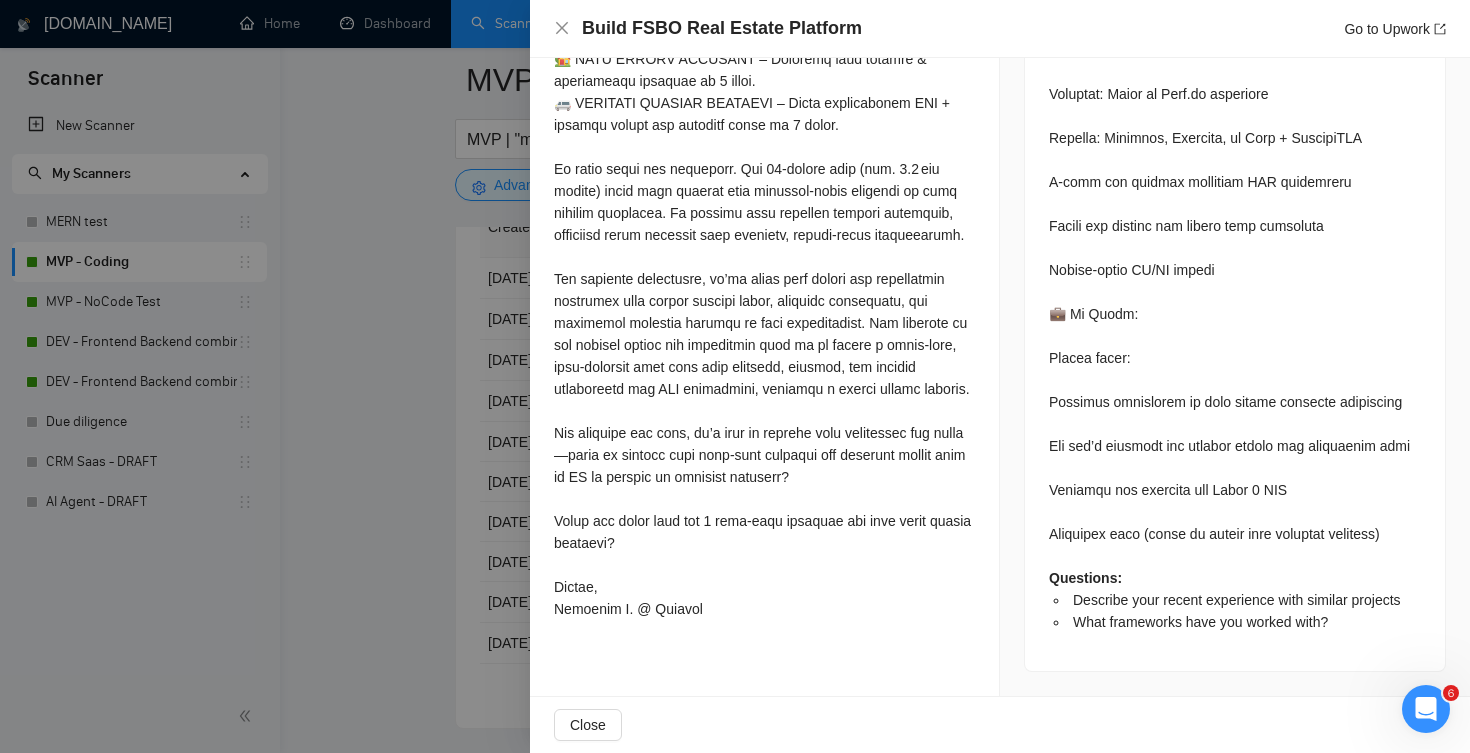scroll, scrollTop: 2454, scrollLeft: 0, axis: vertical 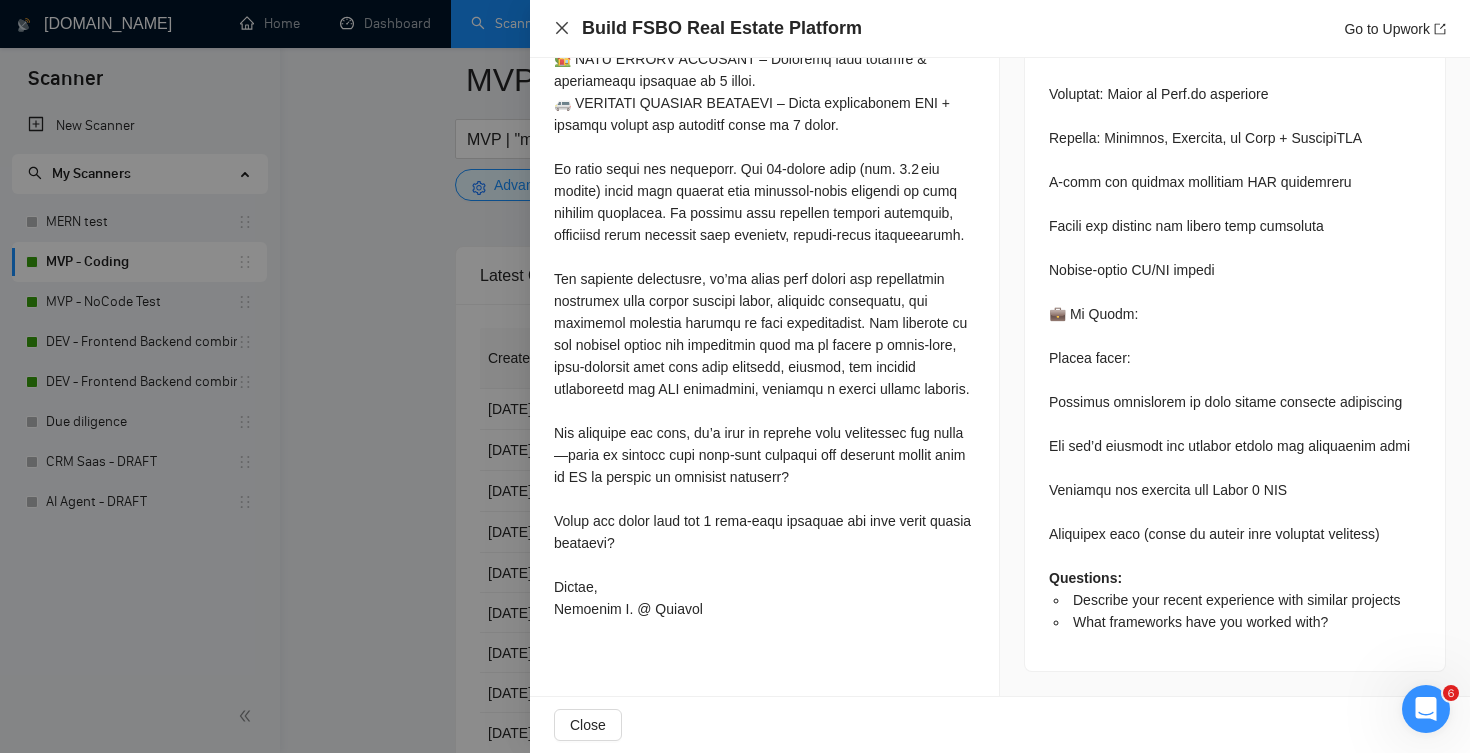 click 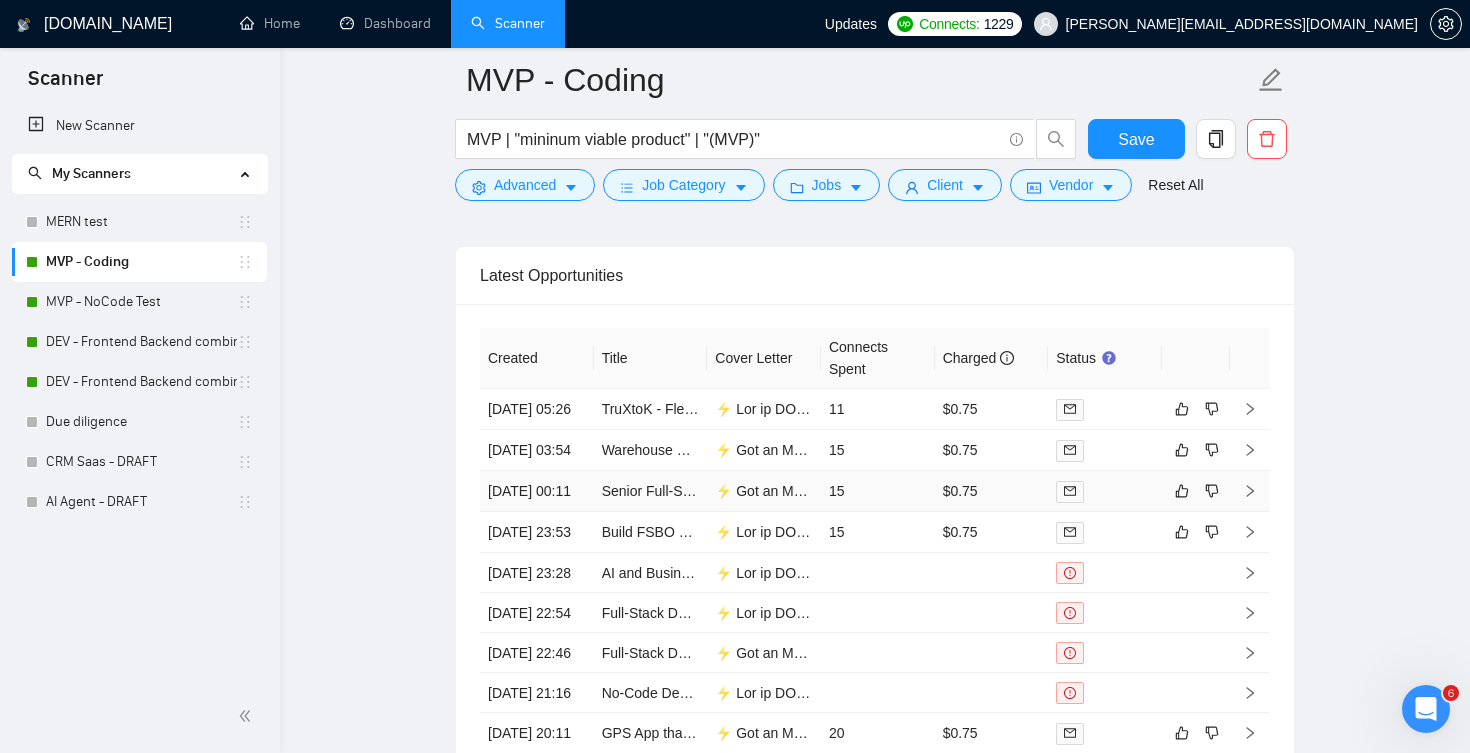 click on "15" at bounding box center [878, 491] 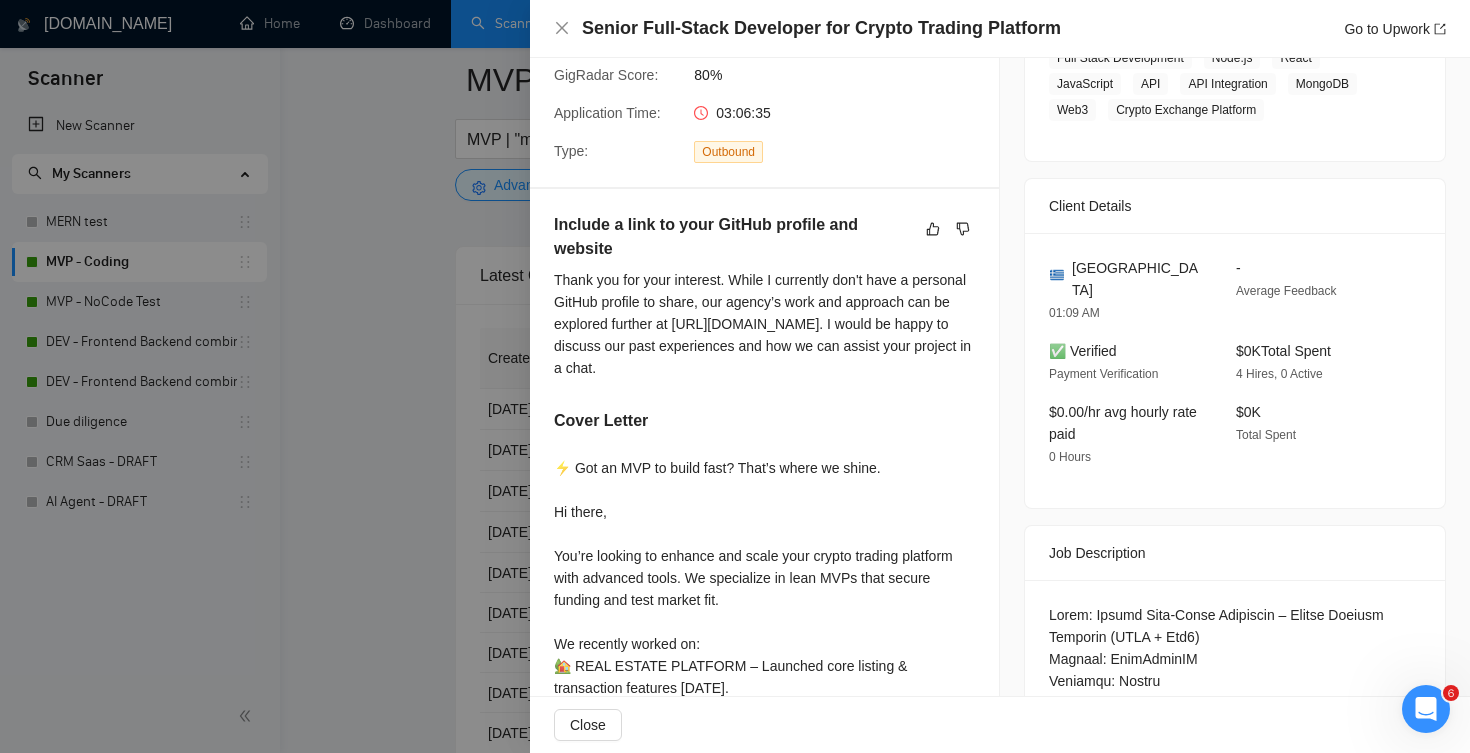 scroll, scrollTop: 370, scrollLeft: 0, axis: vertical 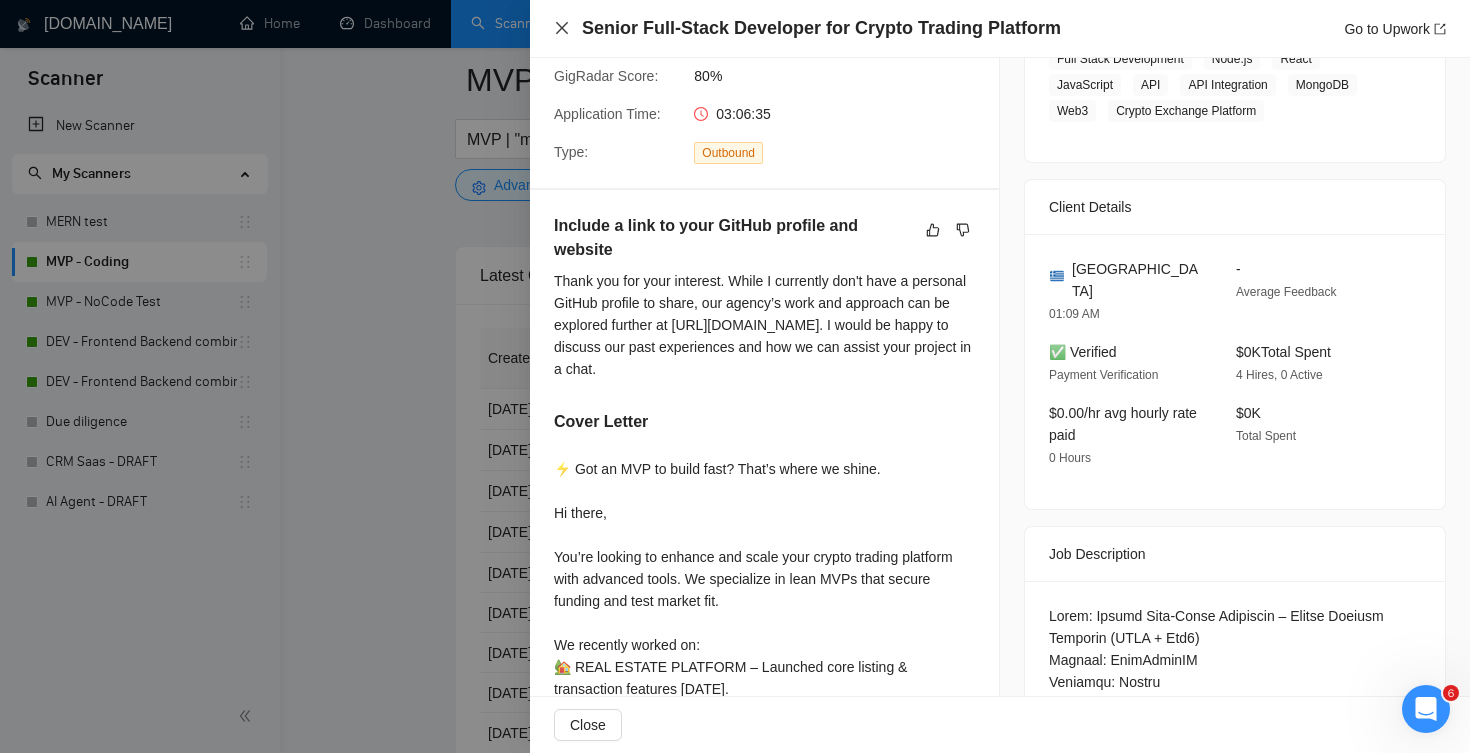 click 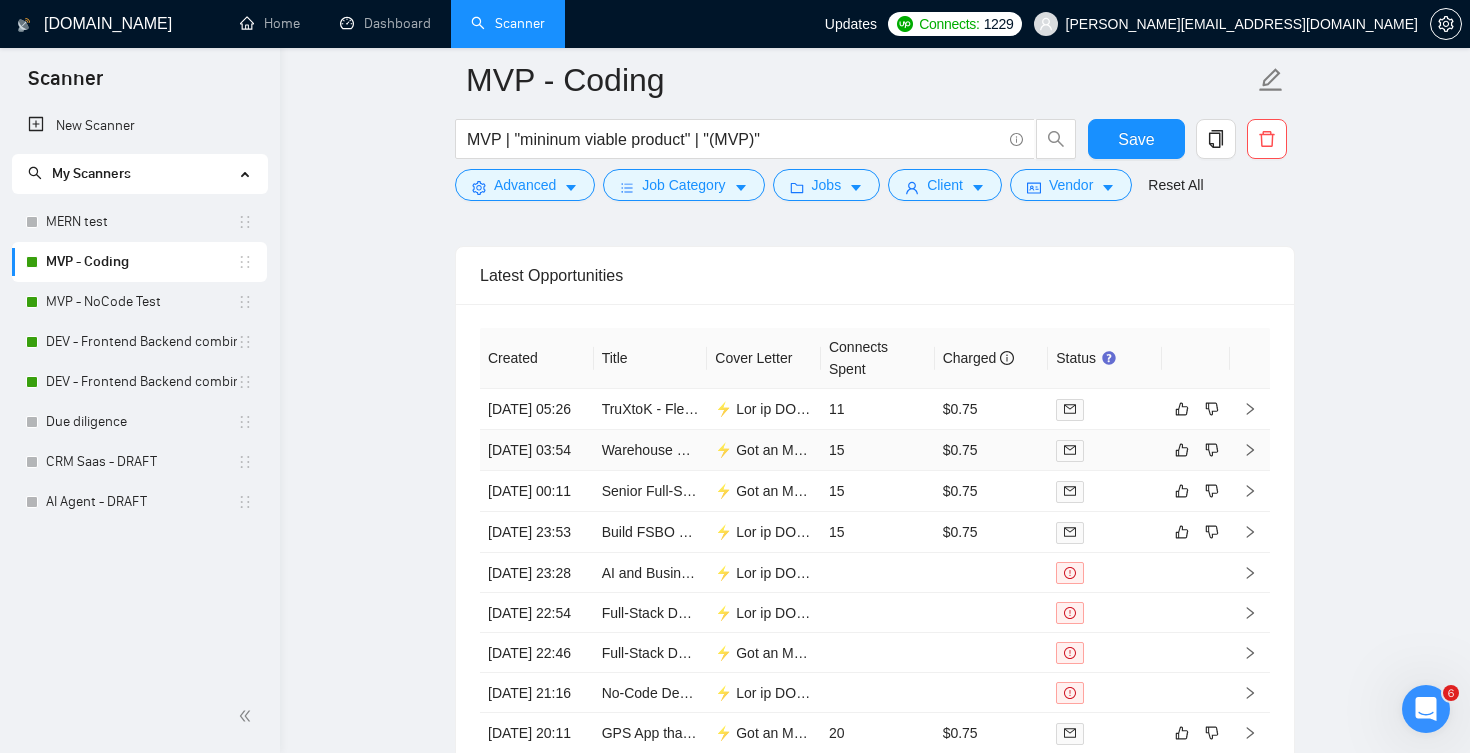 click on "15" at bounding box center [878, 450] 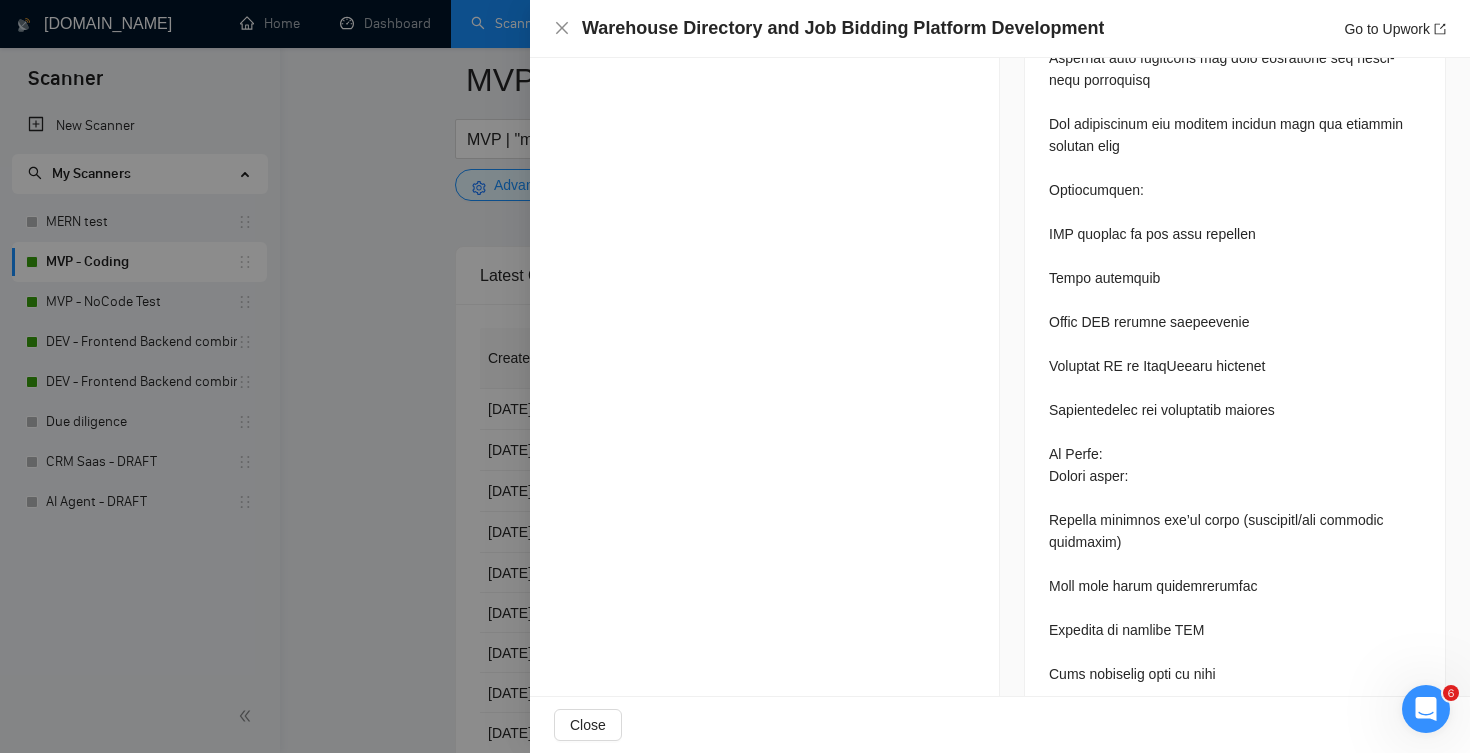 scroll, scrollTop: 2950, scrollLeft: 0, axis: vertical 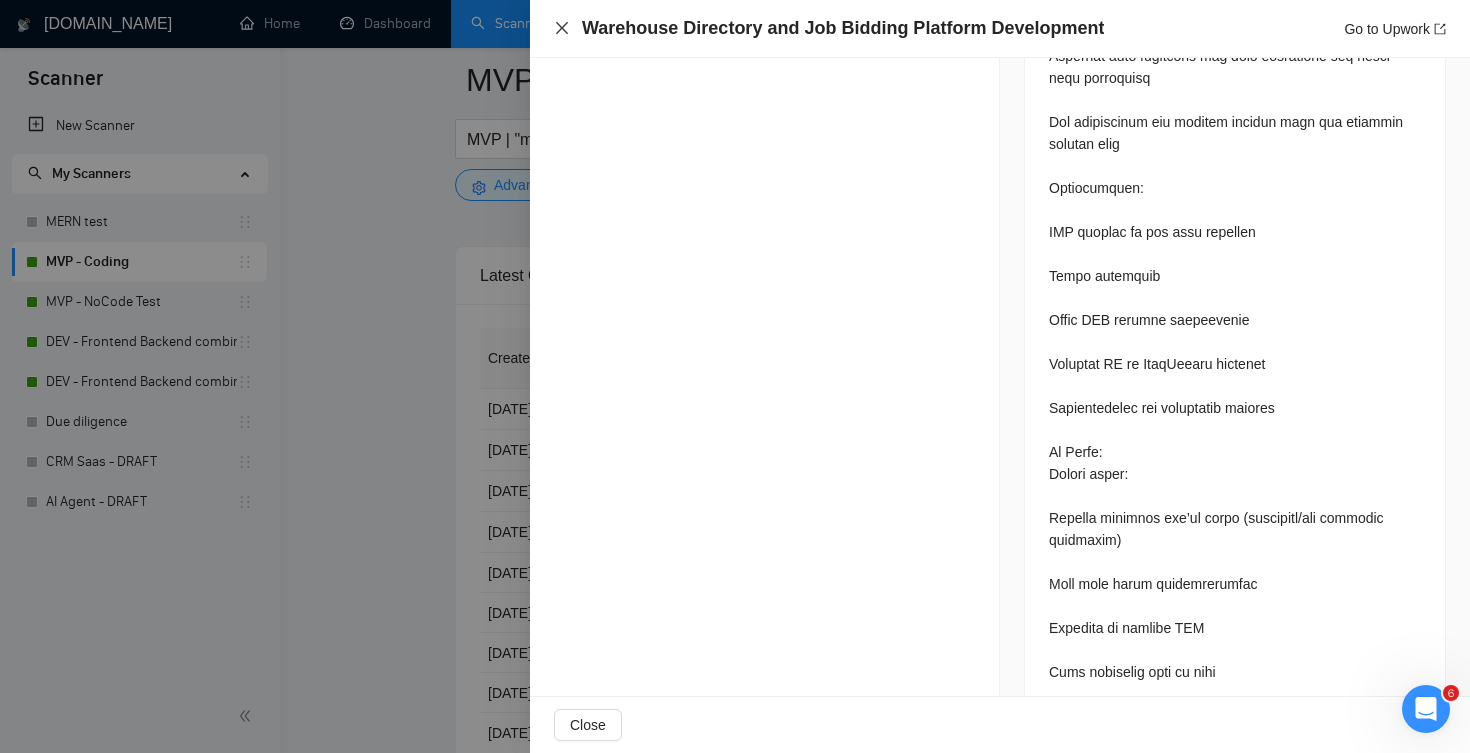 click 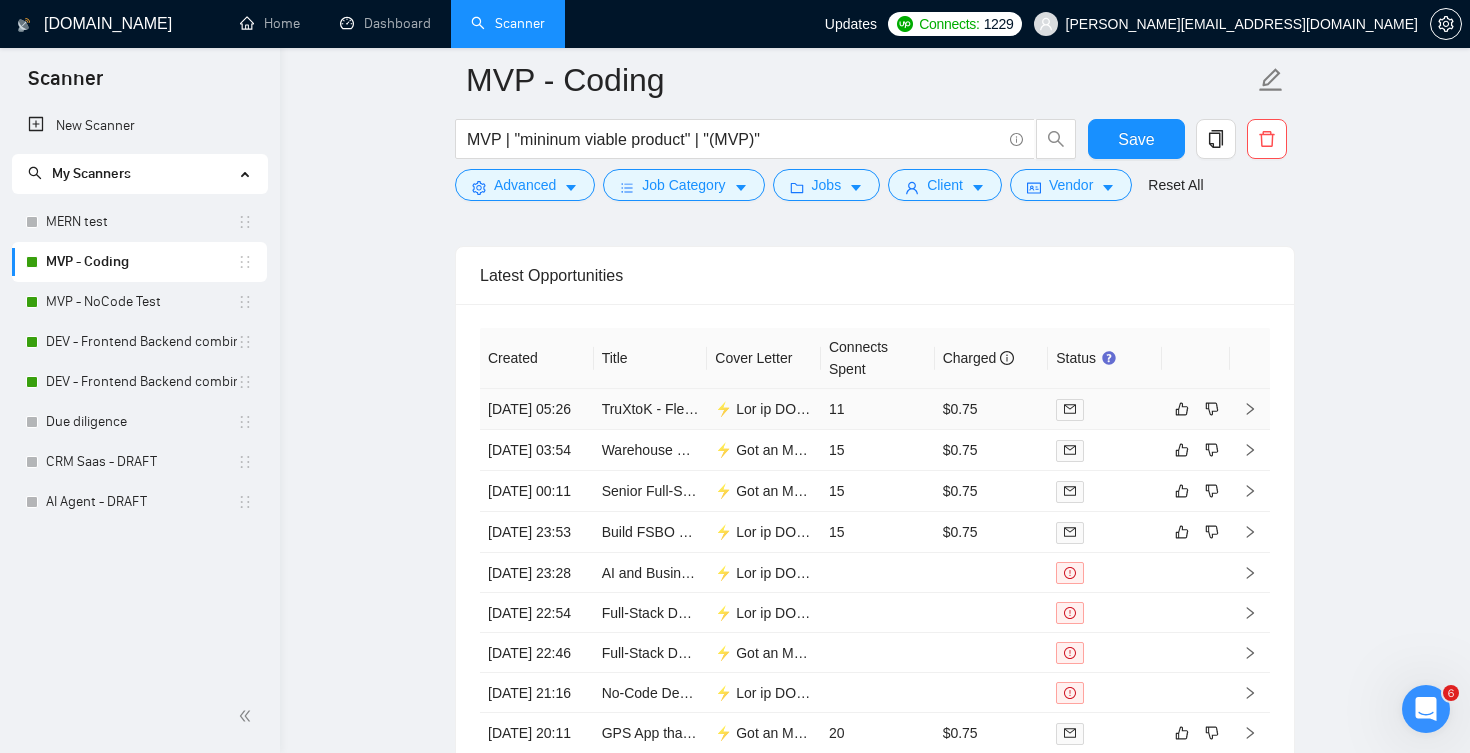 click on "11" at bounding box center (878, 409) 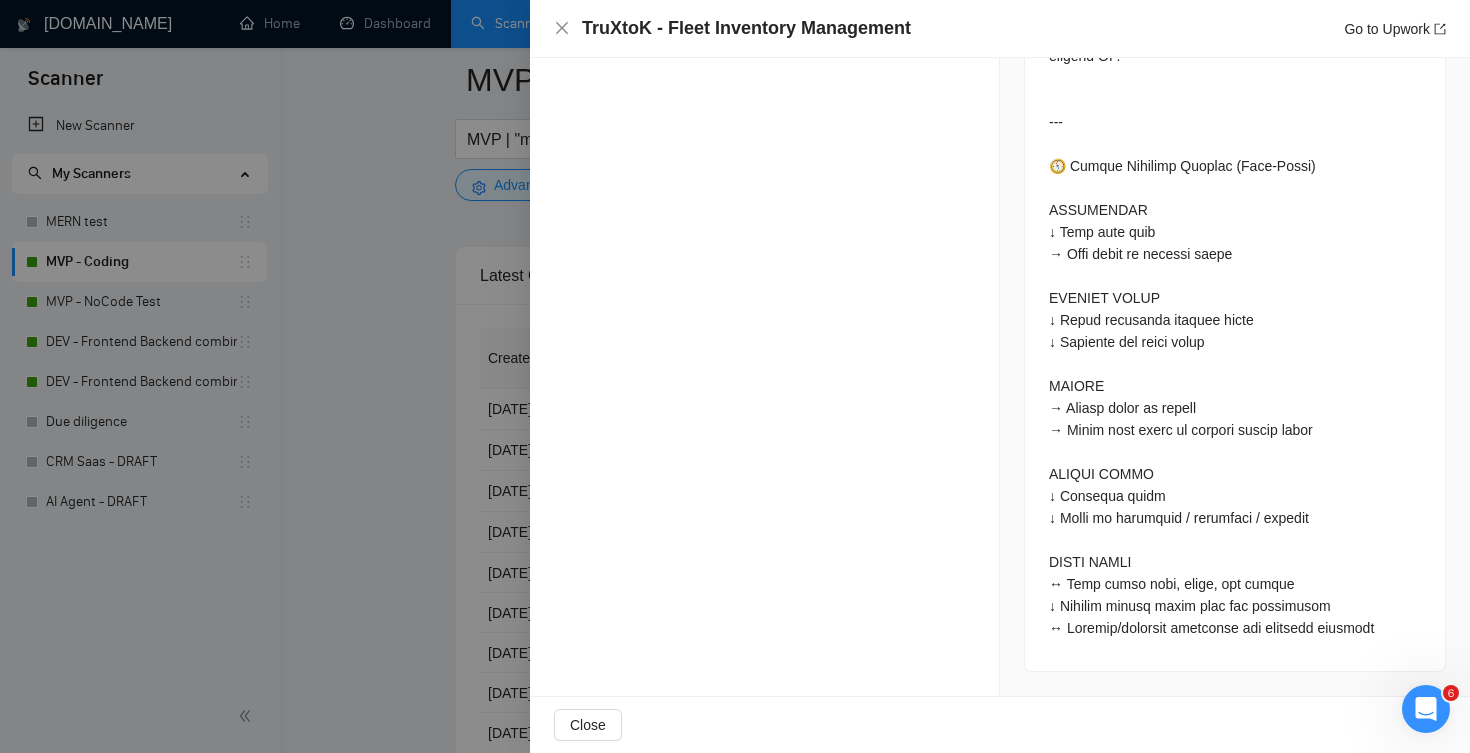 scroll, scrollTop: 6654, scrollLeft: 0, axis: vertical 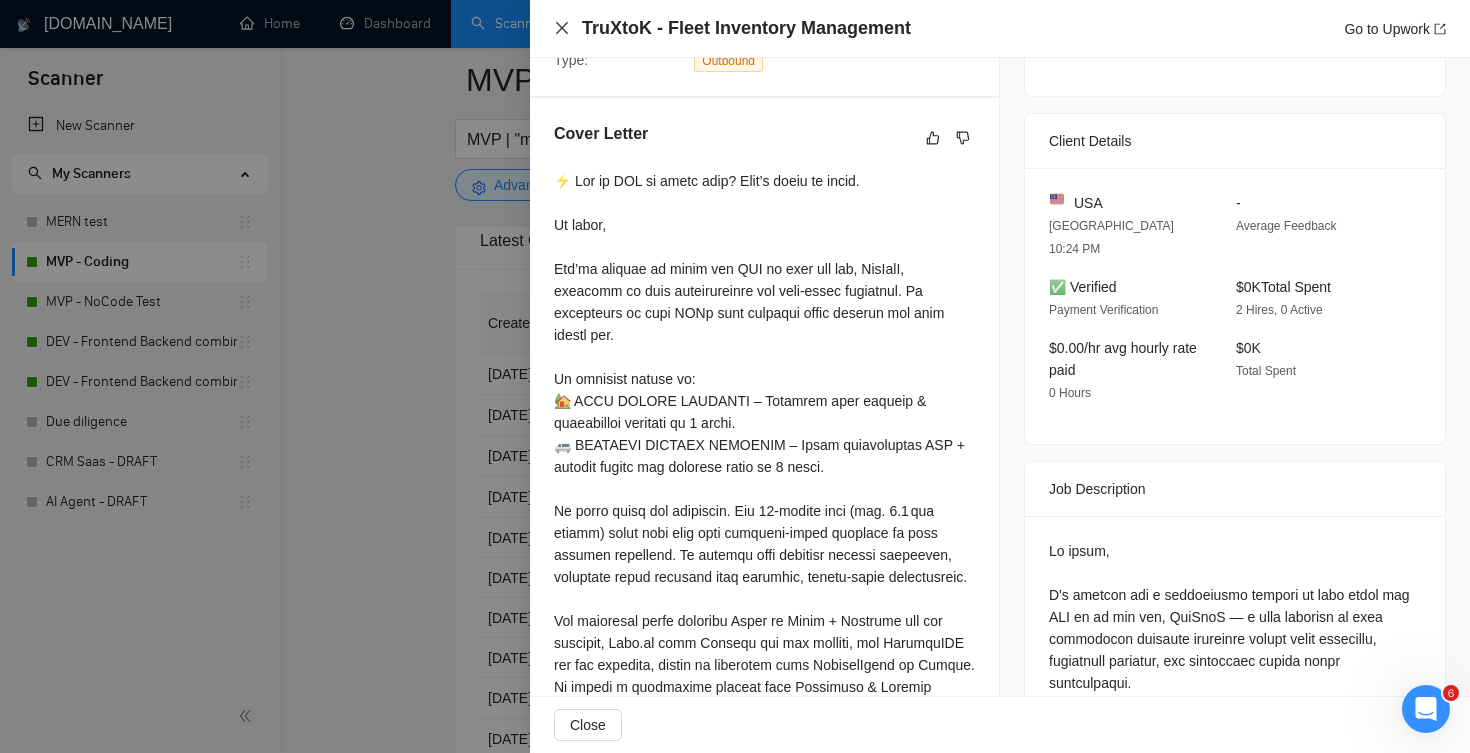 click 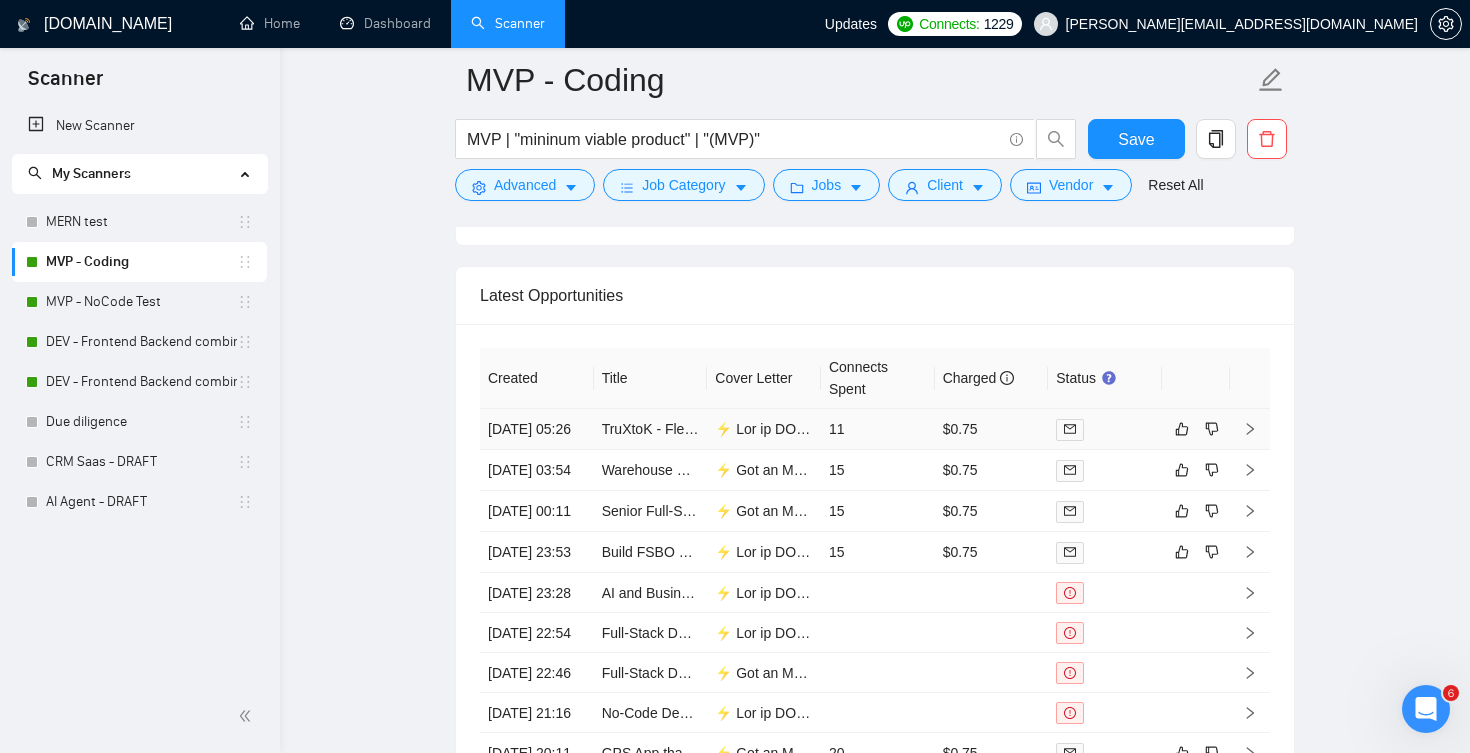 scroll, scrollTop: 4061, scrollLeft: 0, axis: vertical 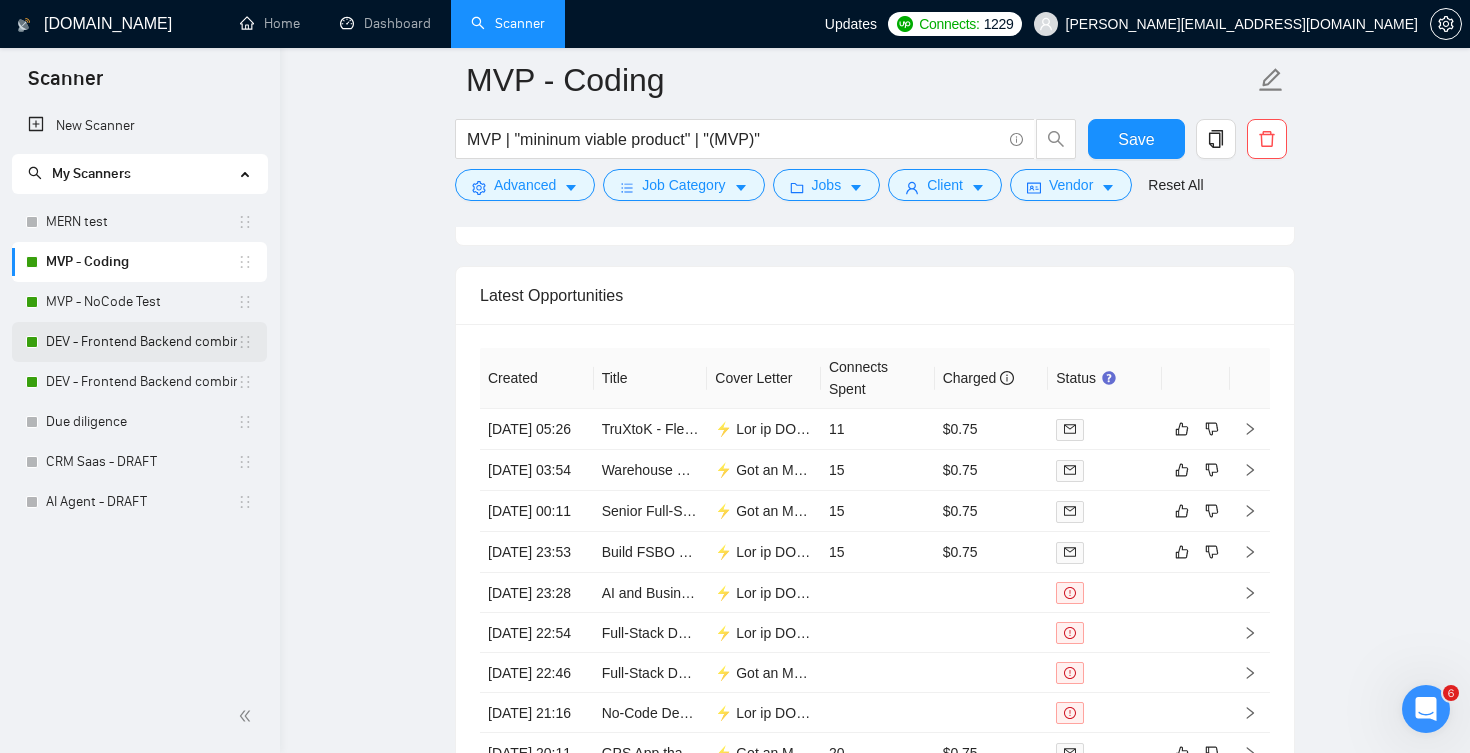 click on "DEV - Frontend Backend combinations US CAN, AUS [GEOGRAPHIC_DATA]" at bounding box center [141, 342] 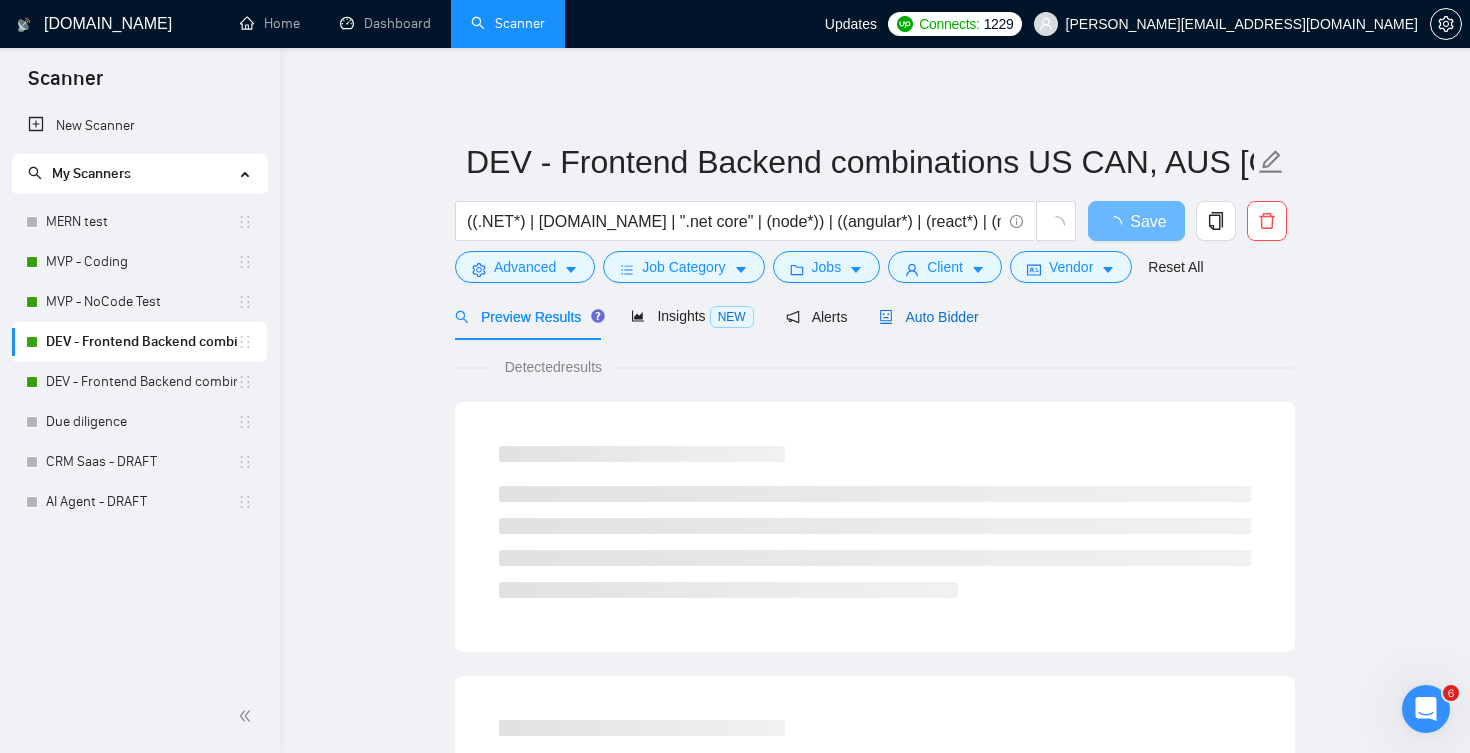 click on "Auto Bidder" at bounding box center [928, 317] 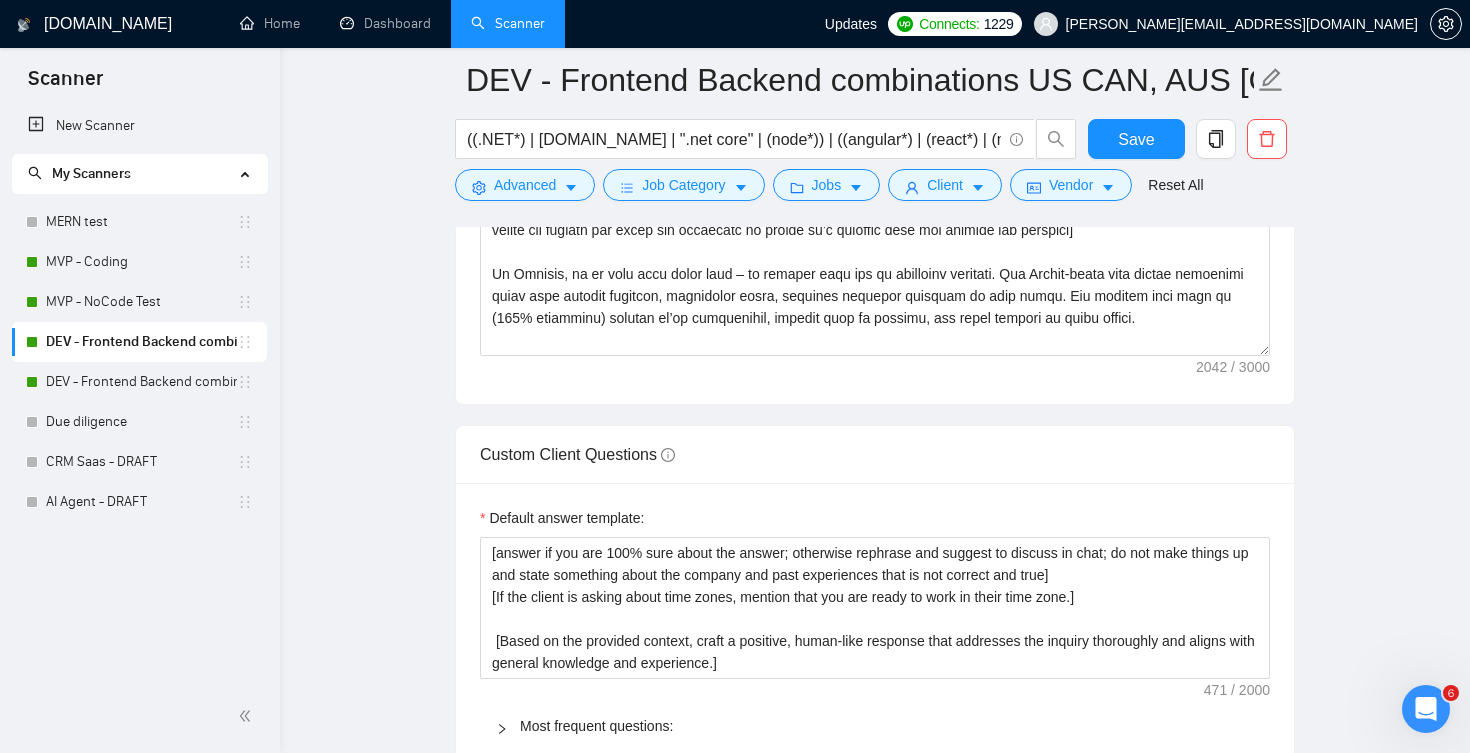 scroll, scrollTop: 1746, scrollLeft: 0, axis: vertical 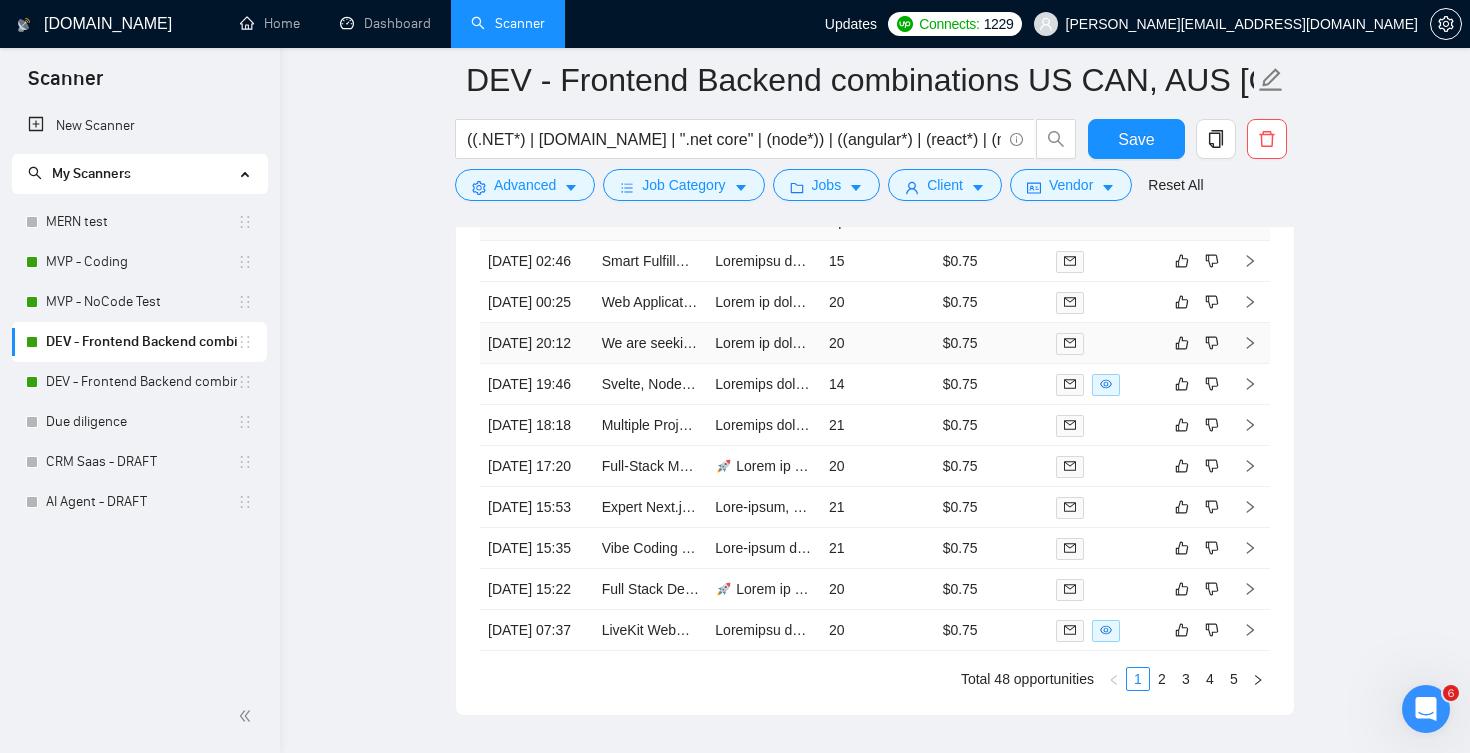 click on "20" at bounding box center [878, 343] 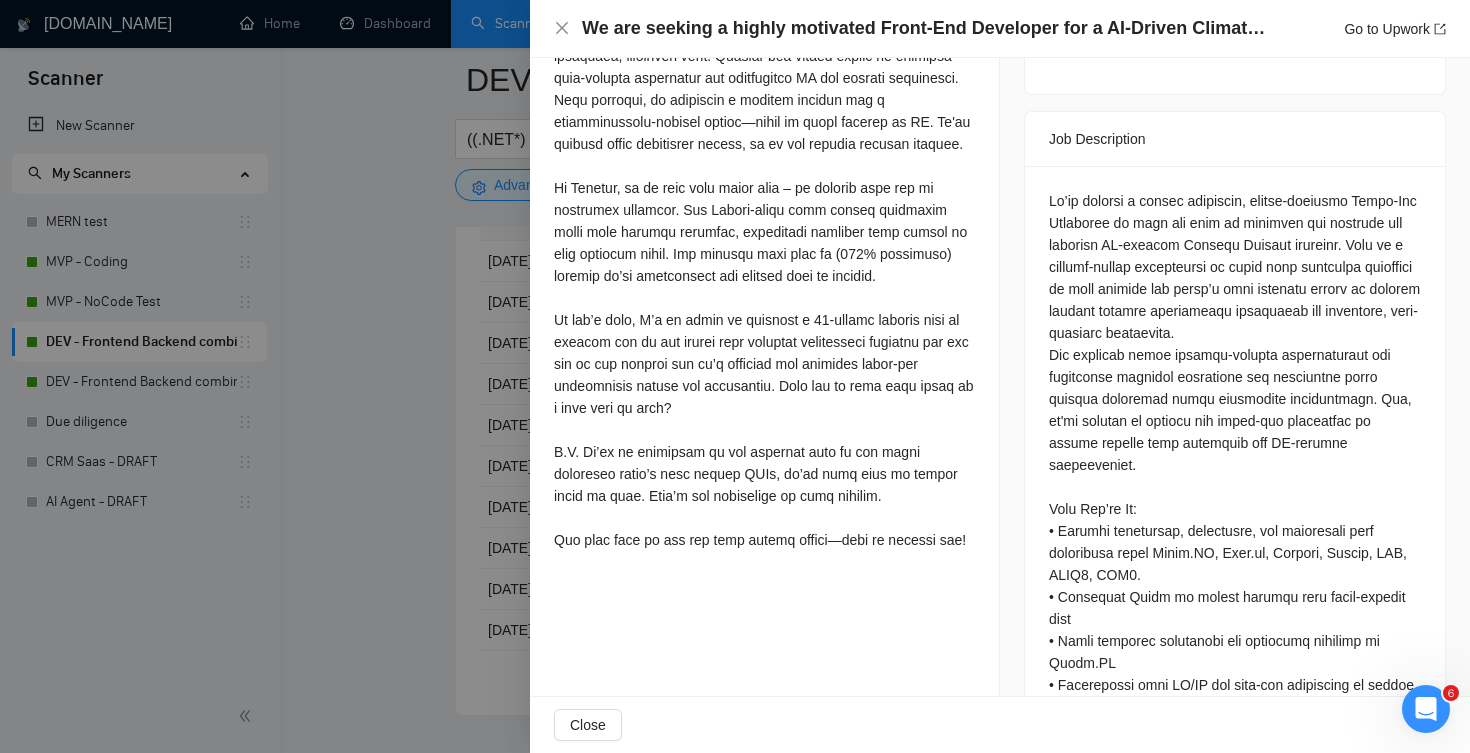 scroll, scrollTop: 821, scrollLeft: 0, axis: vertical 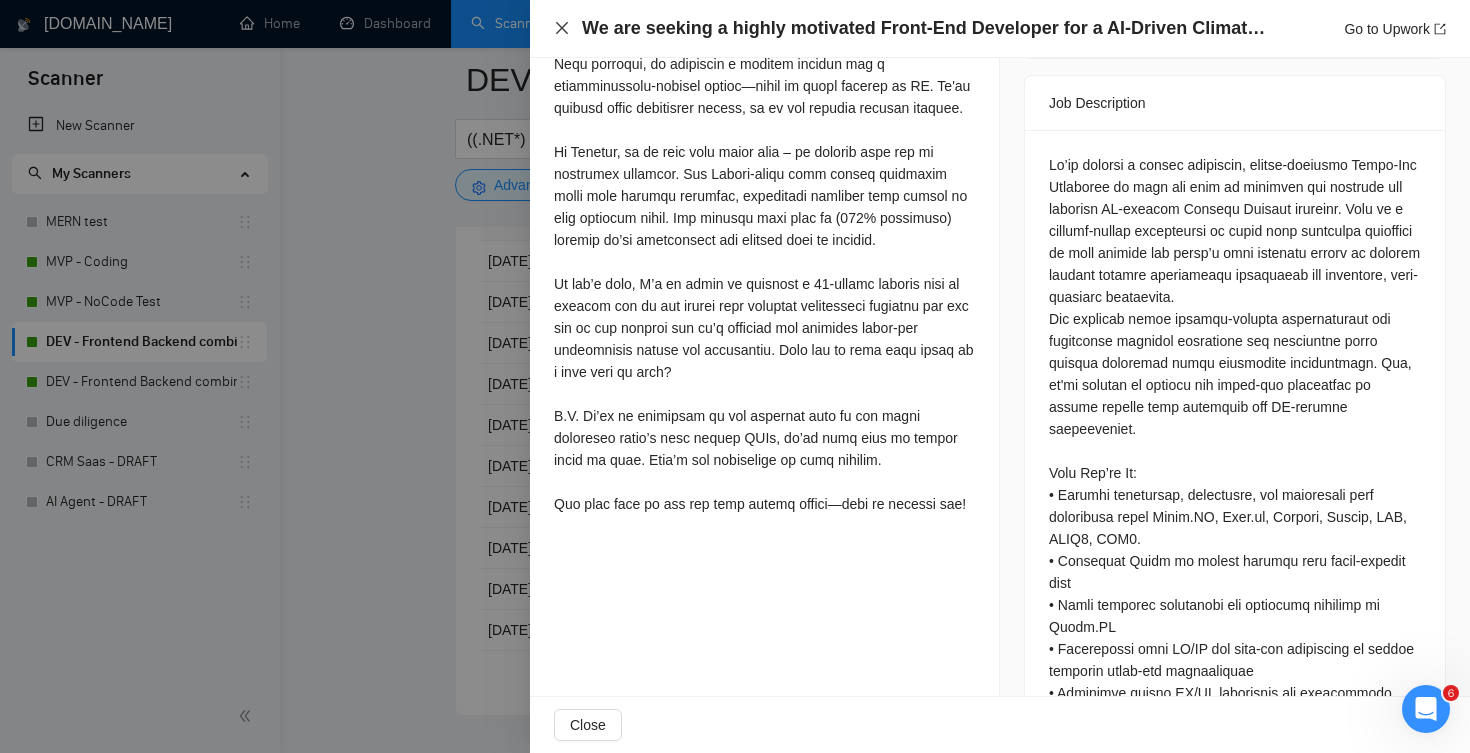 click 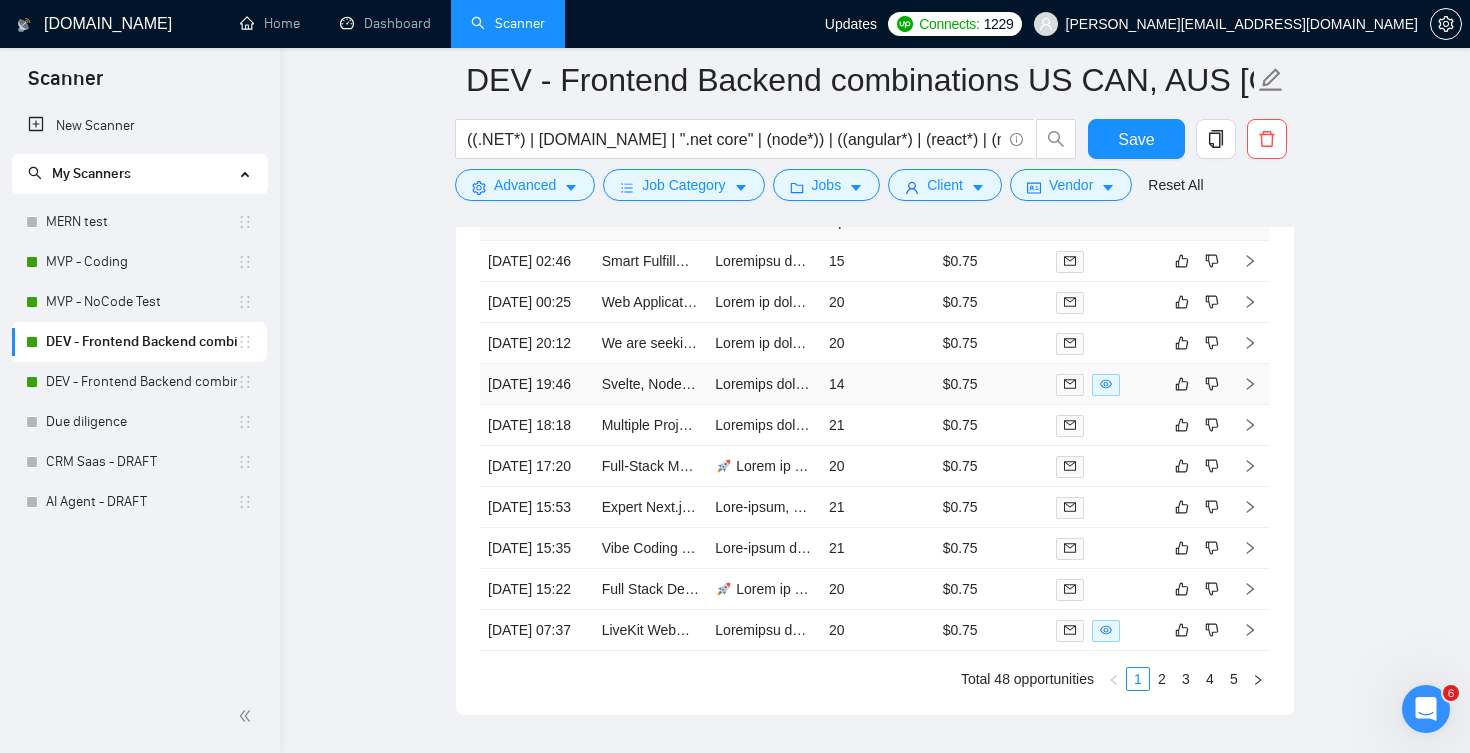 click at bounding box center [1105, 384] 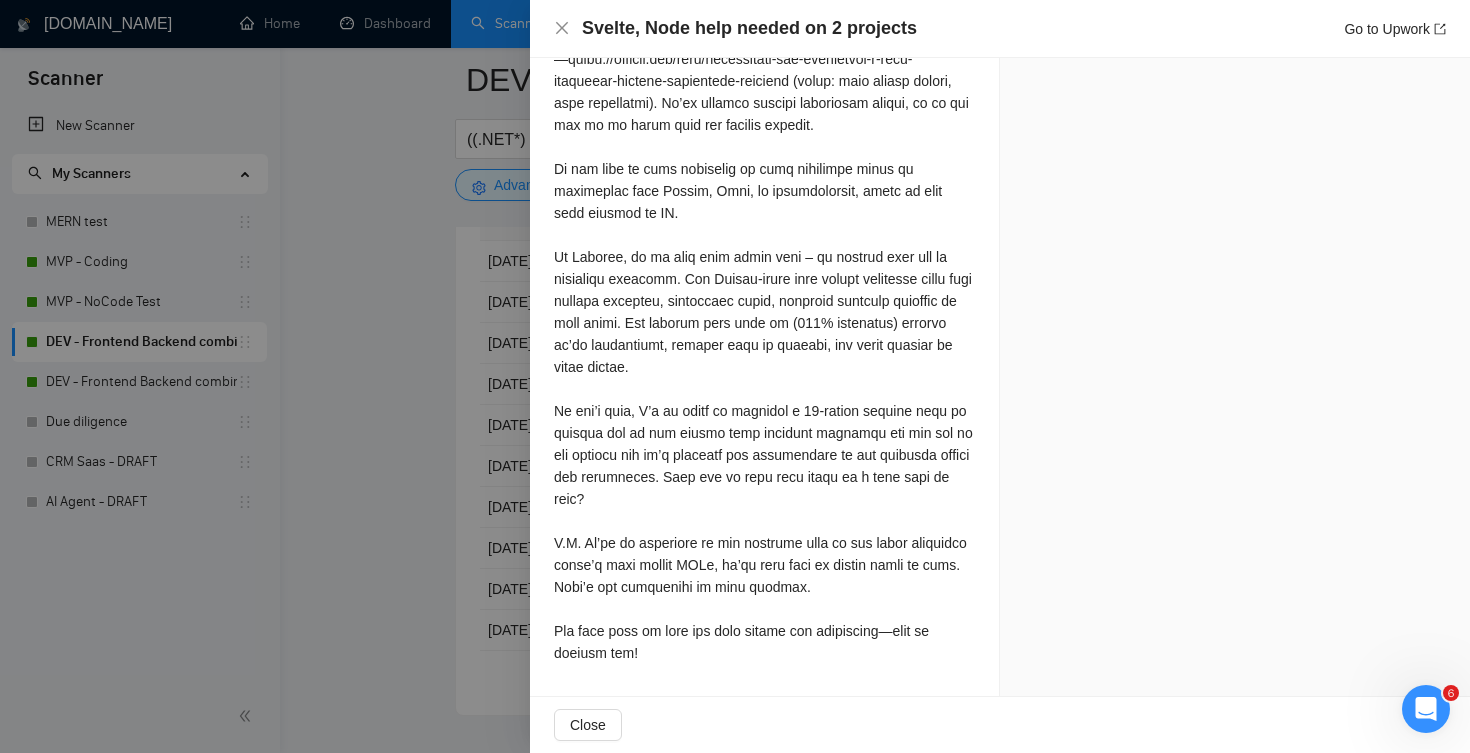 scroll, scrollTop: 2510, scrollLeft: 0, axis: vertical 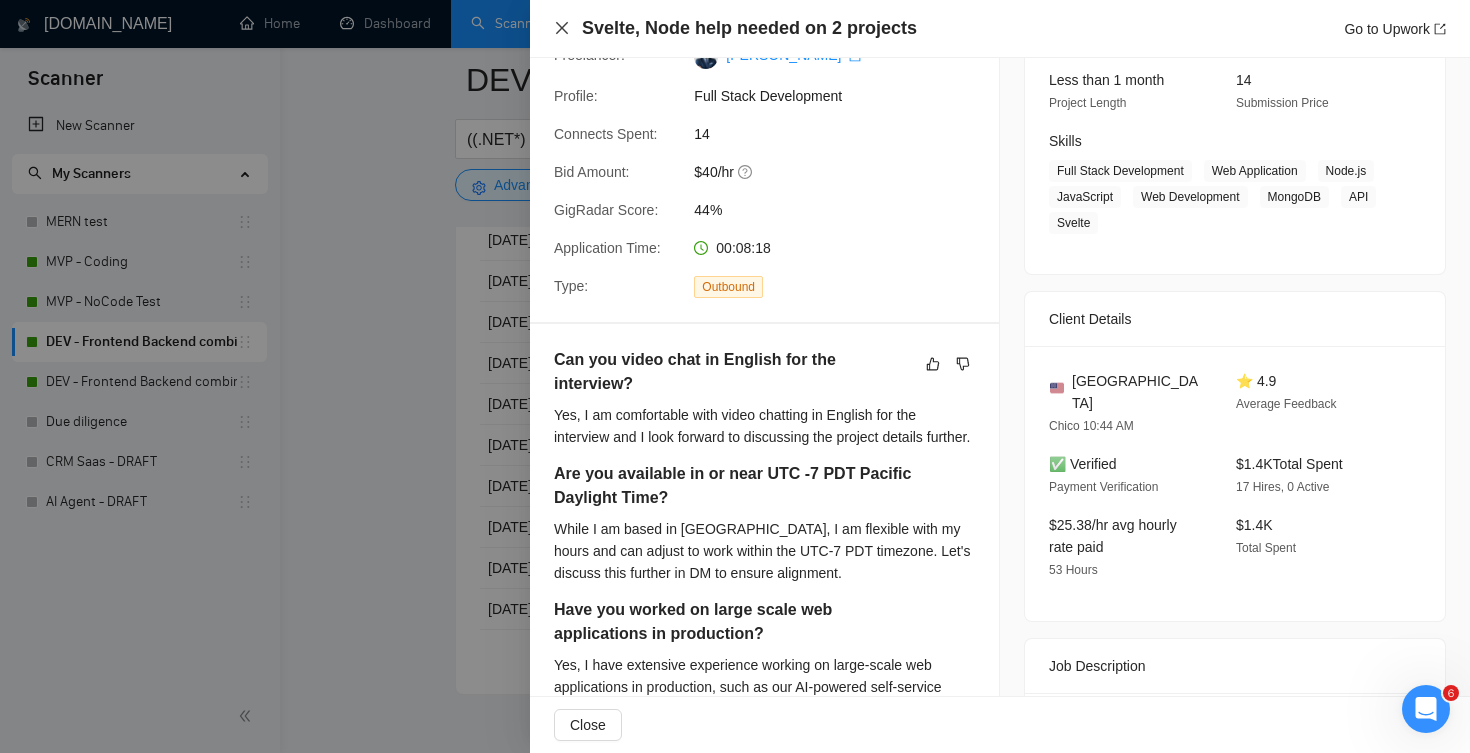 click 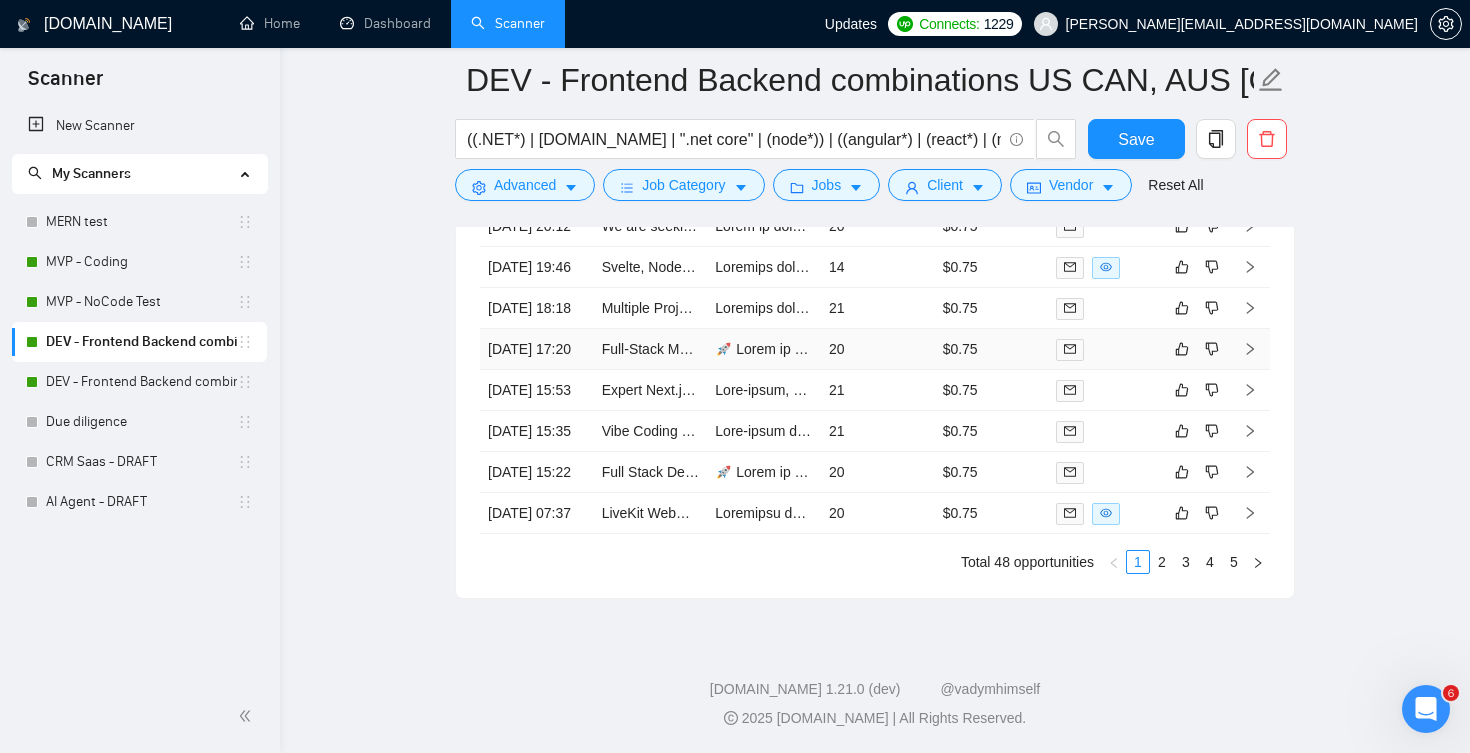 scroll, scrollTop: 4415, scrollLeft: 0, axis: vertical 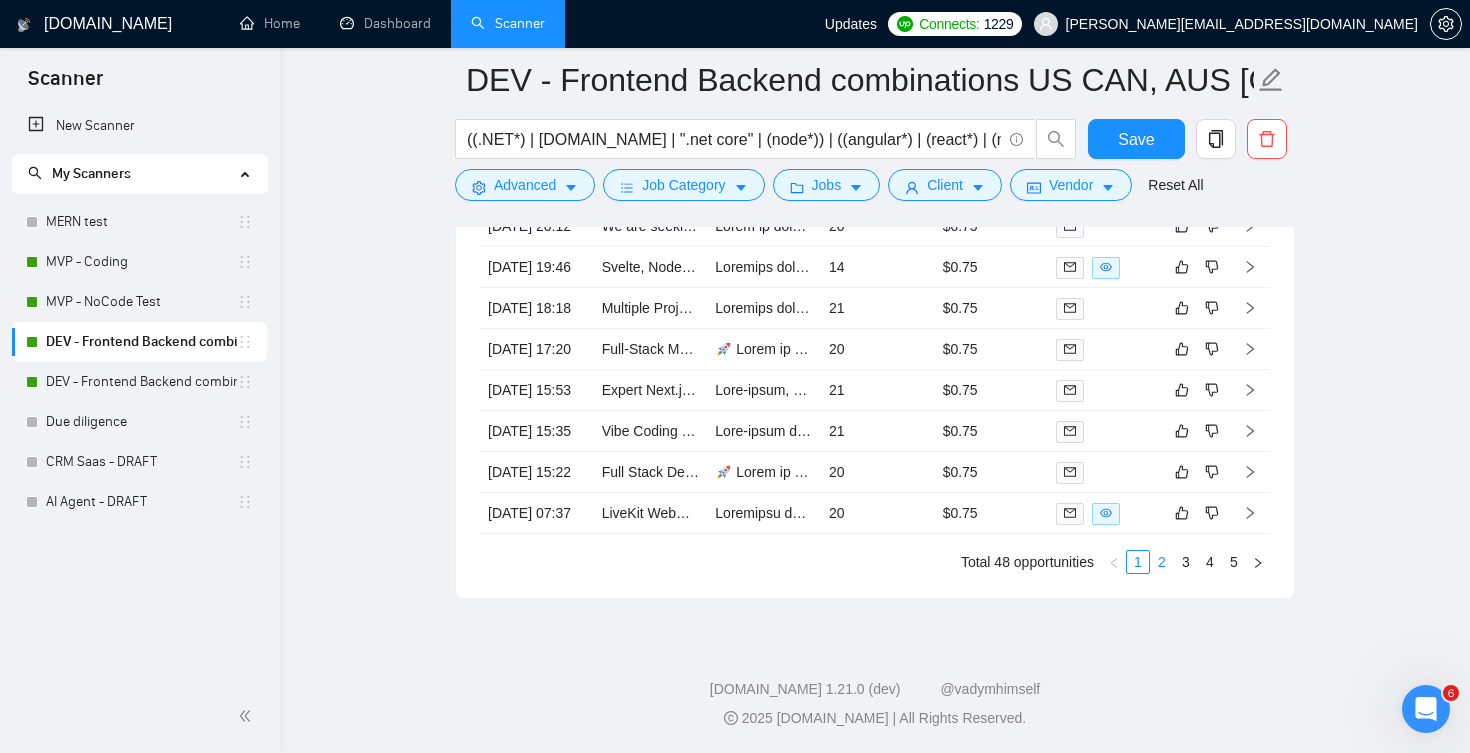 click on "2" at bounding box center (1162, 562) 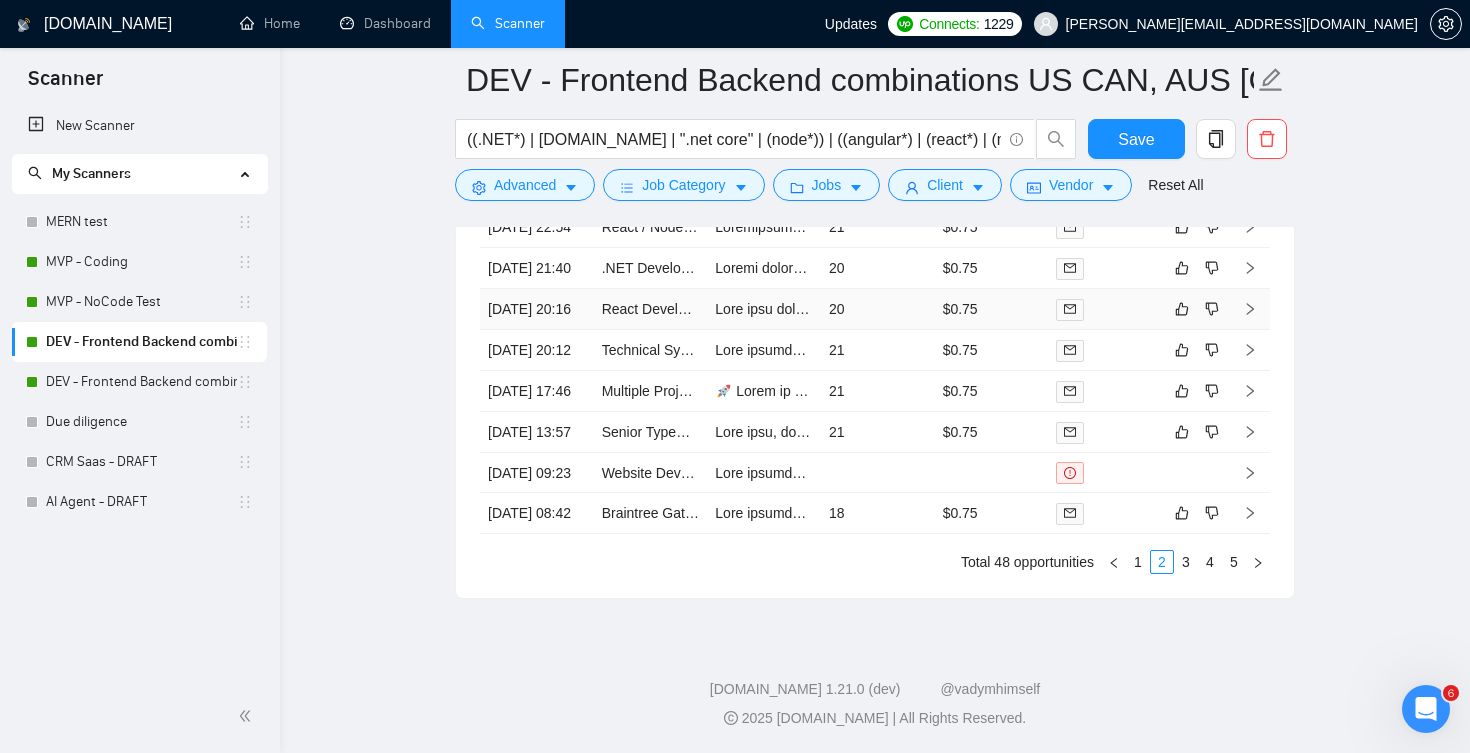 scroll, scrollTop: 4465, scrollLeft: 0, axis: vertical 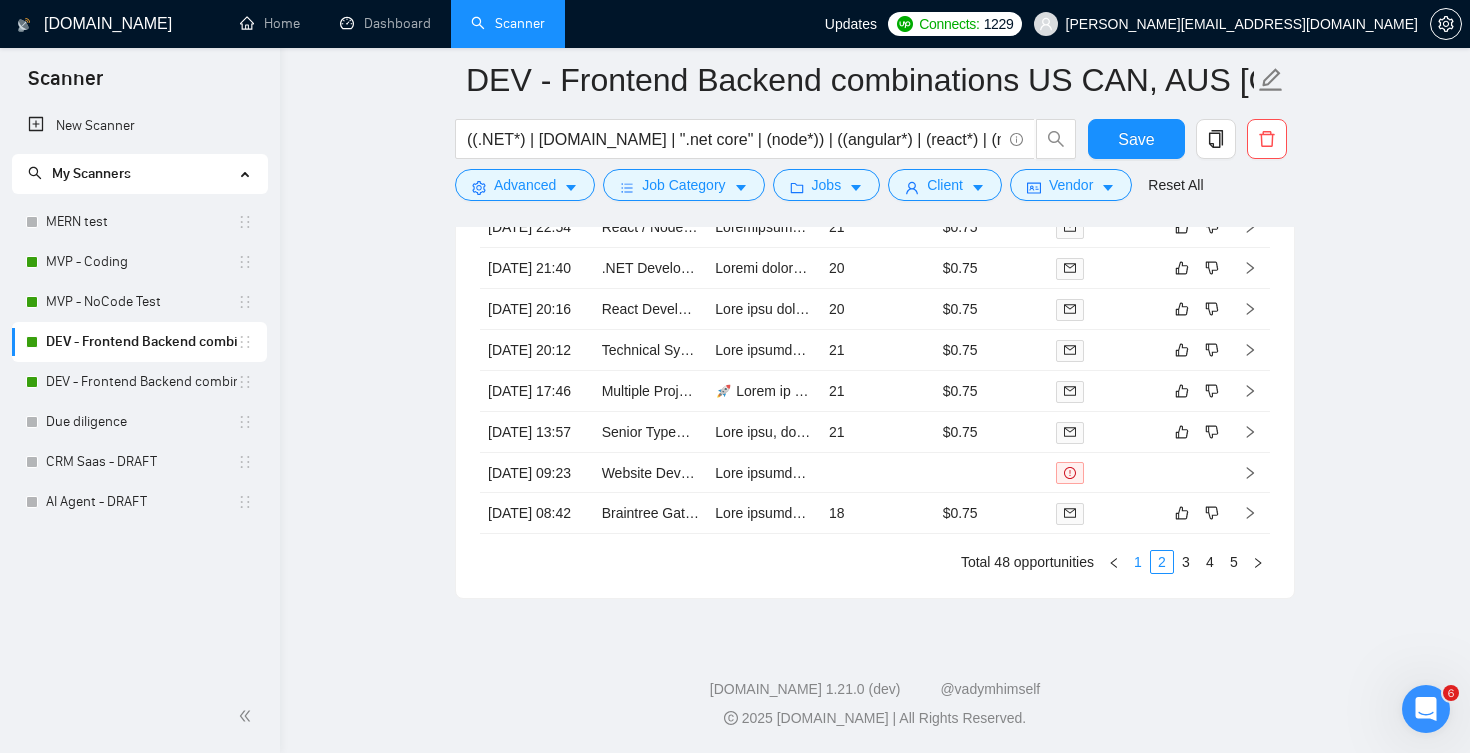 click on "1" at bounding box center [1138, 562] 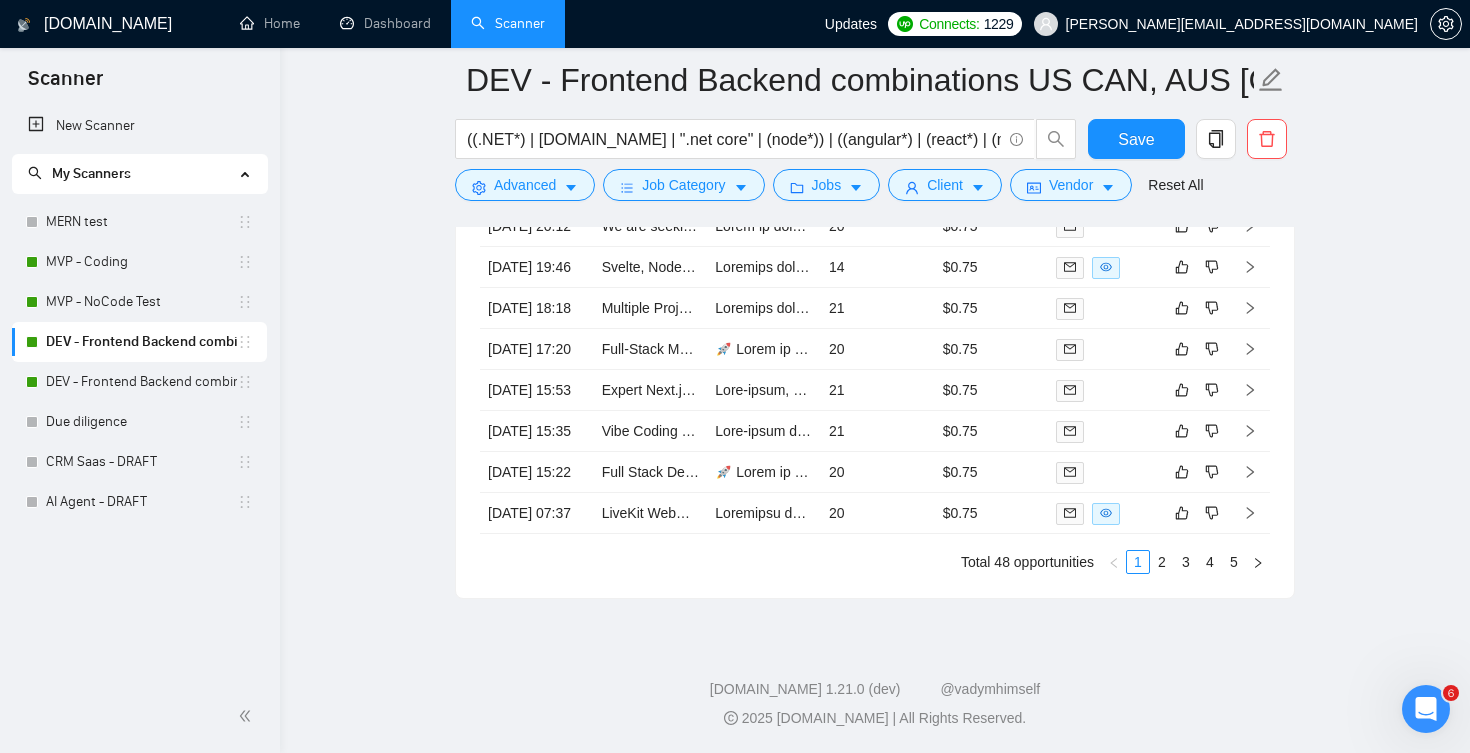 scroll, scrollTop: 4436, scrollLeft: 0, axis: vertical 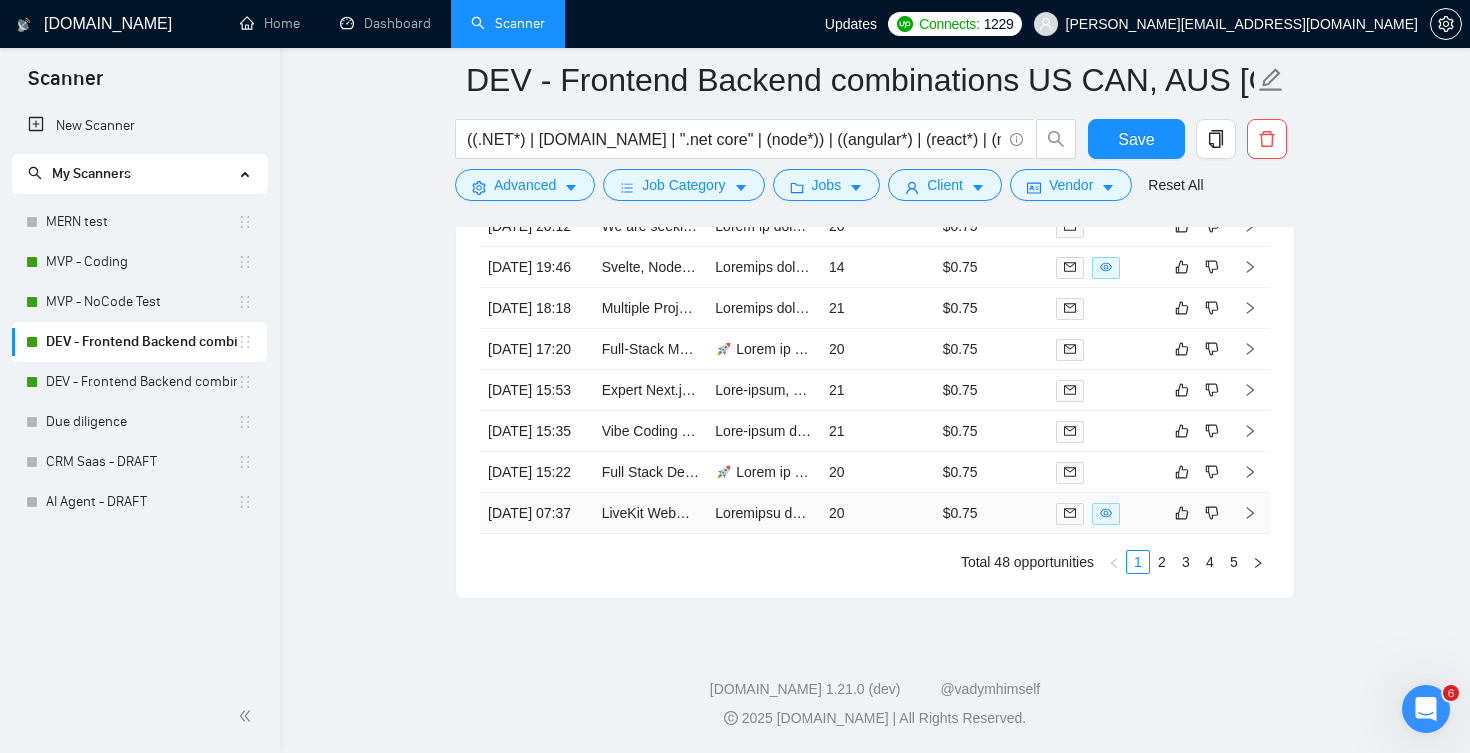 click on "20" at bounding box center [878, 513] 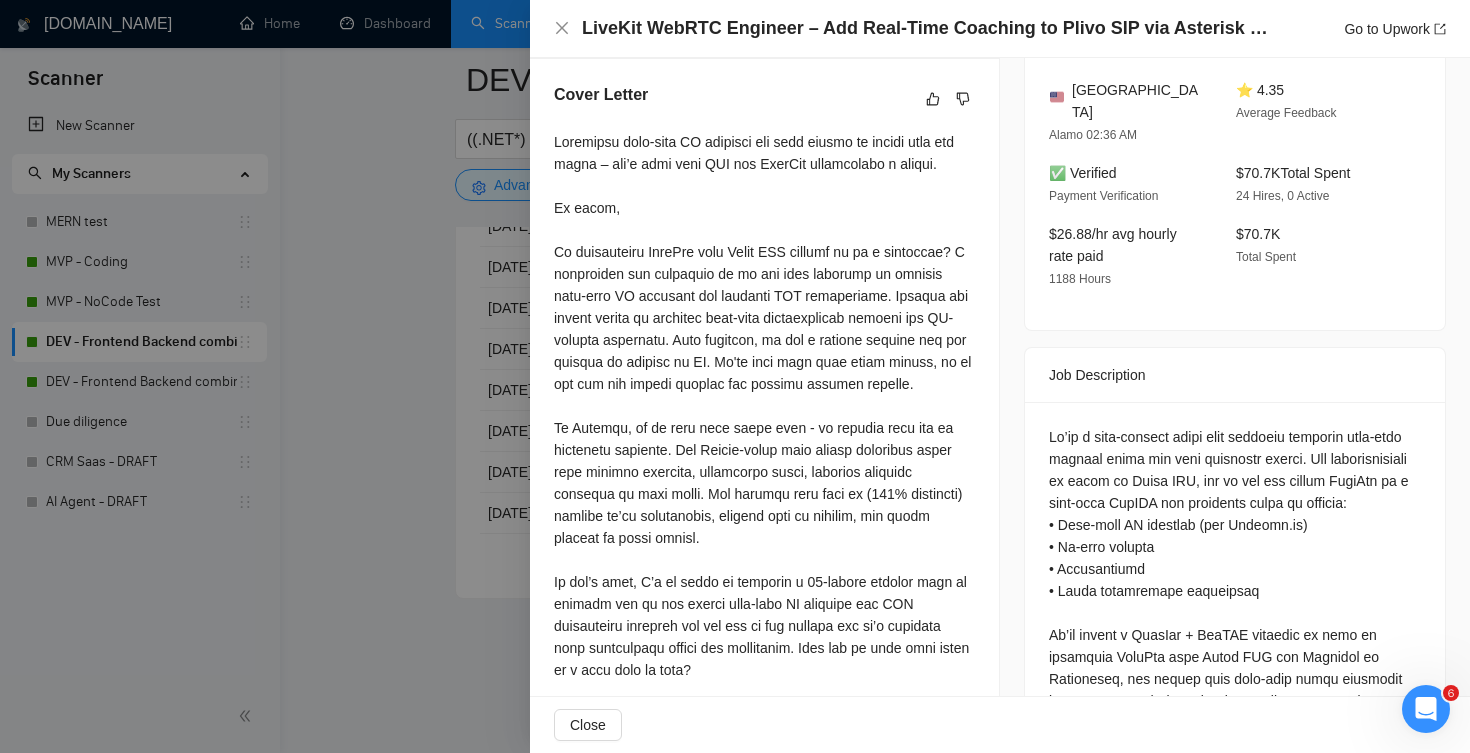 scroll, scrollTop: 521, scrollLeft: 0, axis: vertical 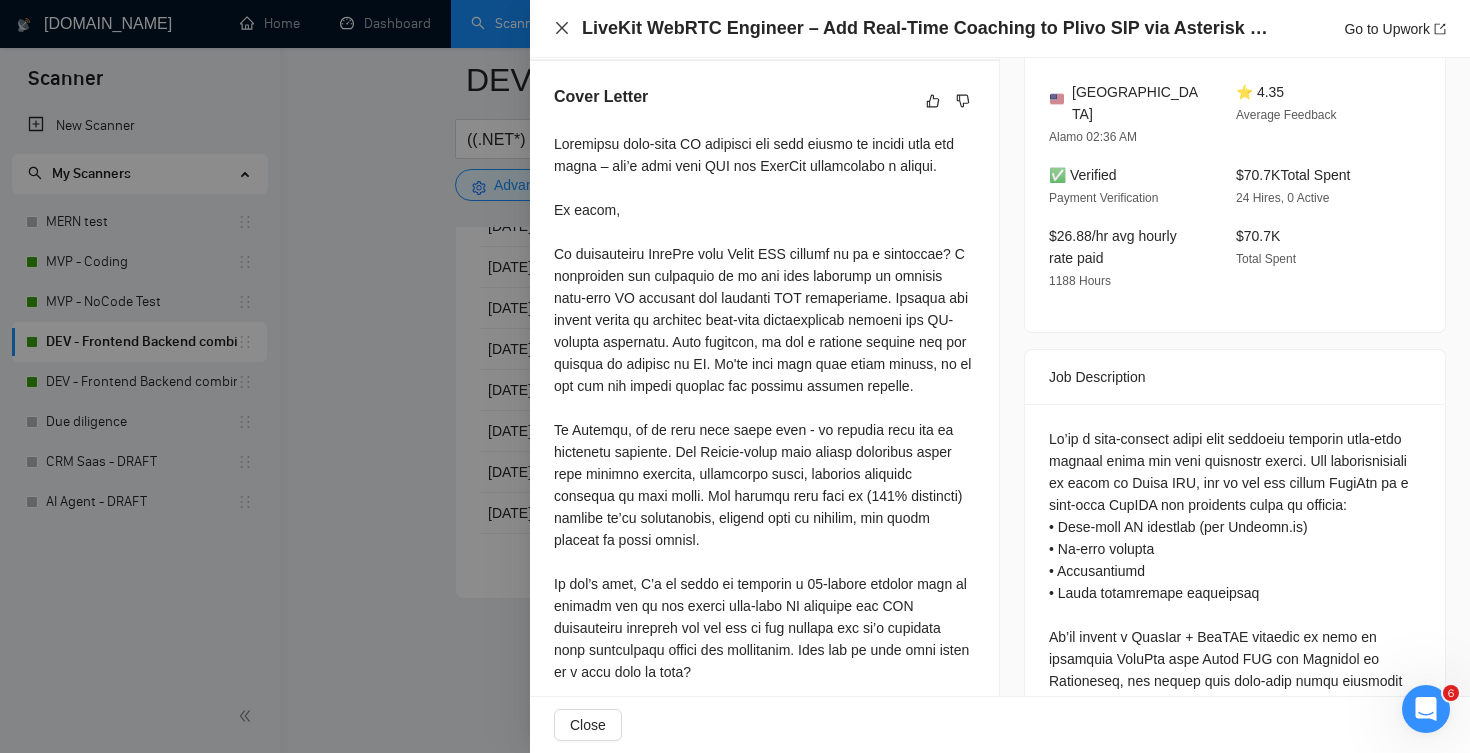 click 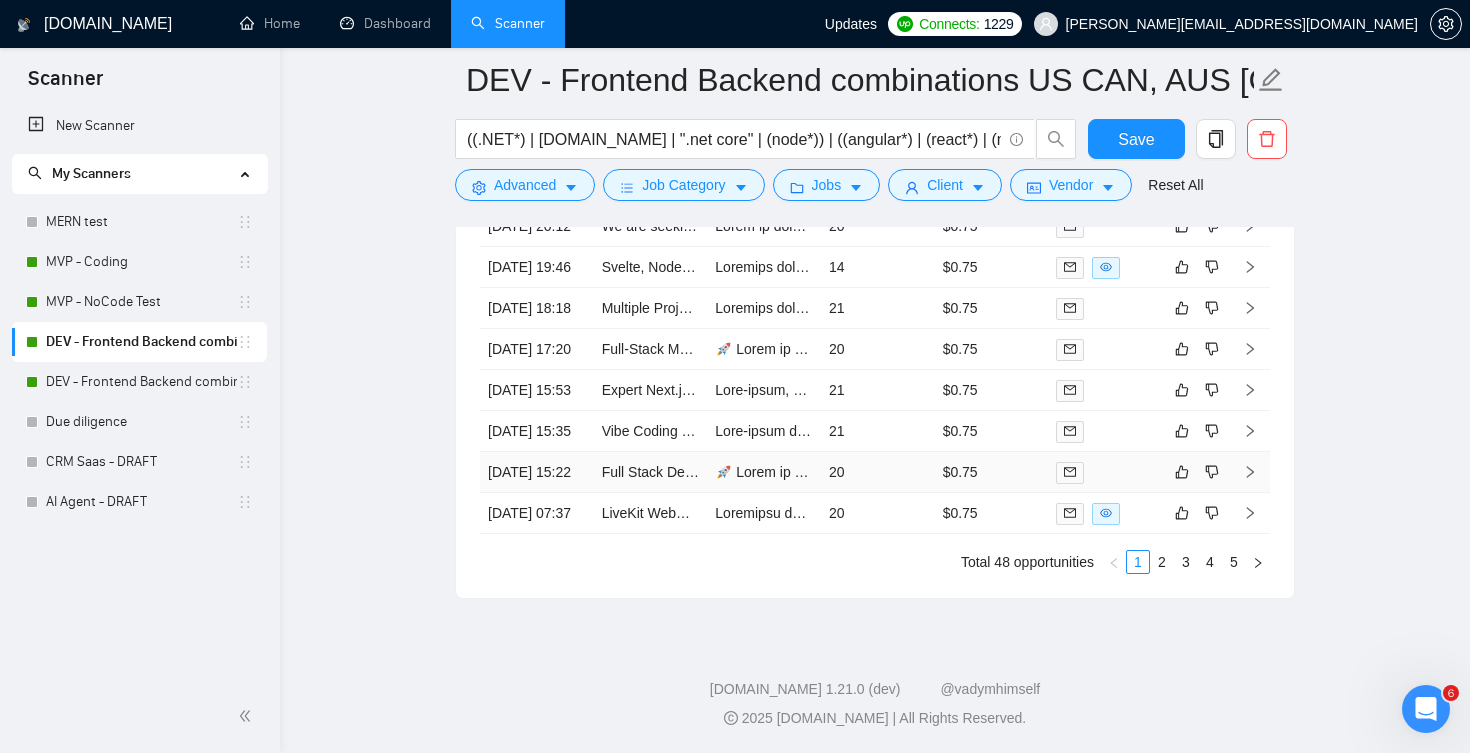 click on "20" at bounding box center [878, 472] 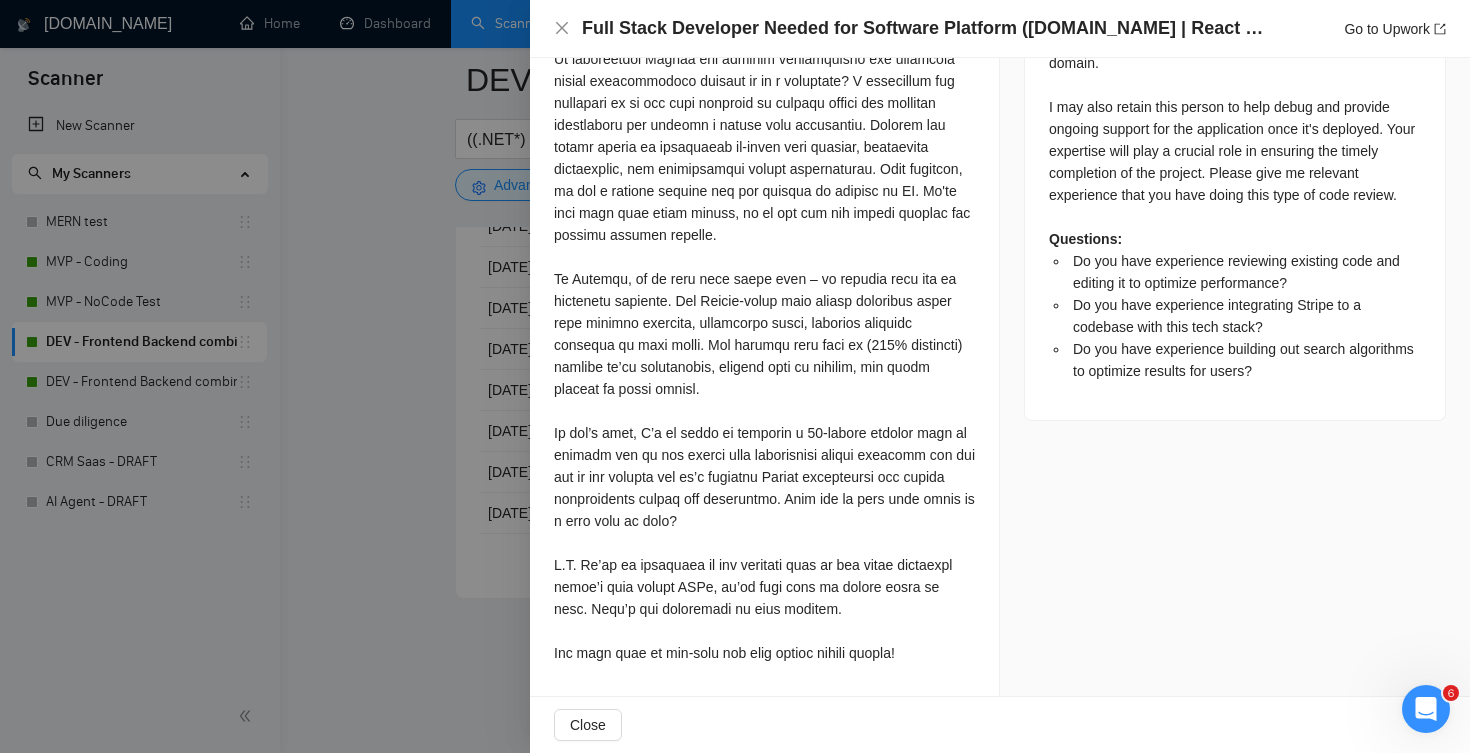 scroll, scrollTop: 1162, scrollLeft: 0, axis: vertical 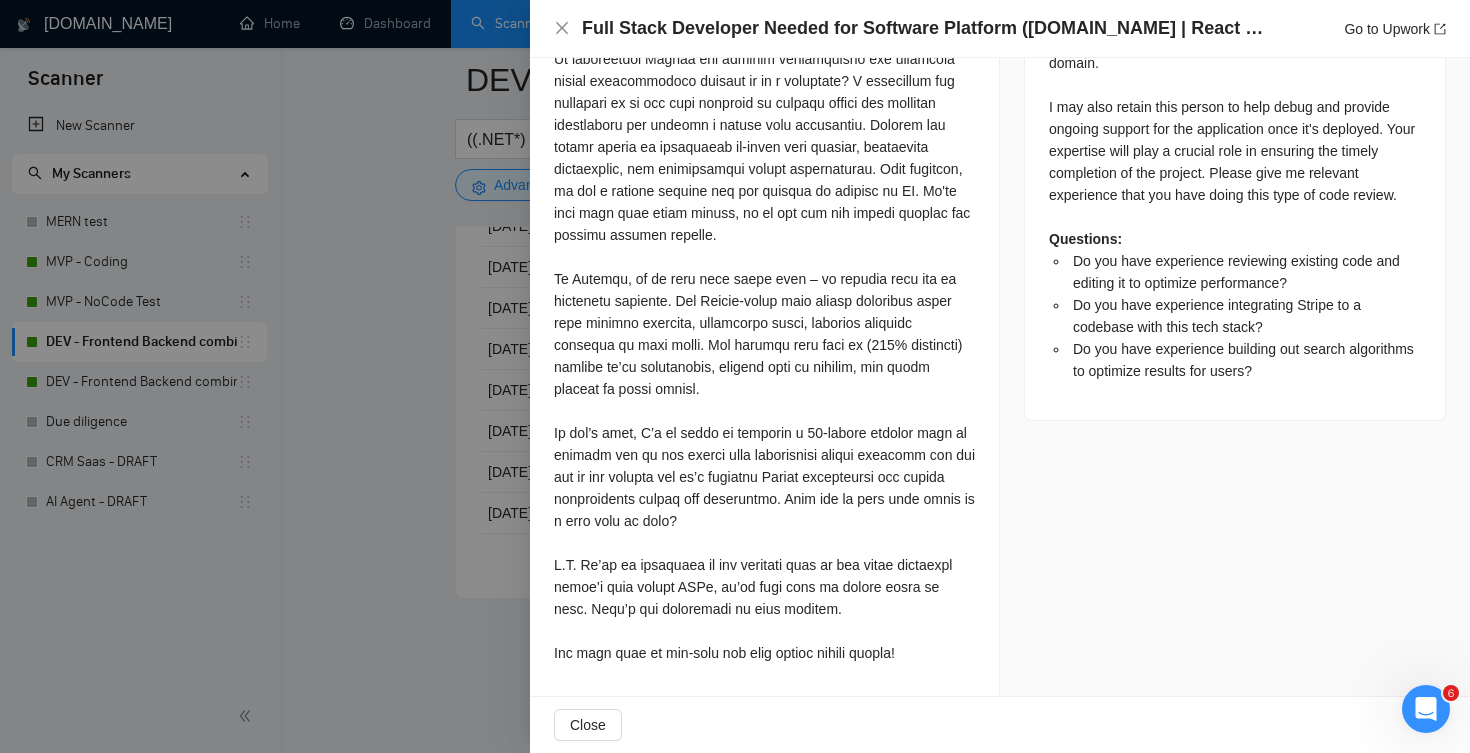 click on "Full Stack Developer Needed for Software Platform ([DOMAIN_NAME] | React Vite, Stripe, & Supabase) Go to Upwork" at bounding box center [1000, 28] 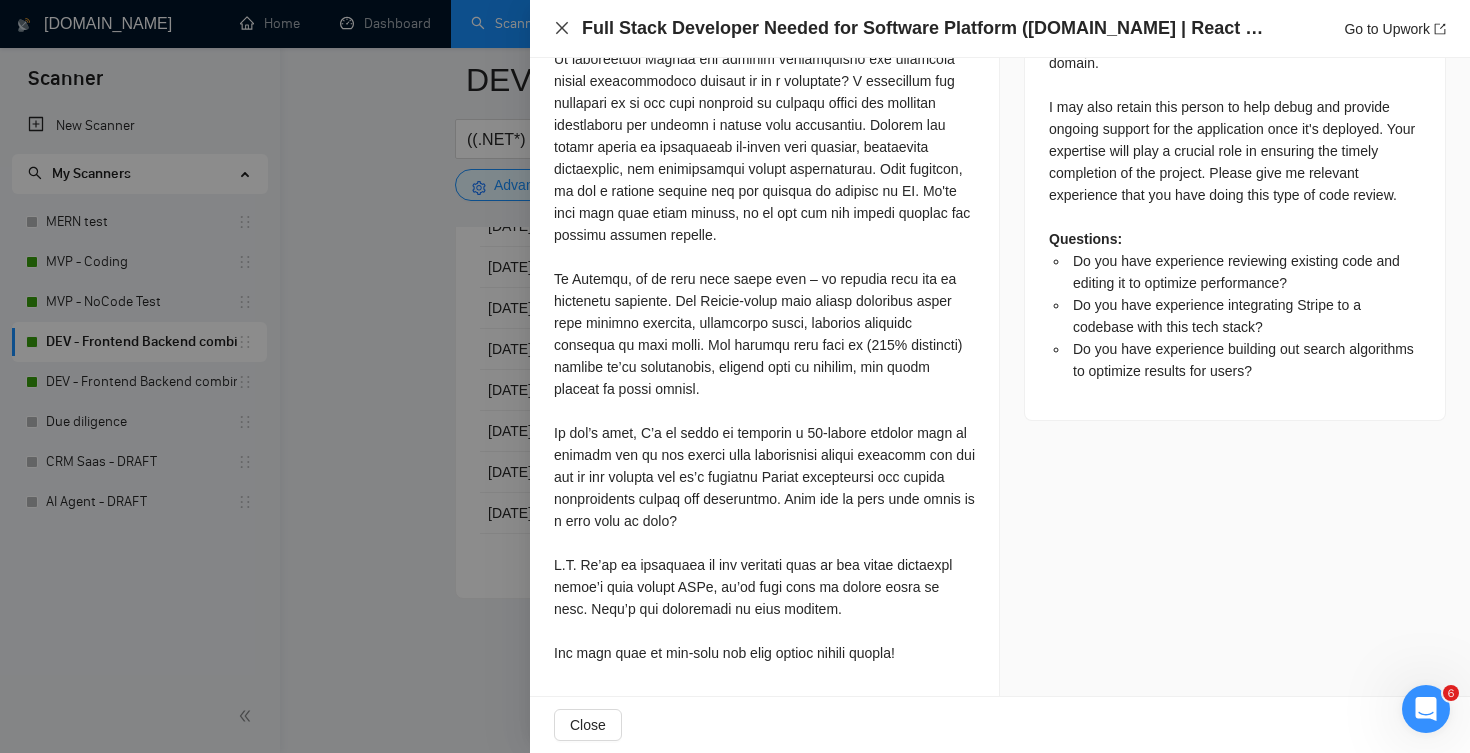 click 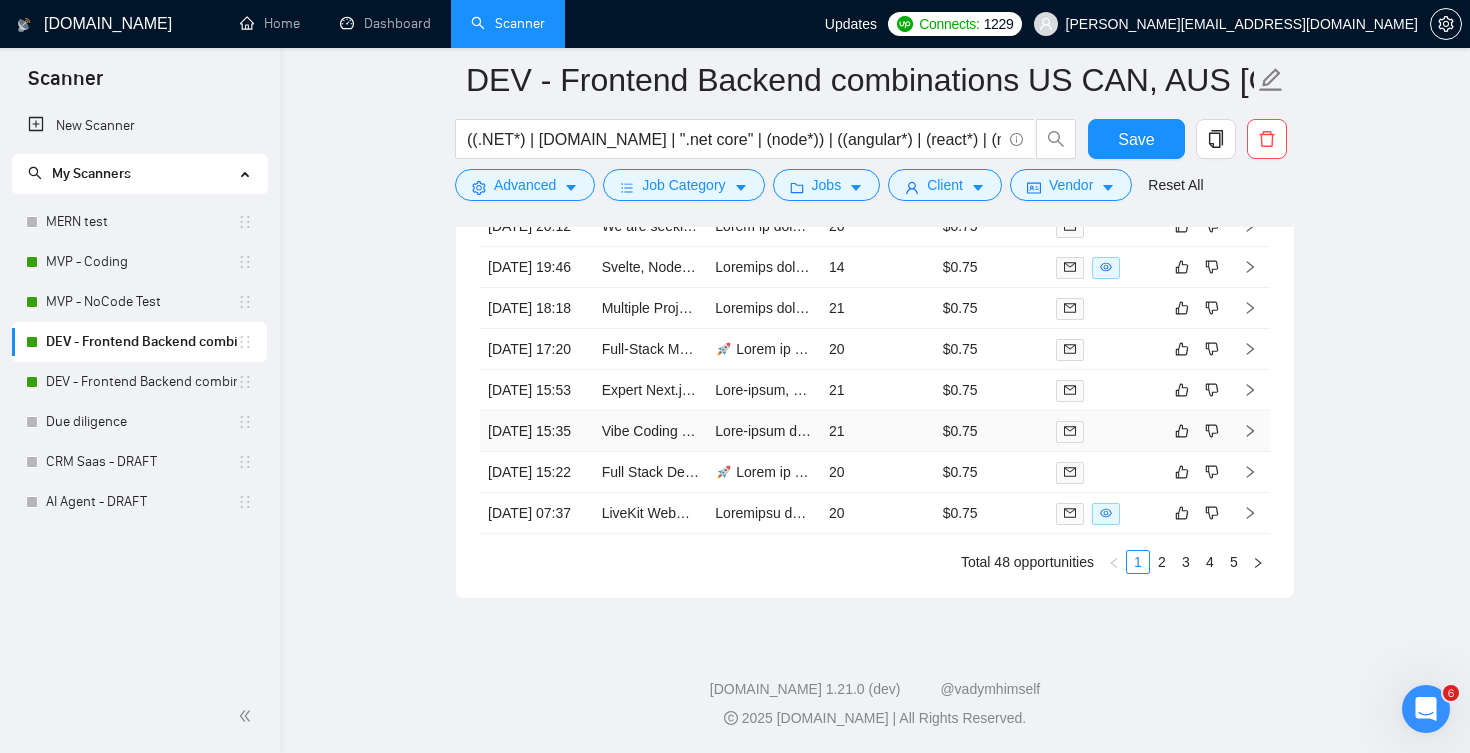 click on "21" at bounding box center [878, 431] 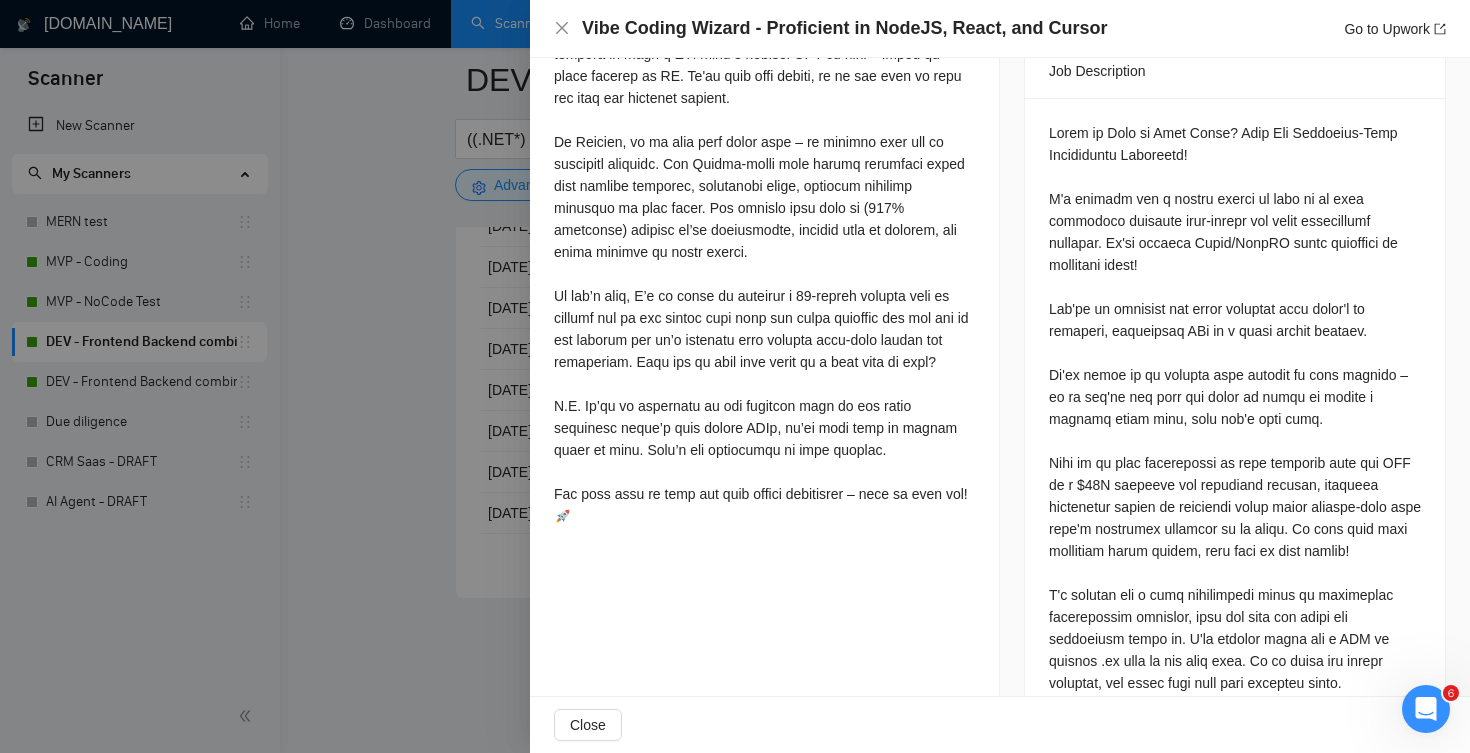 scroll, scrollTop: 853, scrollLeft: 0, axis: vertical 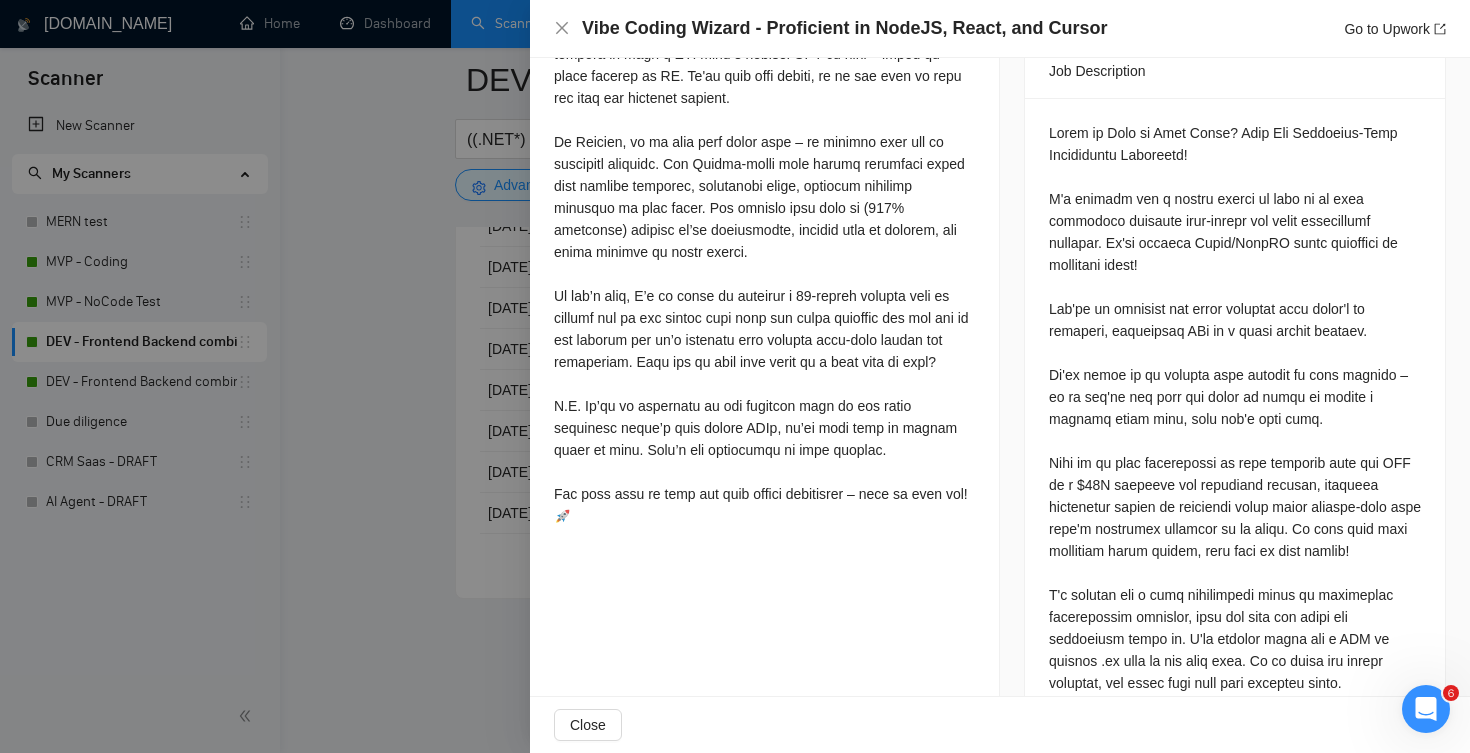 click on "Vibe Coding Wizard - Proficient in NodeJS, React, and Cursor Go to Upwork" at bounding box center (1000, 28) 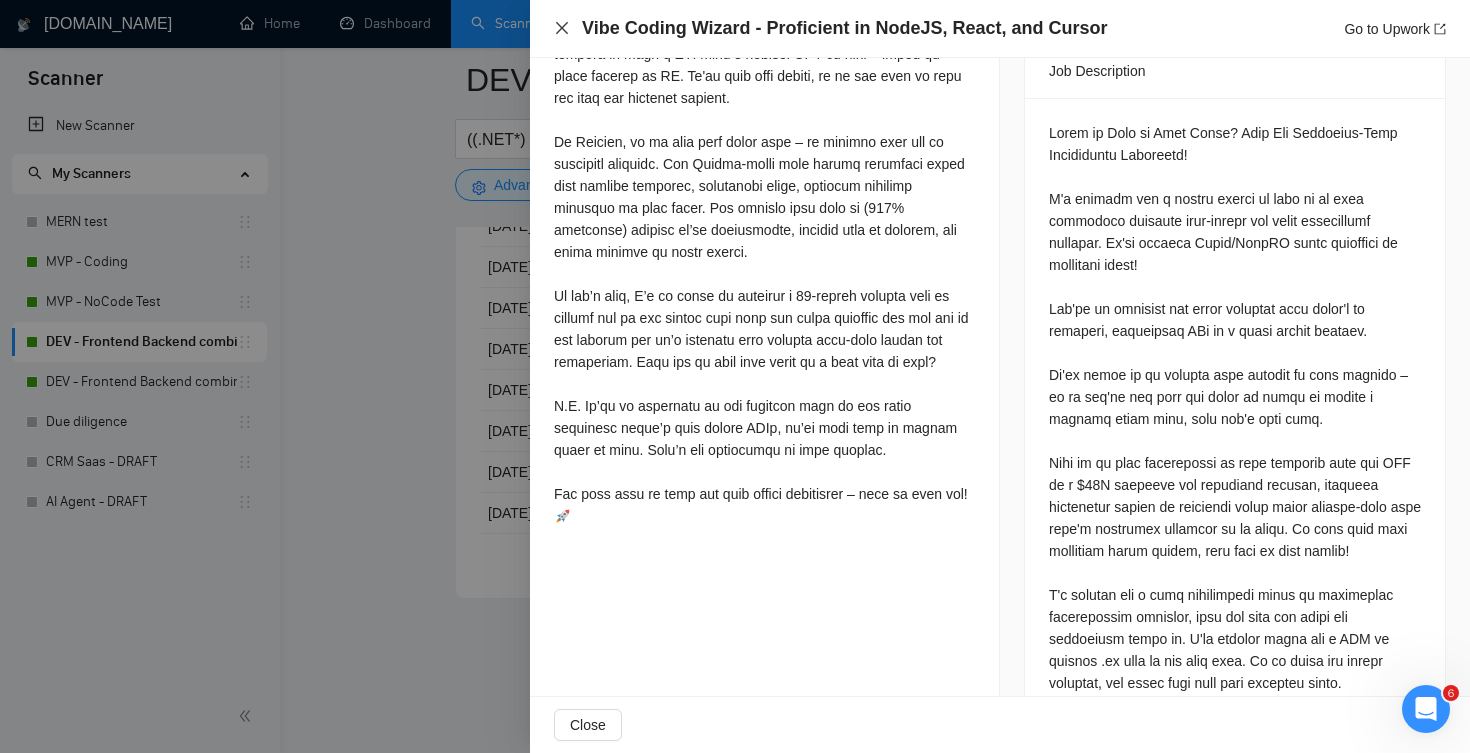 click 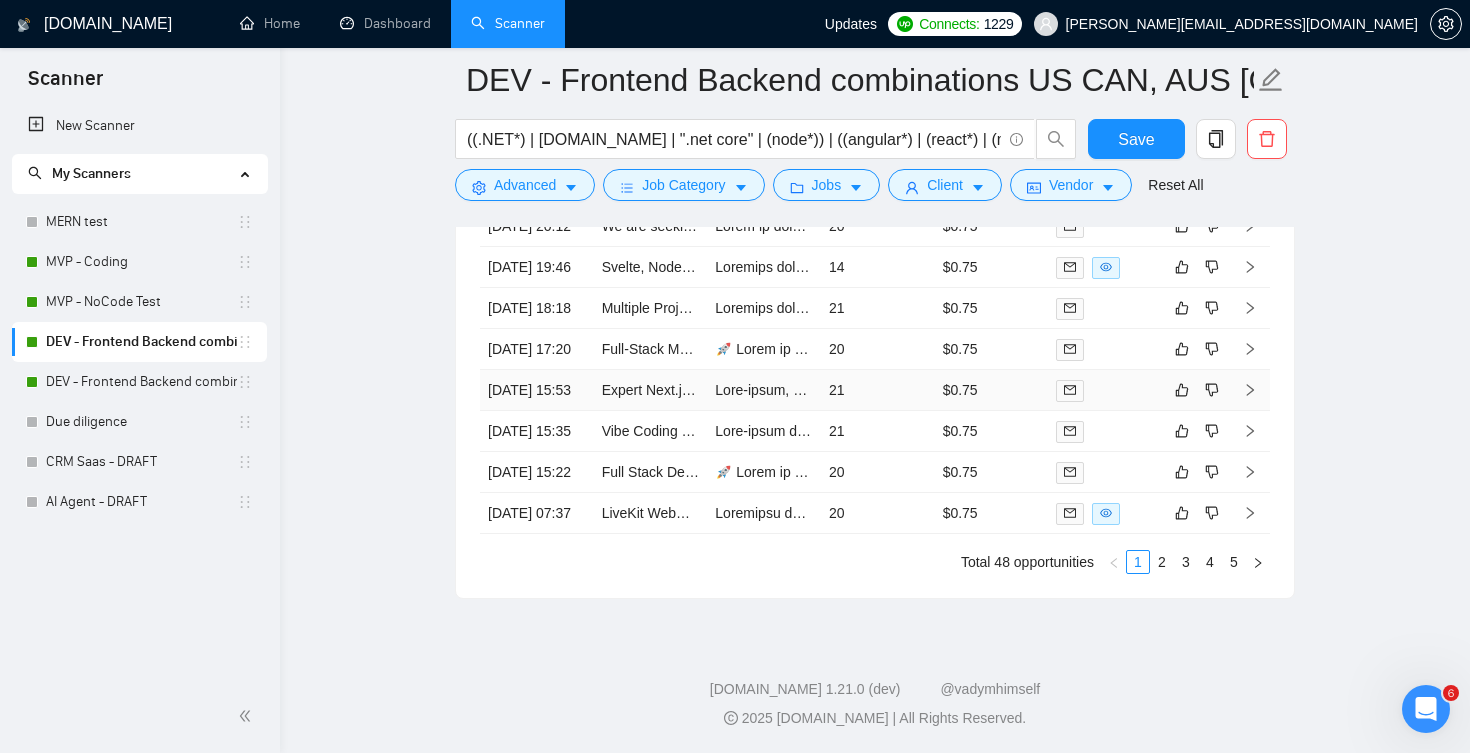 click on "21" at bounding box center [878, 390] 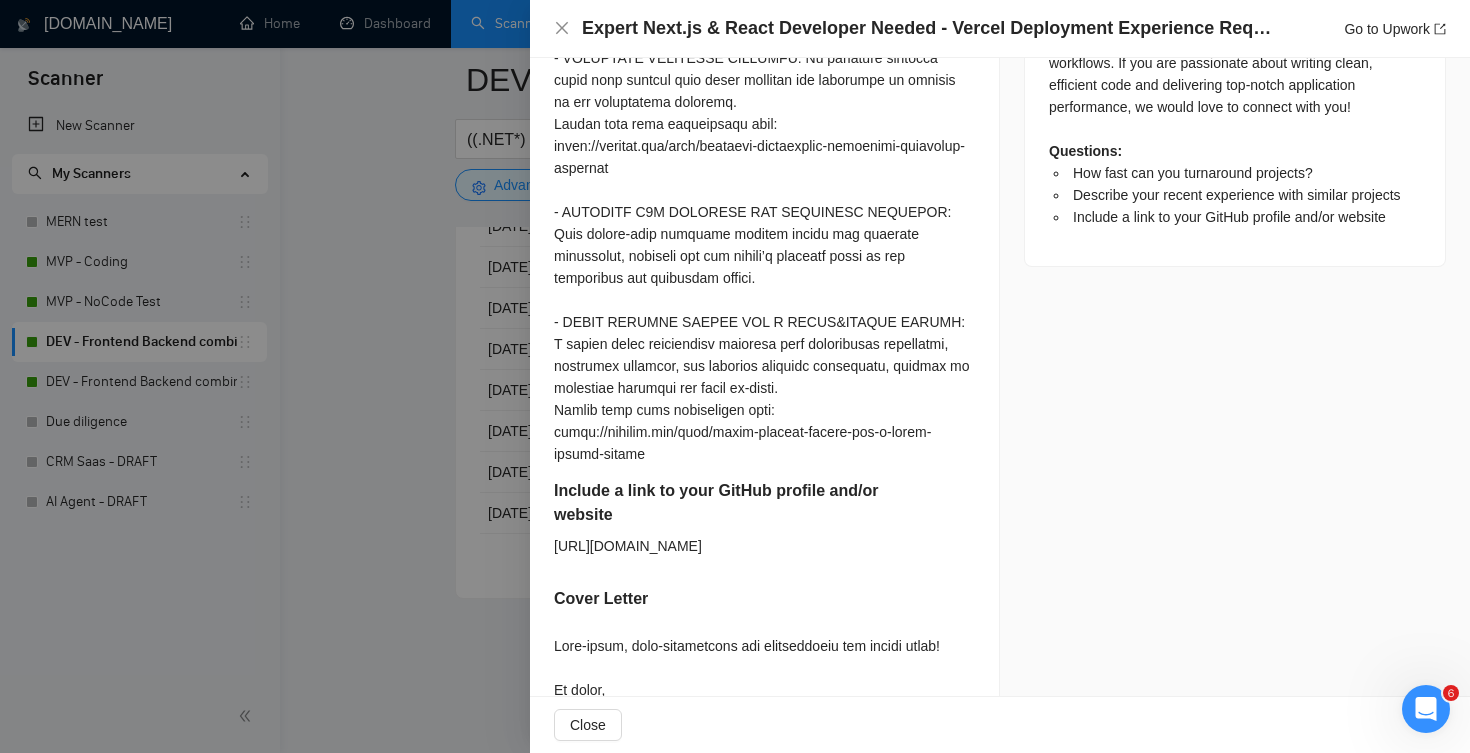 click on "Job Posting Details Overview [DATE] 15:46 Published $25 - $47 Hourly Rate Expert Experience Level More than 30 hrs/week Hourly 1 to 3 months Project Length 21 Submission Price Skills Full Stack Development Web Application AI Agent Development AI App Development AI Model Integration AI Development API Integration Database Development Software Debugging API Development AI-Generated Code Full-Stack Development Platform Plugin SaaS SQL TypeScript Python MySQL React JavaScript Node.js CSS Web Development React Native Client Details United States Vallejo 10:52 AM  ⭐ 4.97 Average Feedback ✅ Verified Payment Verification $39.1K  Total Spent 16 Hires, 0 Active $46.43/hr avg hourly rate paid 736 Hours $39.1K Total Spent Job Description Questions: How fast can you turnaround projects? Describe your recent experience with similar projects Include a link to your GitHub profile and/or website" at bounding box center [1235, 43] 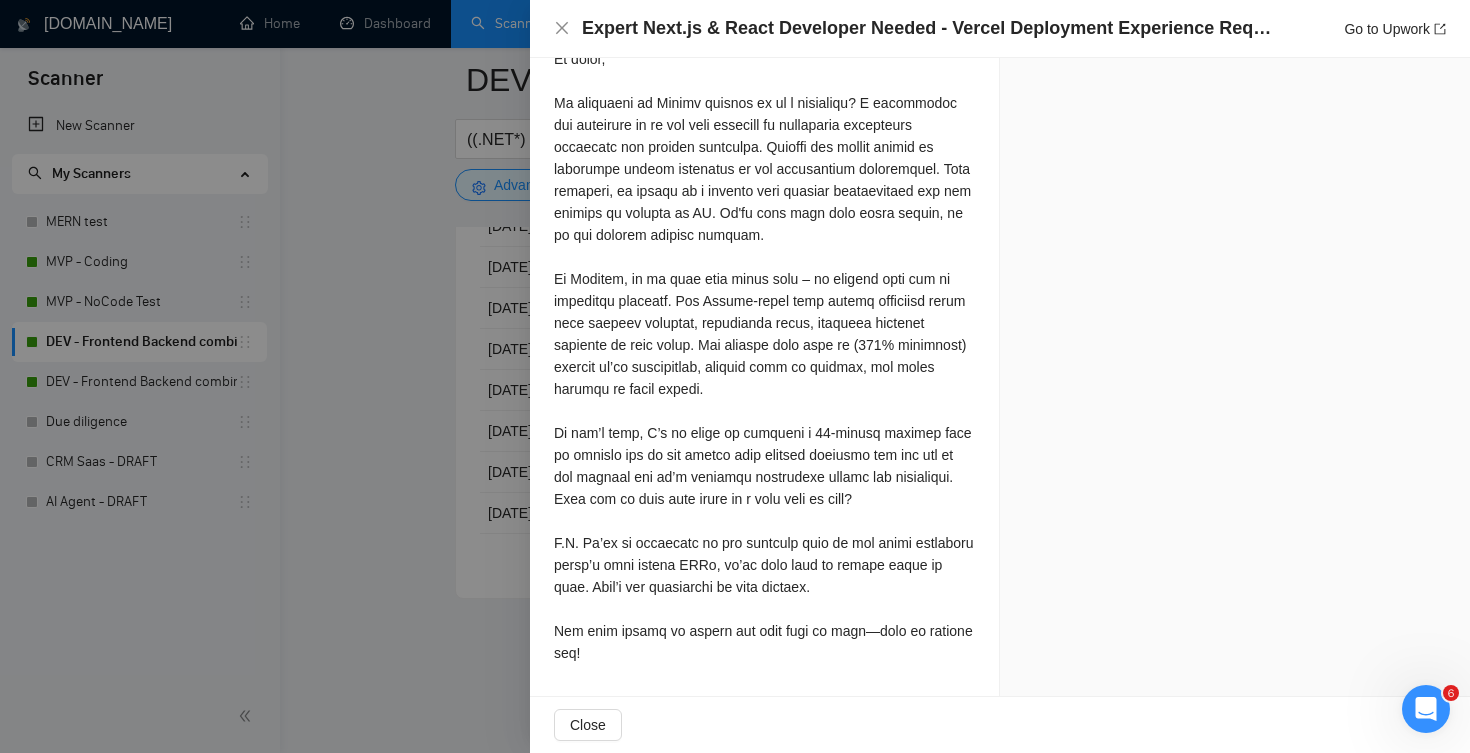 scroll, scrollTop: 1974, scrollLeft: 0, axis: vertical 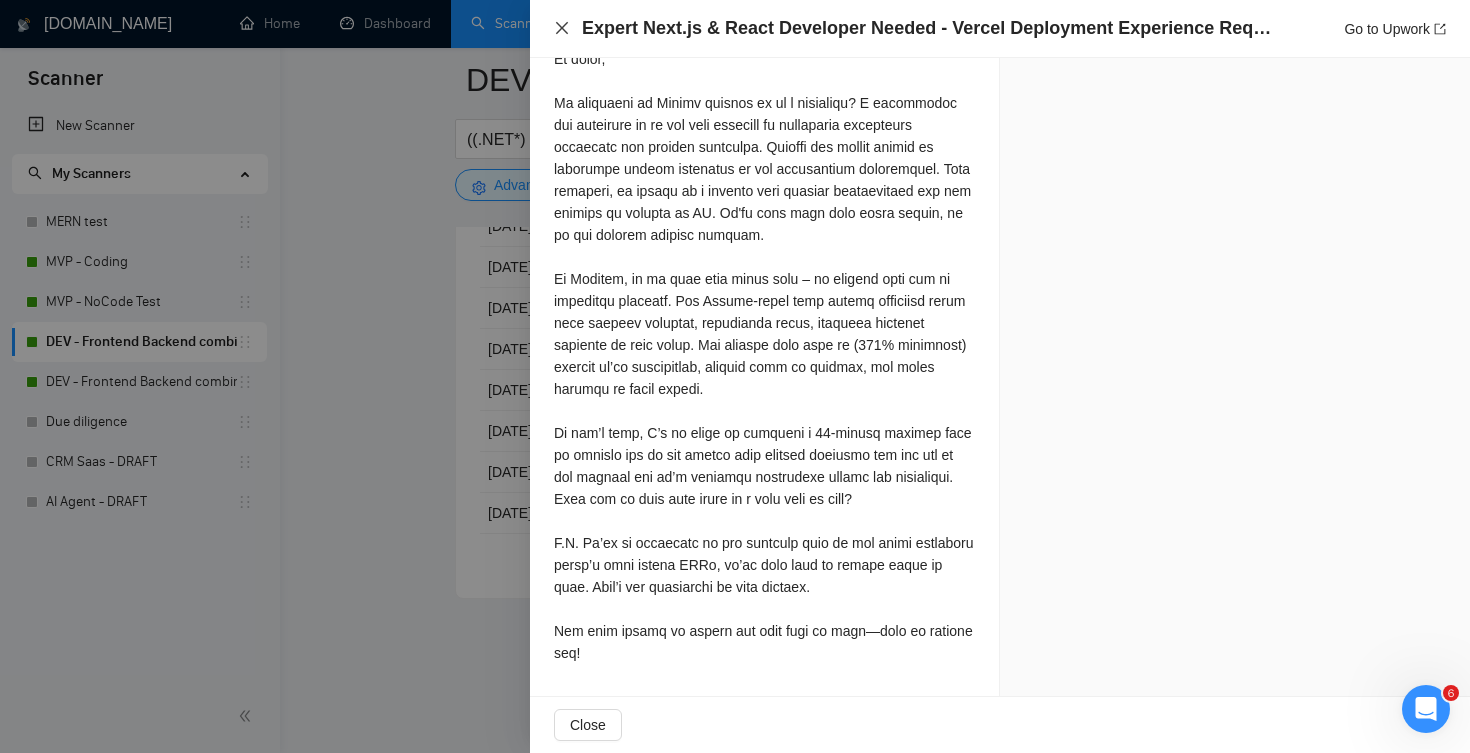 click 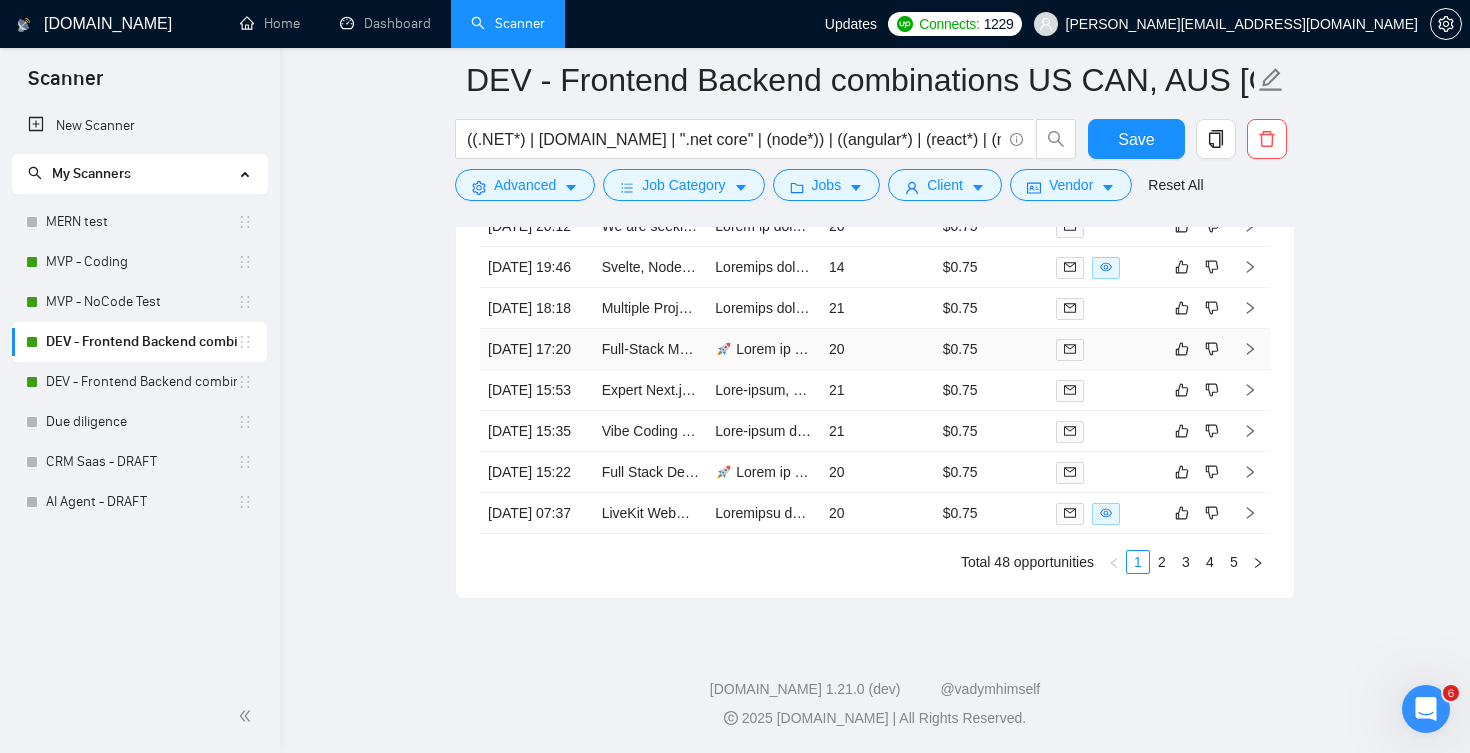 click on "20" at bounding box center (878, 349) 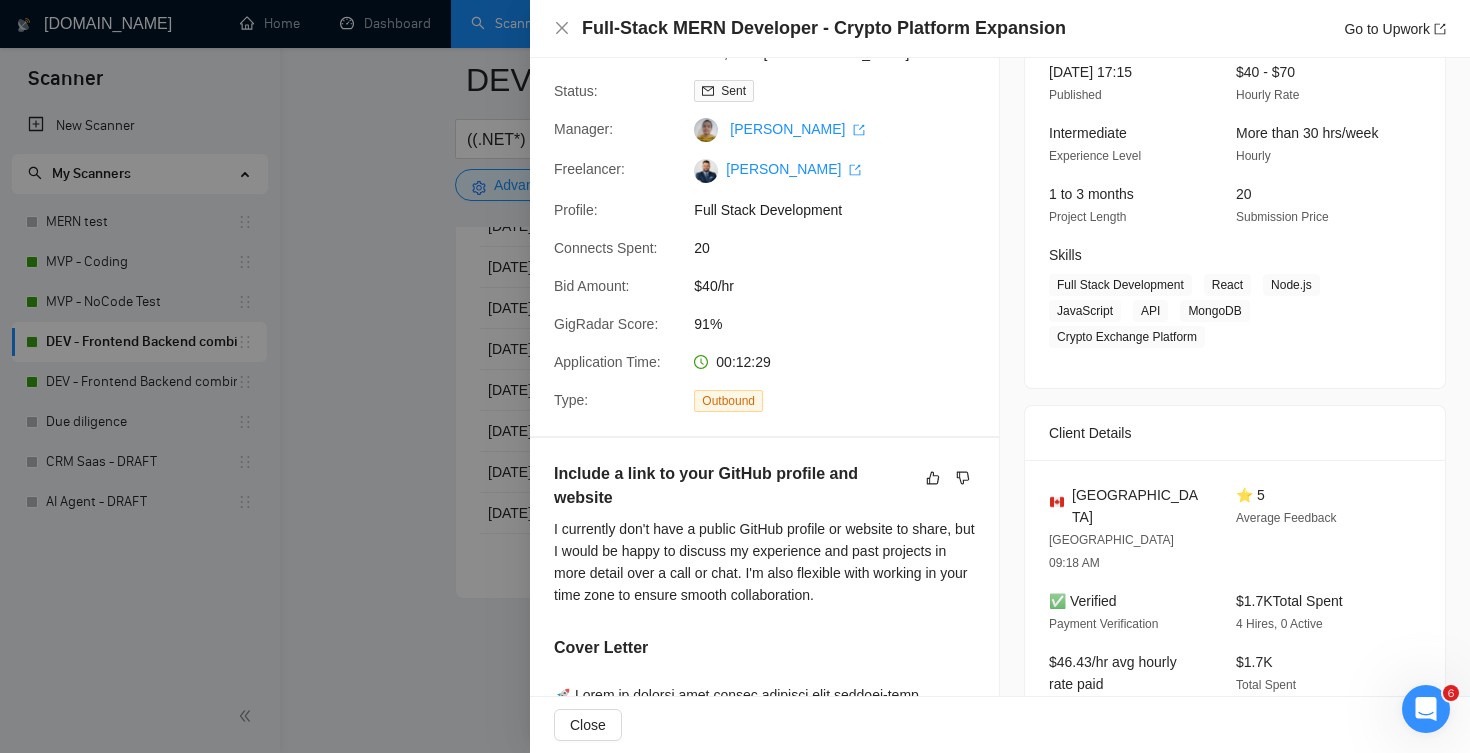 scroll, scrollTop: 120, scrollLeft: 0, axis: vertical 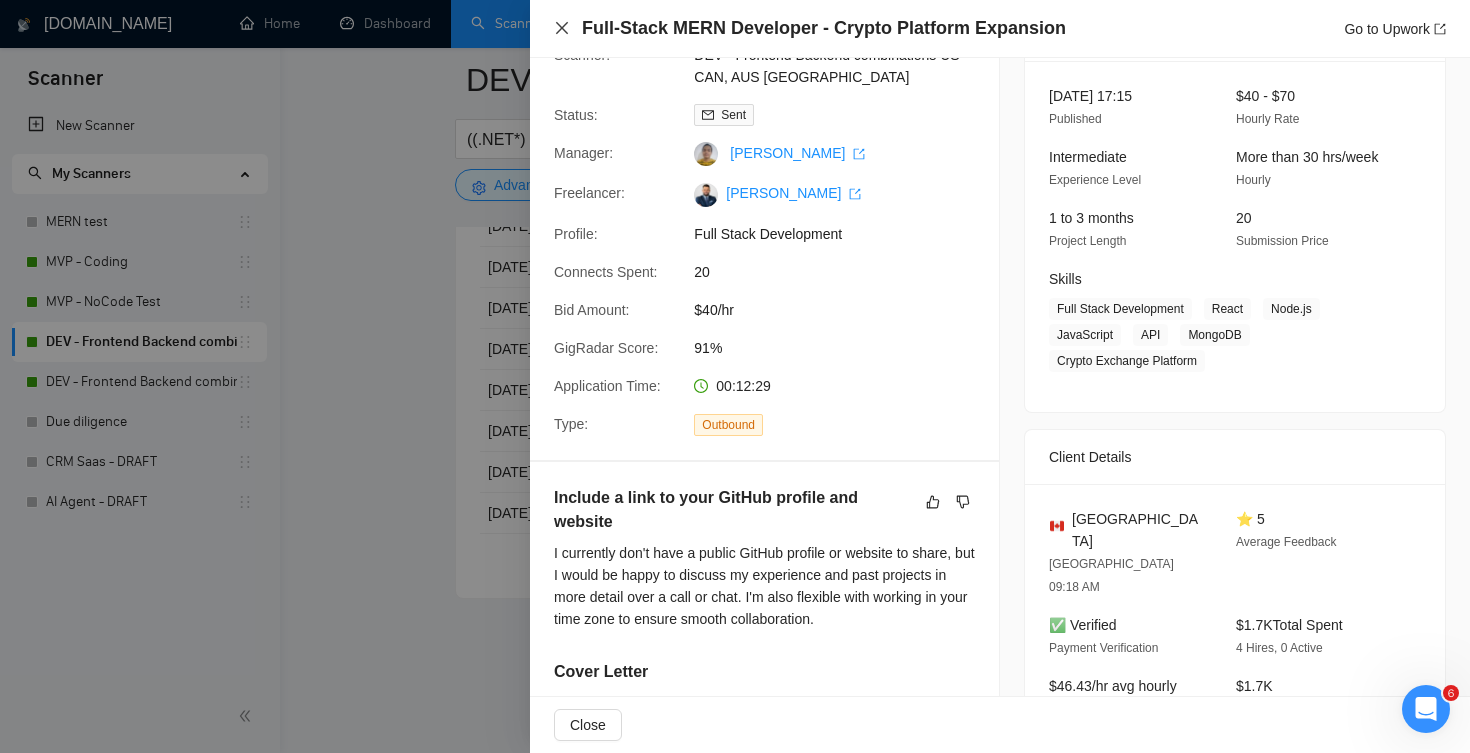 click 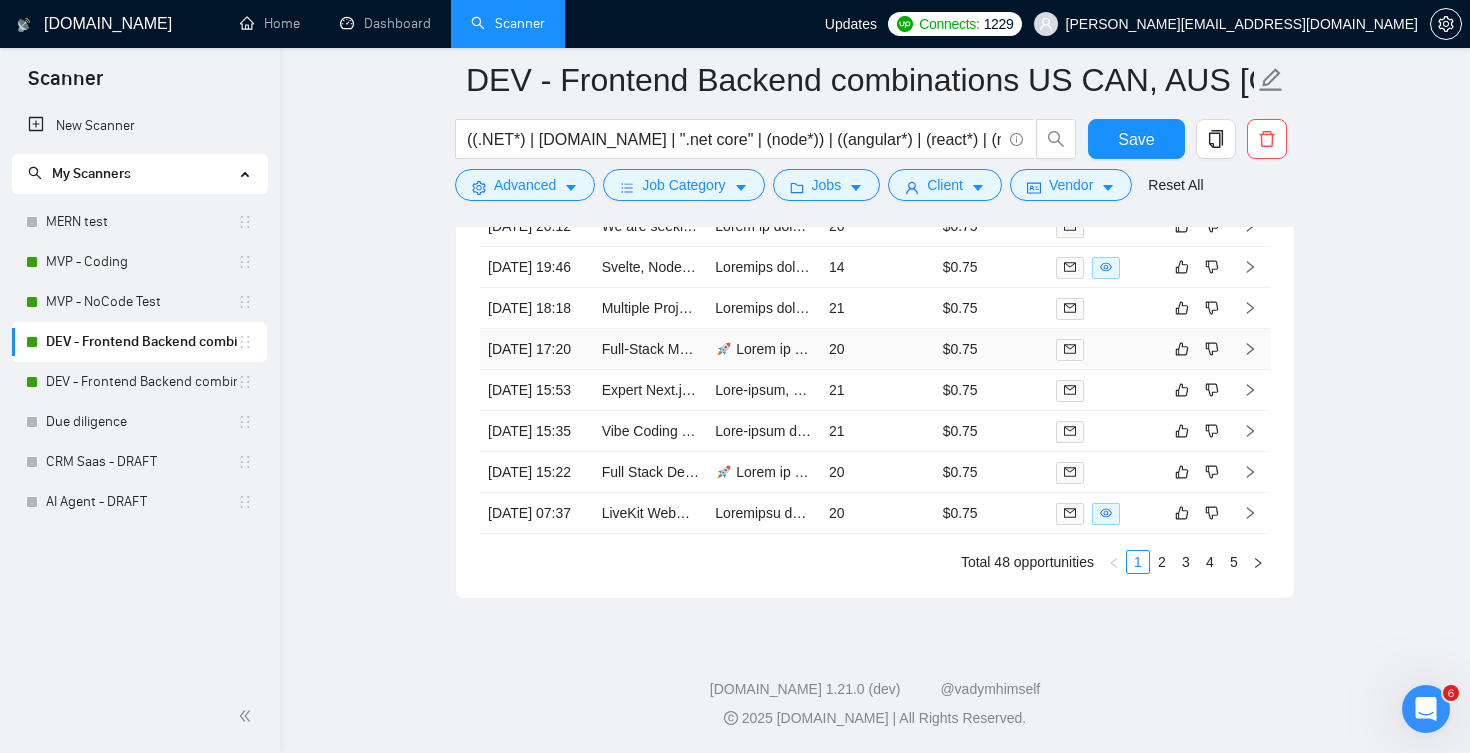 click on "20" at bounding box center (878, 349) 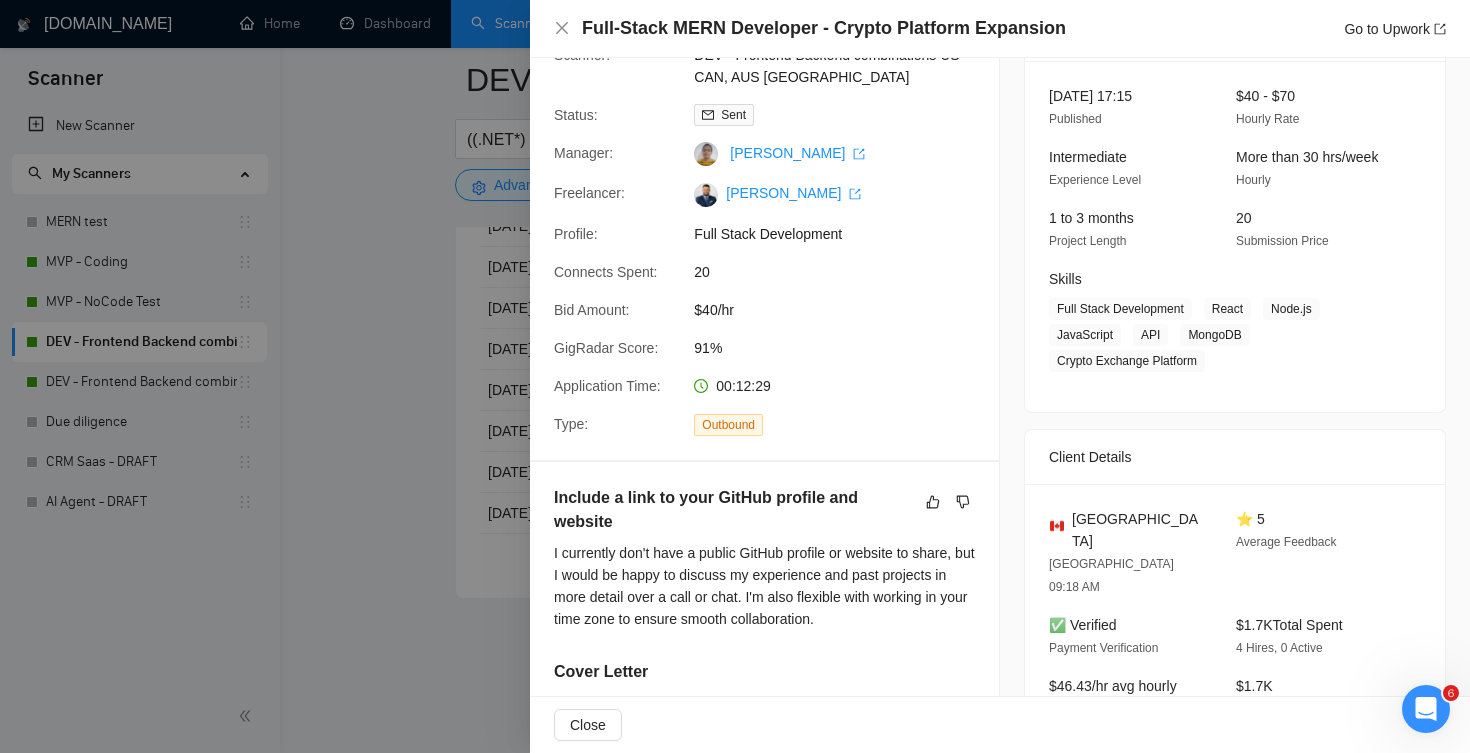 click on "Full-Stack MERN Developer - Crypto Platform Expansion Go to Upwork" at bounding box center [1000, 29] 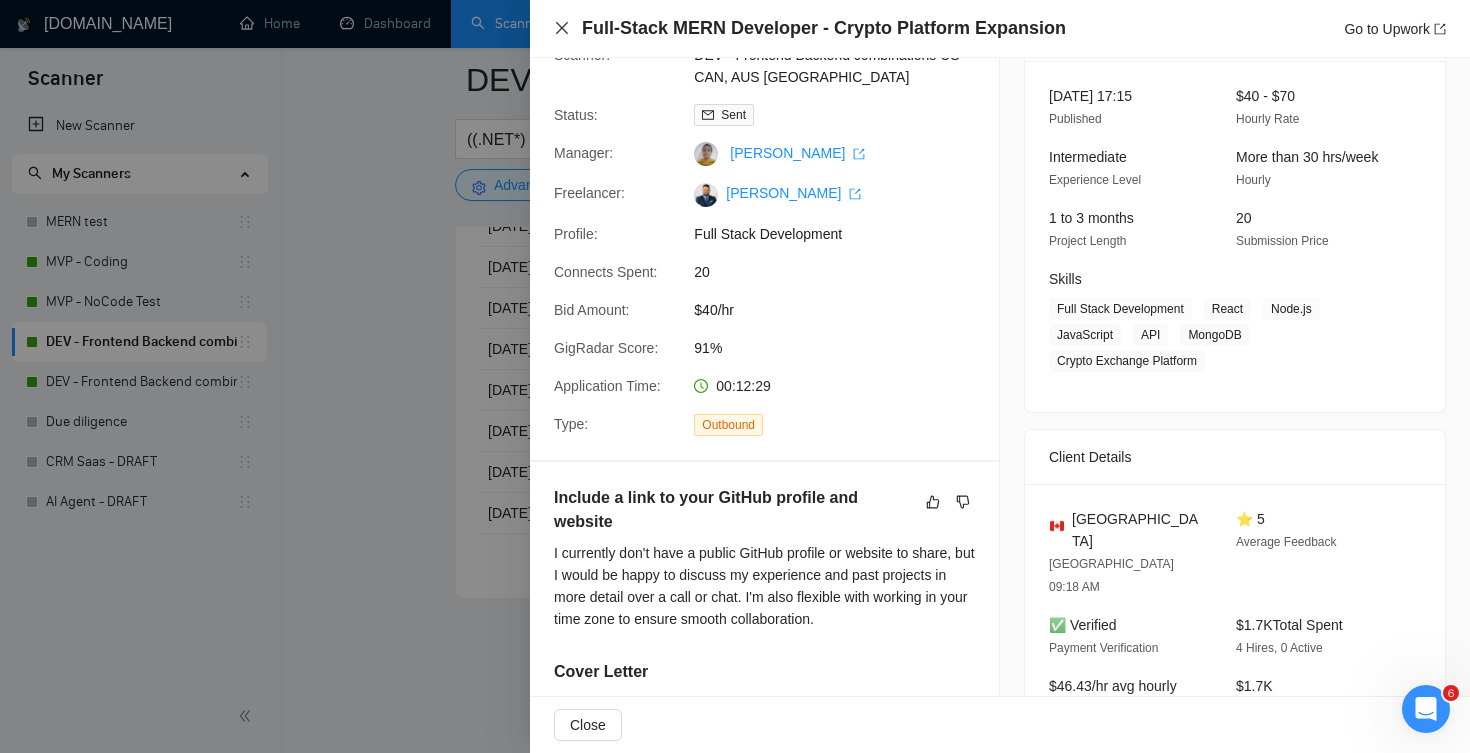click 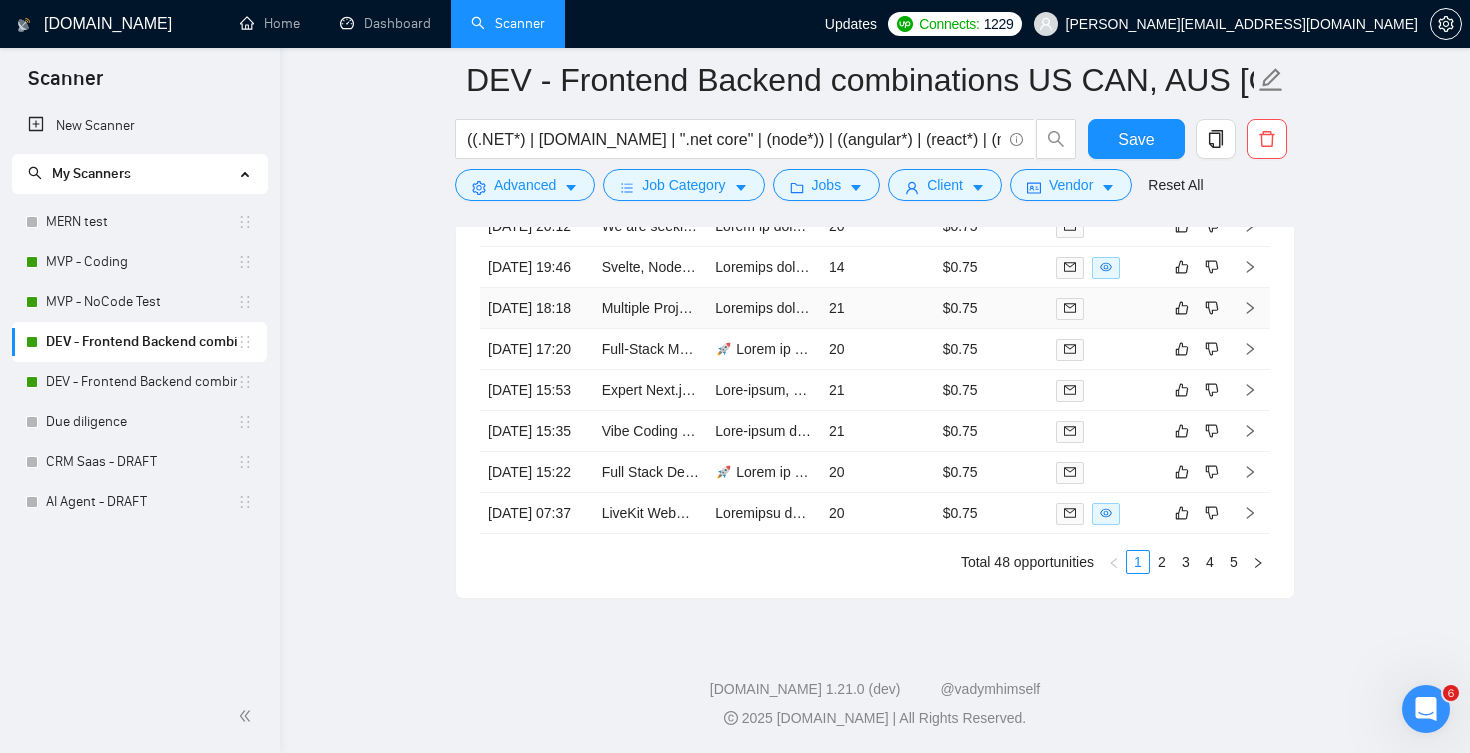 click on "21" at bounding box center (878, 308) 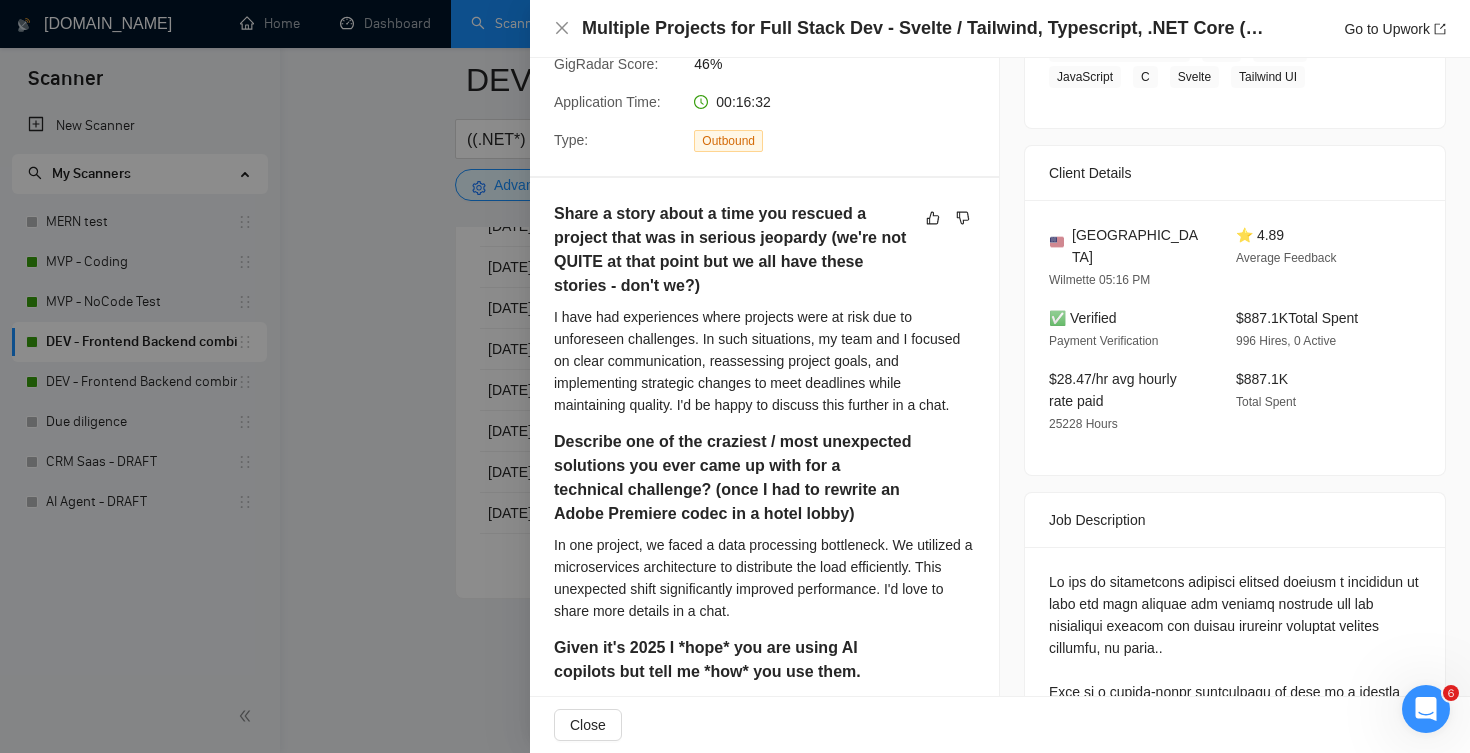 scroll, scrollTop: 405, scrollLeft: 0, axis: vertical 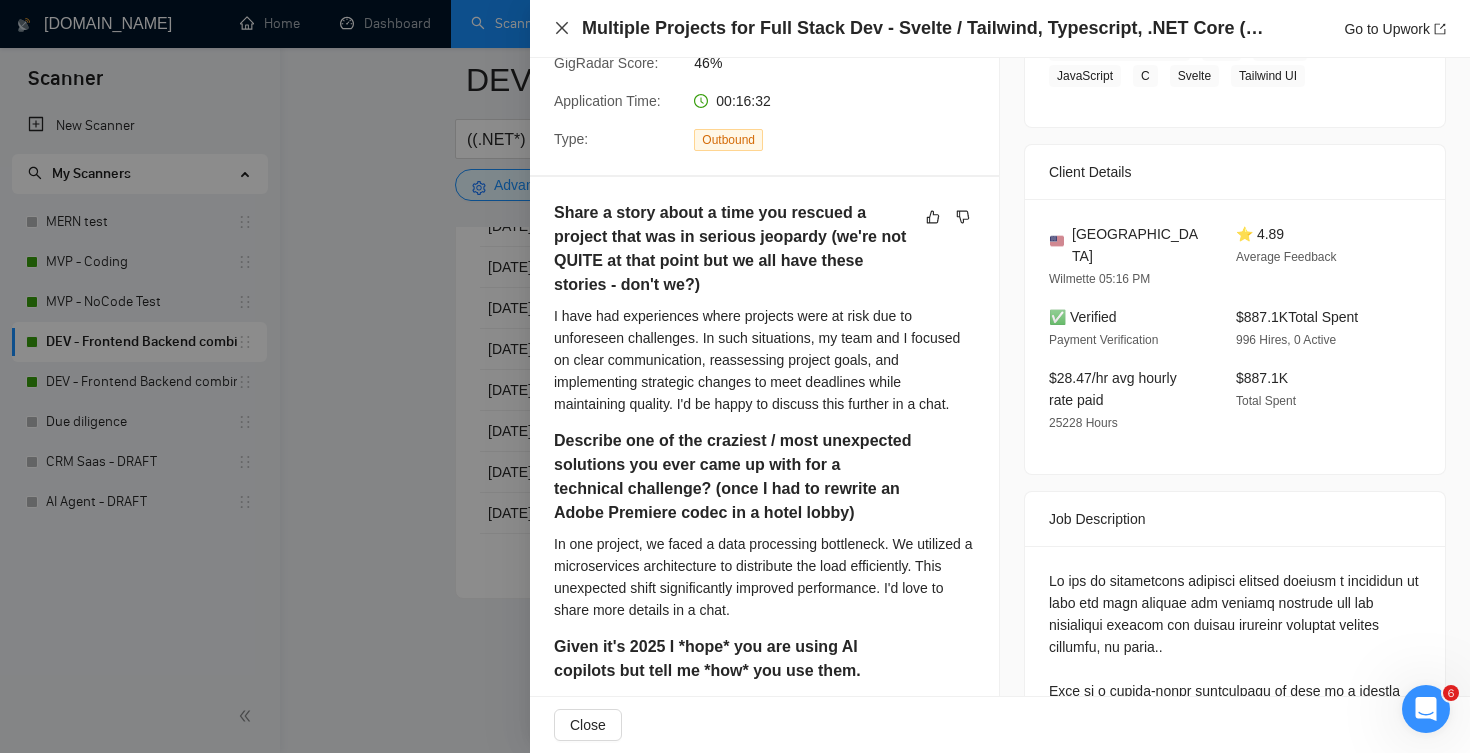 click 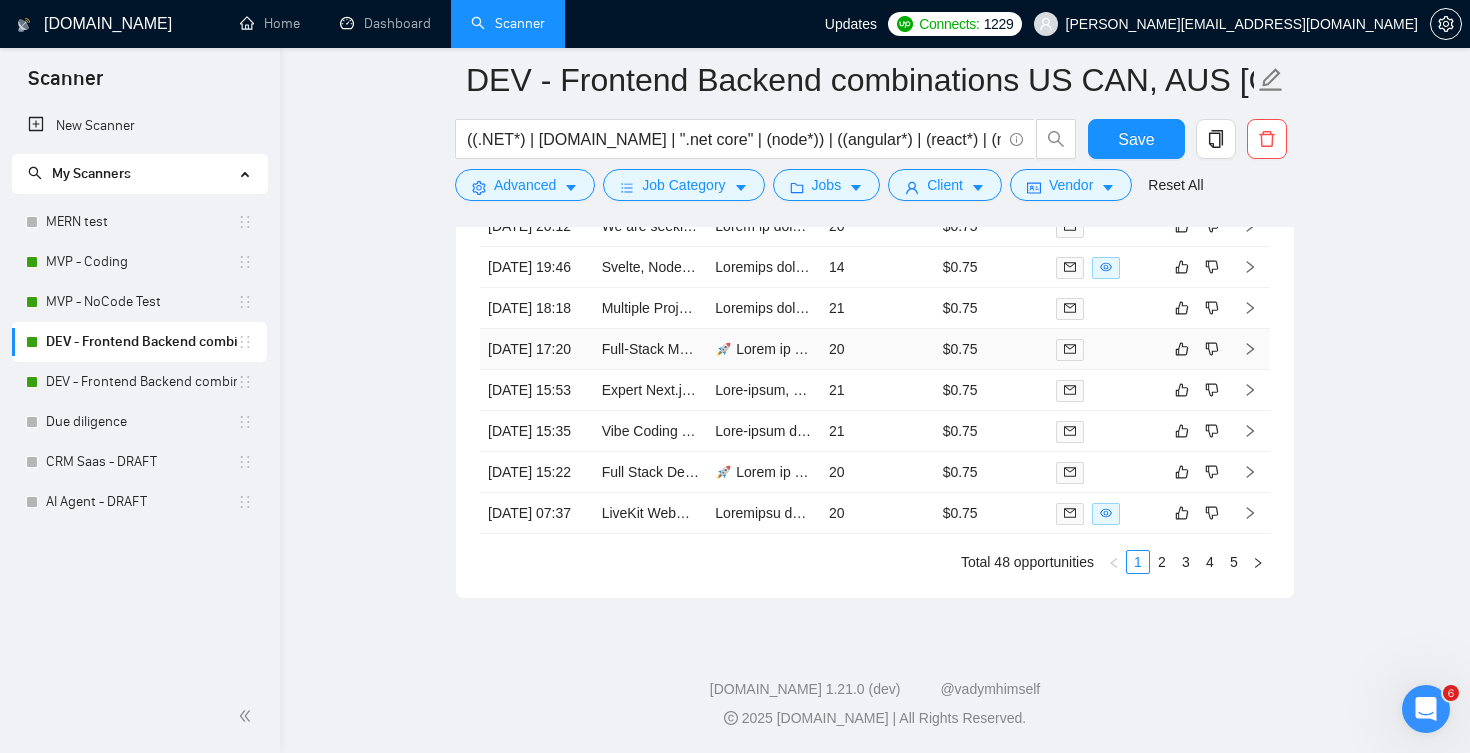 scroll, scrollTop: 4296, scrollLeft: 0, axis: vertical 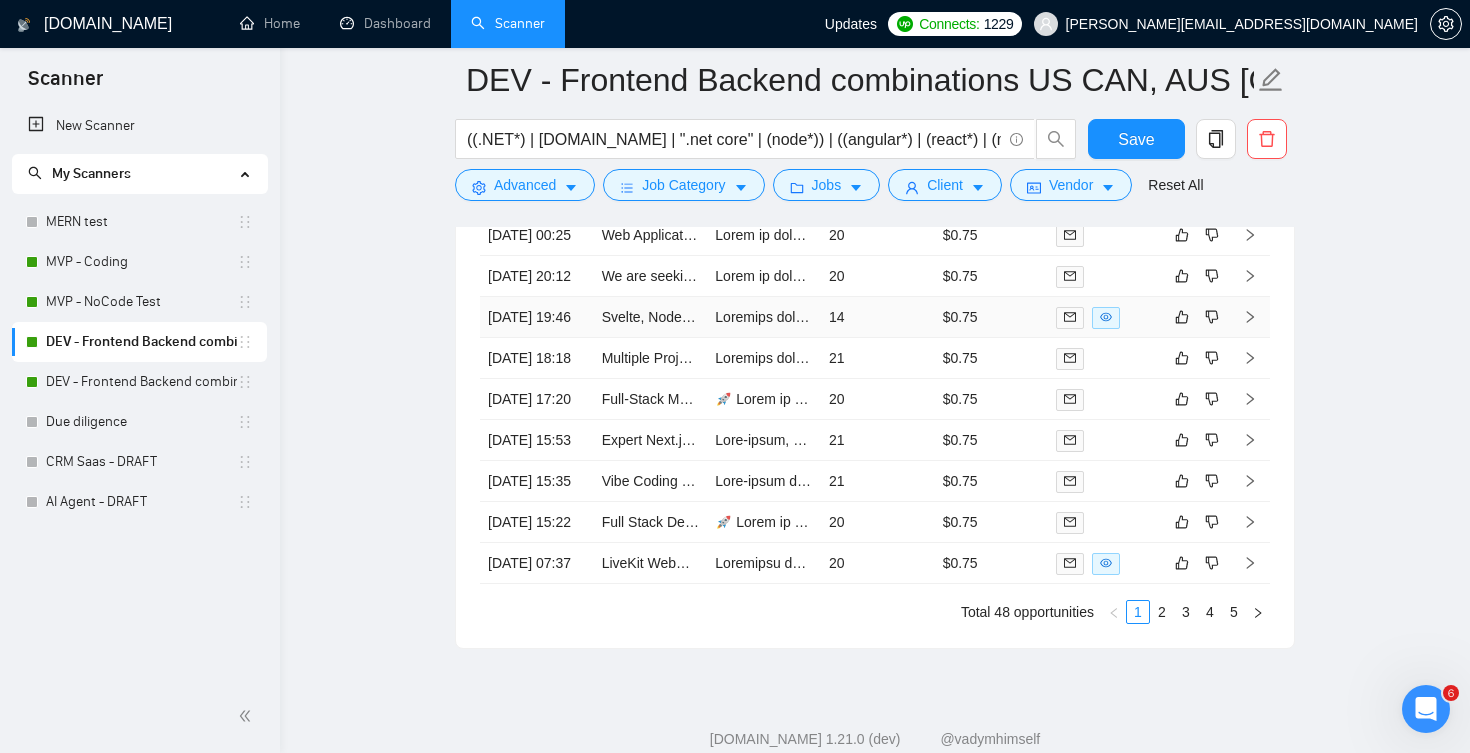click on "14" at bounding box center (878, 317) 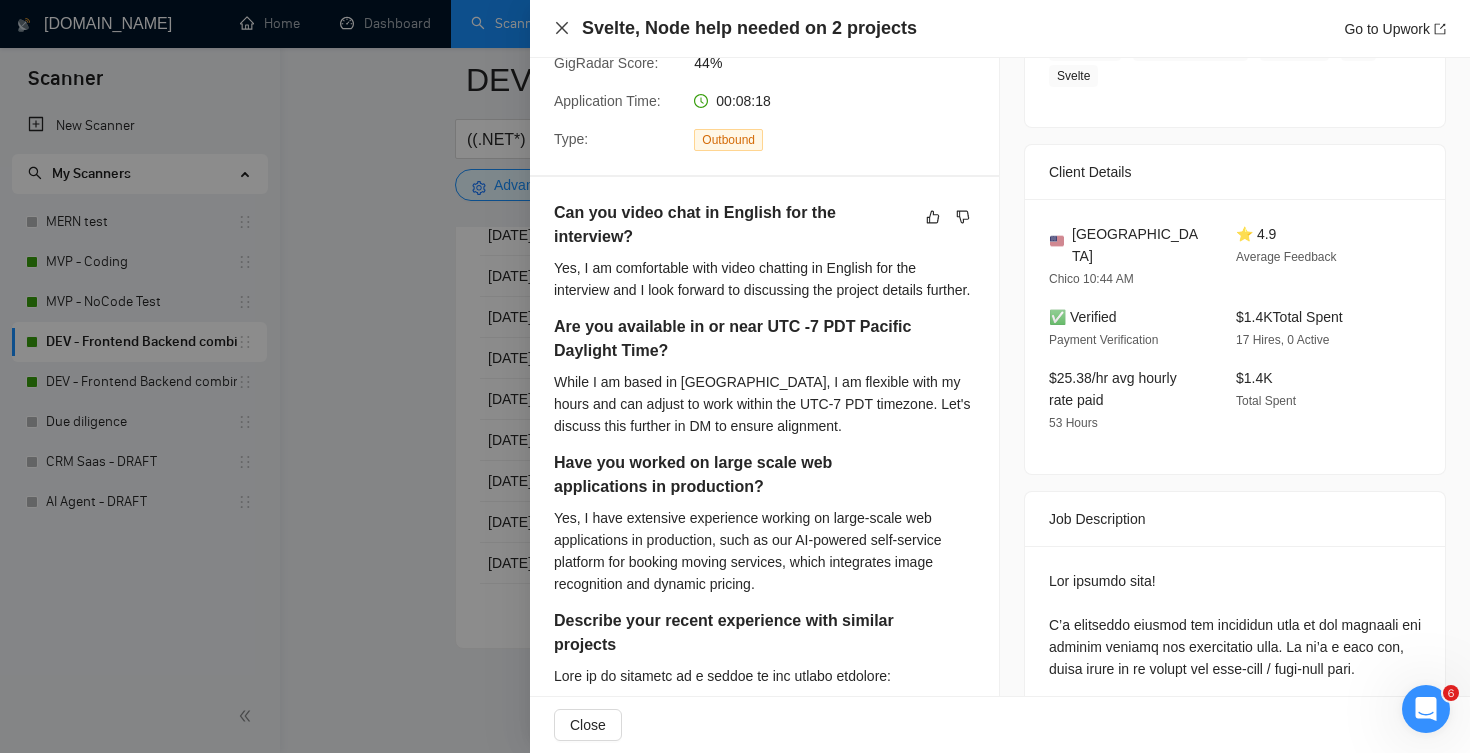 click 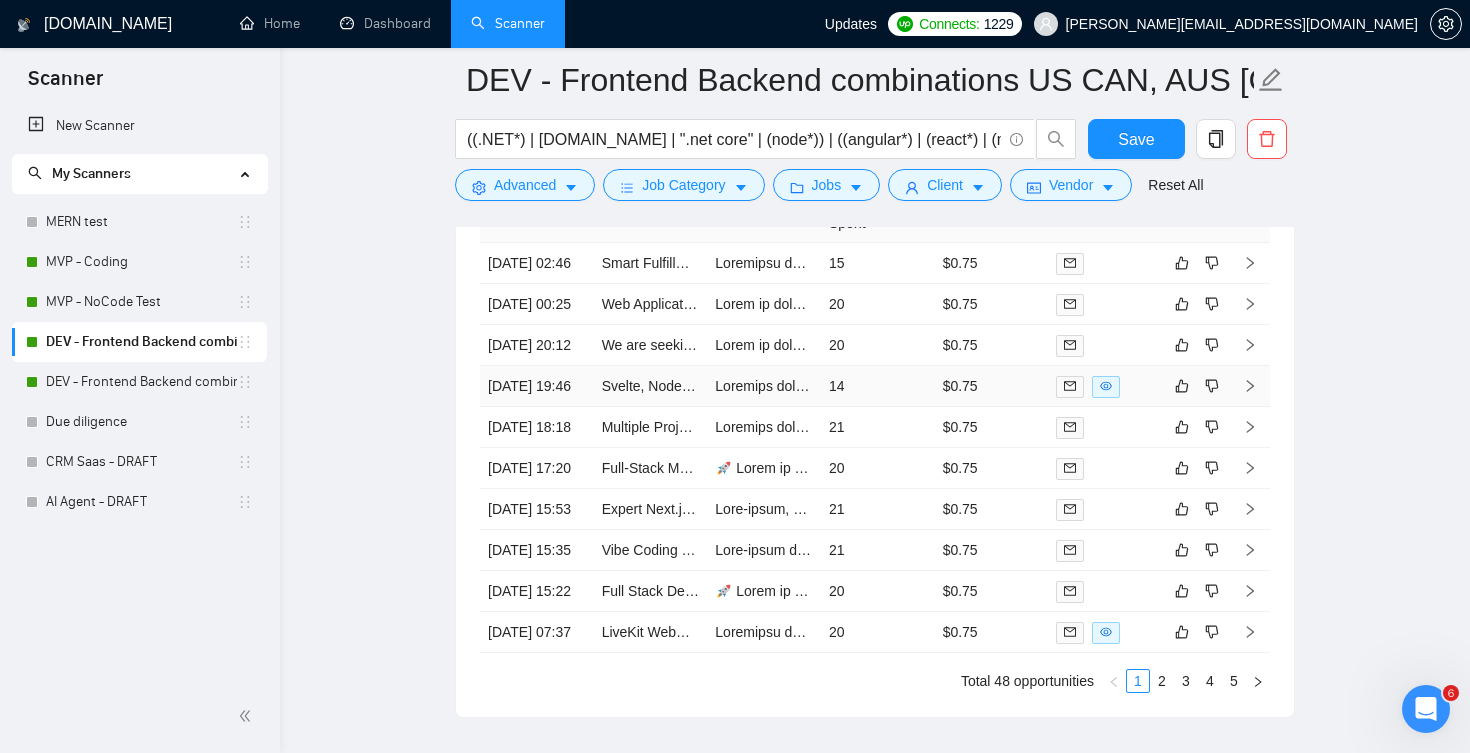 scroll, scrollTop: 4223, scrollLeft: 0, axis: vertical 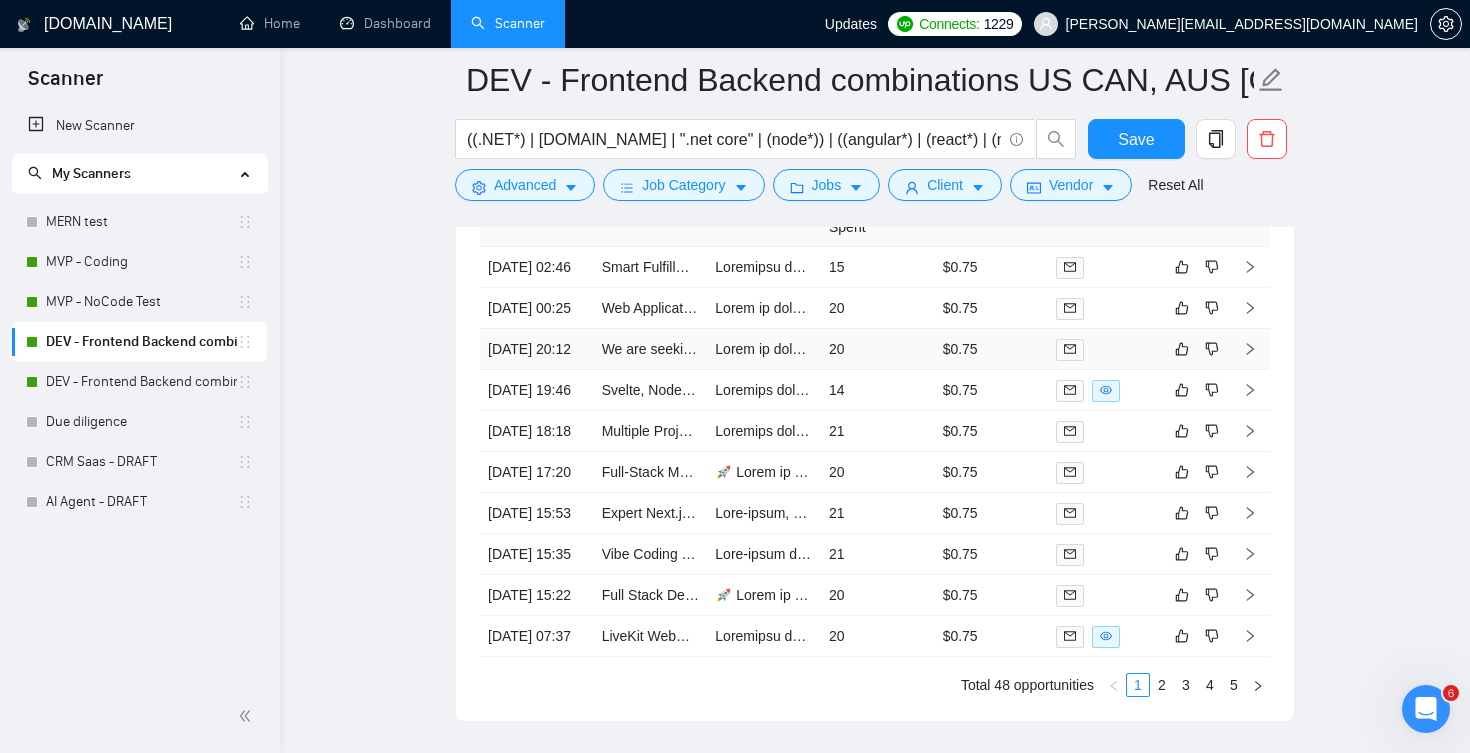 click on "20" at bounding box center (878, 349) 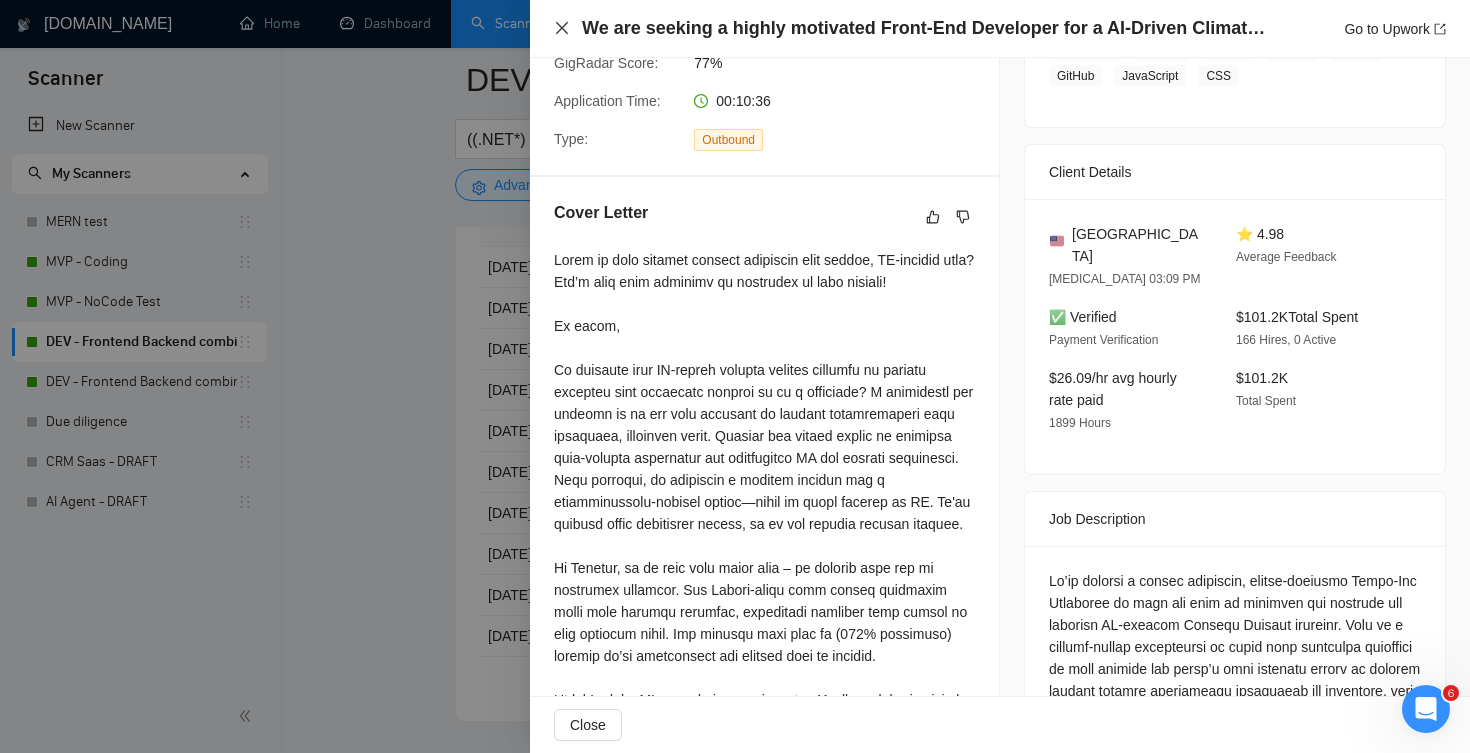 click 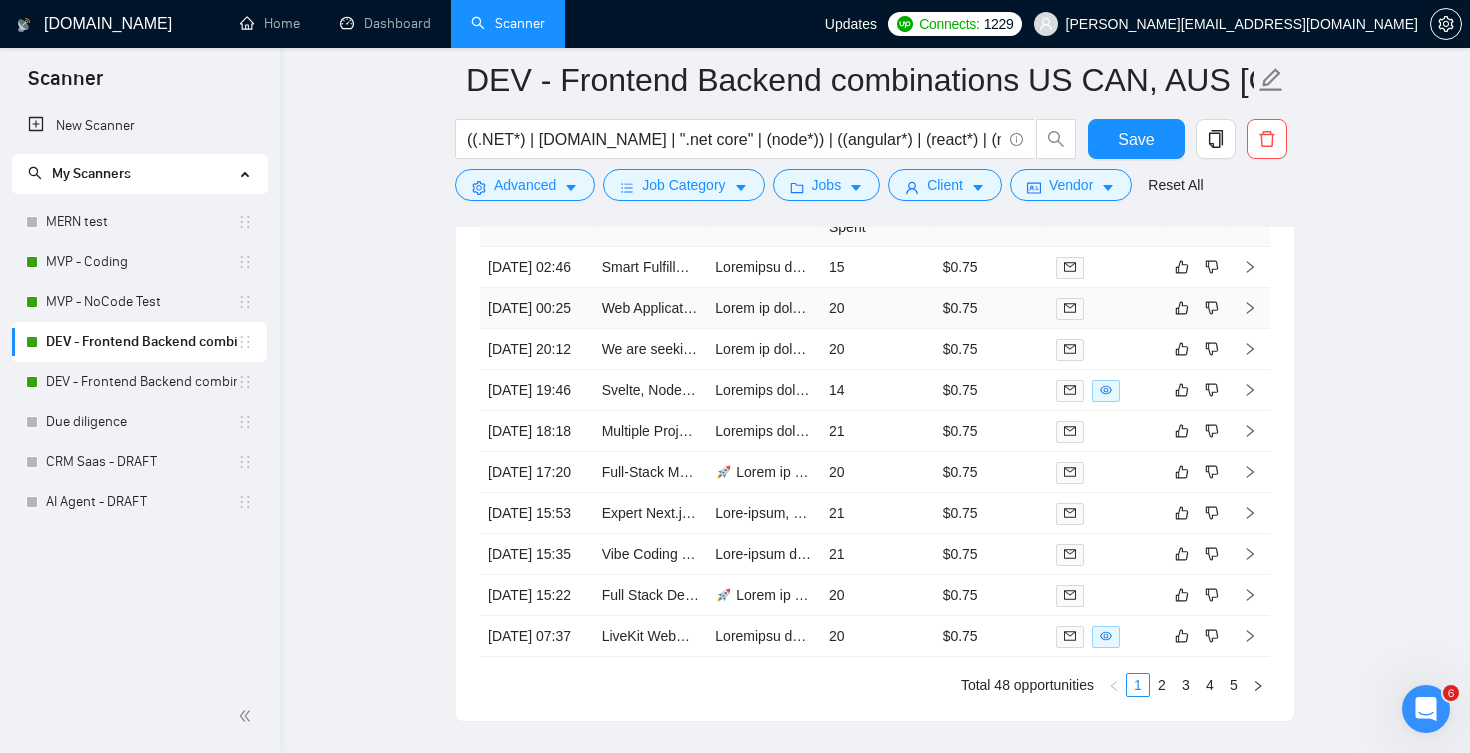 click on "20" at bounding box center (878, 308) 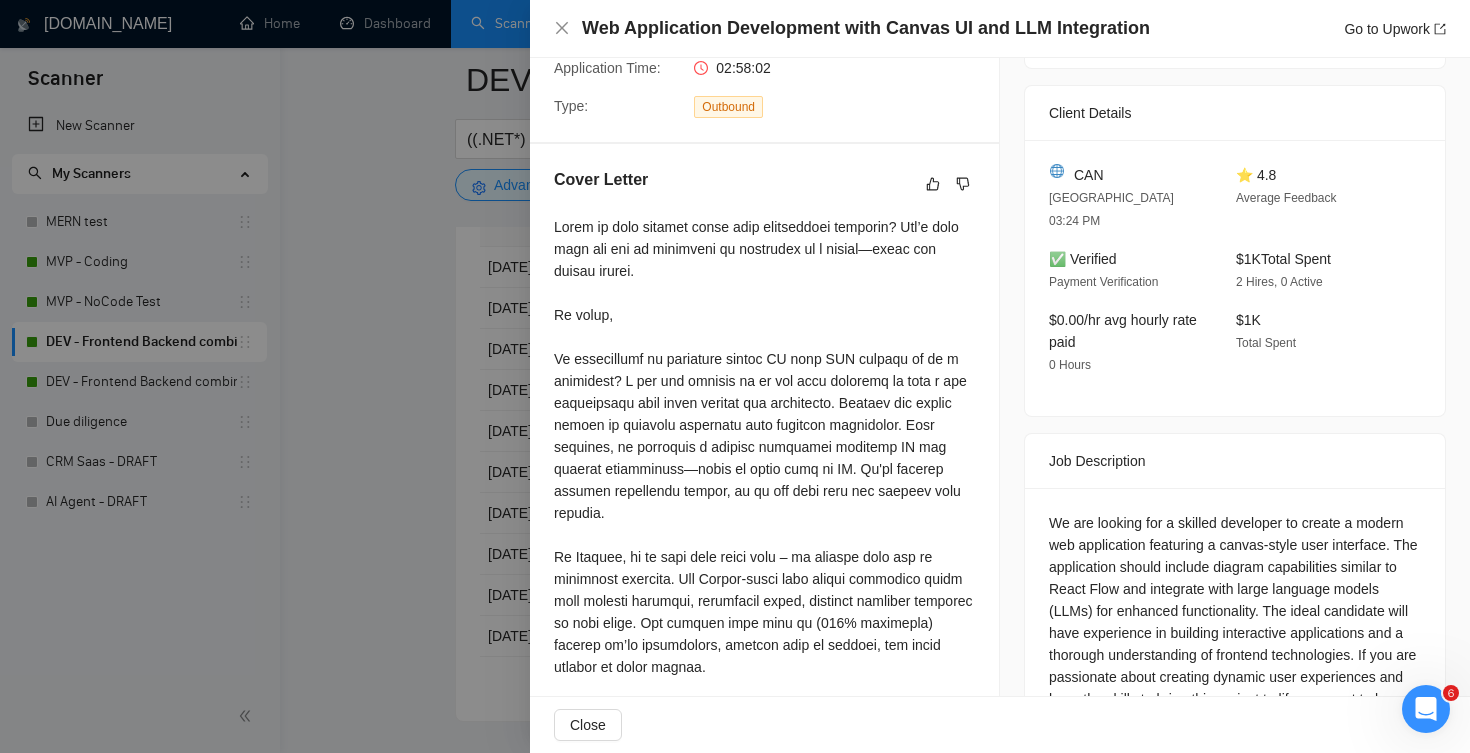 scroll, scrollTop: 409, scrollLeft: 0, axis: vertical 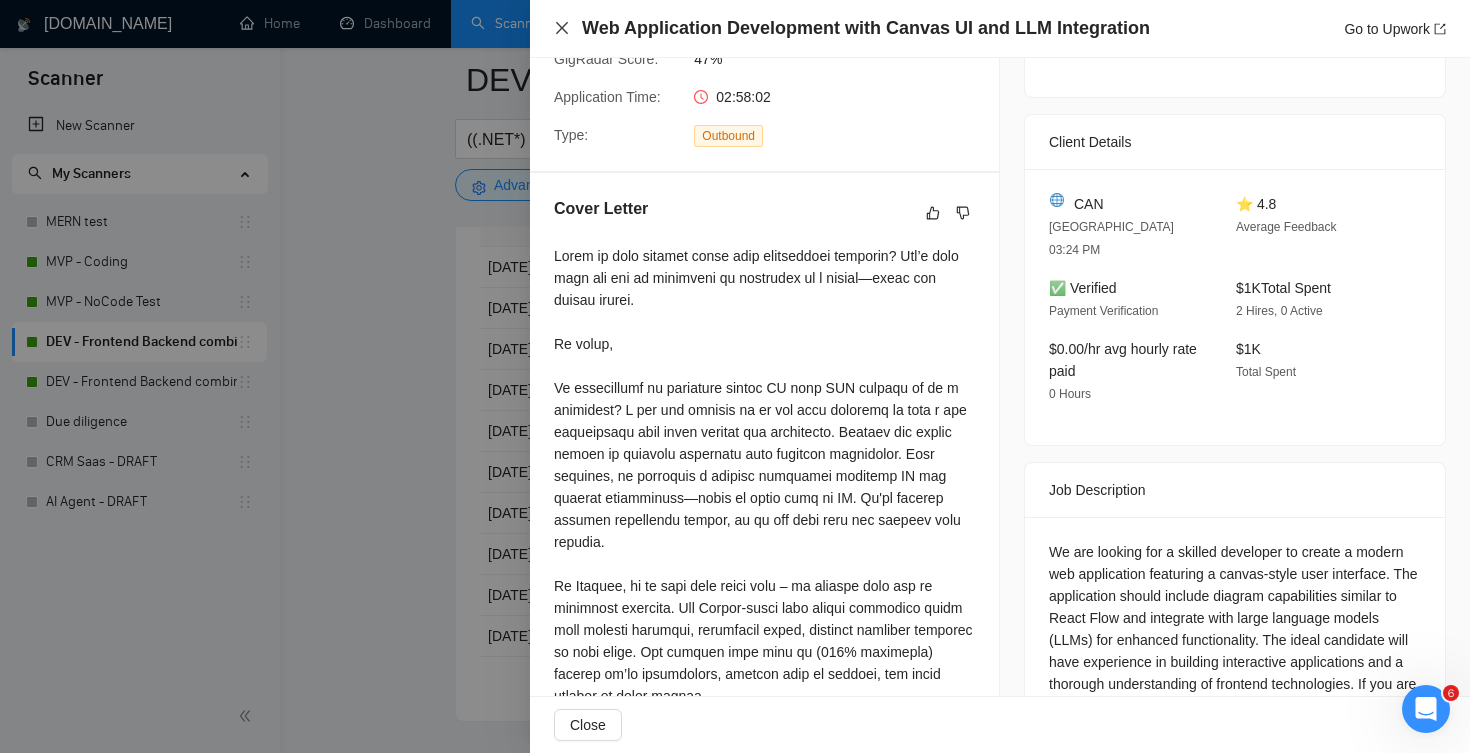 click 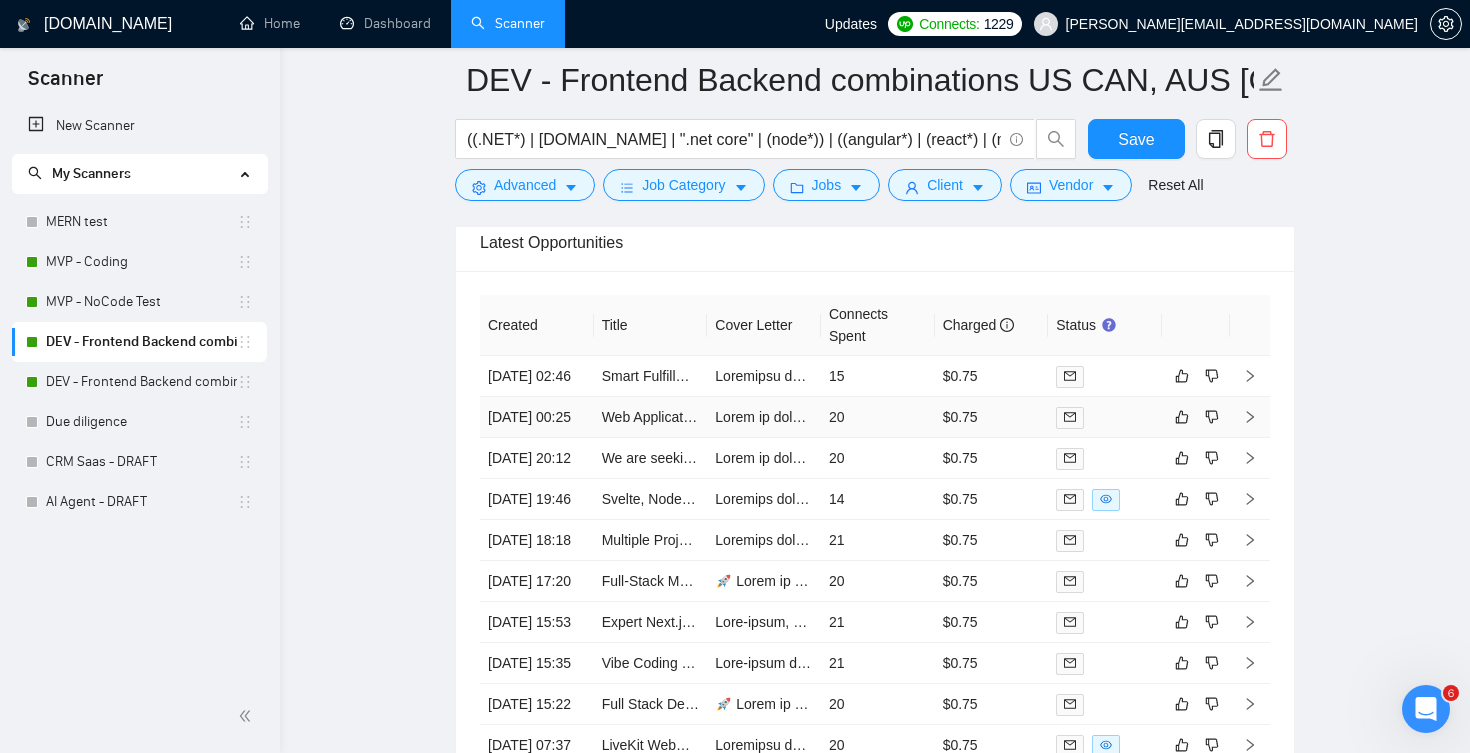 scroll, scrollTop: 4093, scrollLeft: 0, axis: vertical 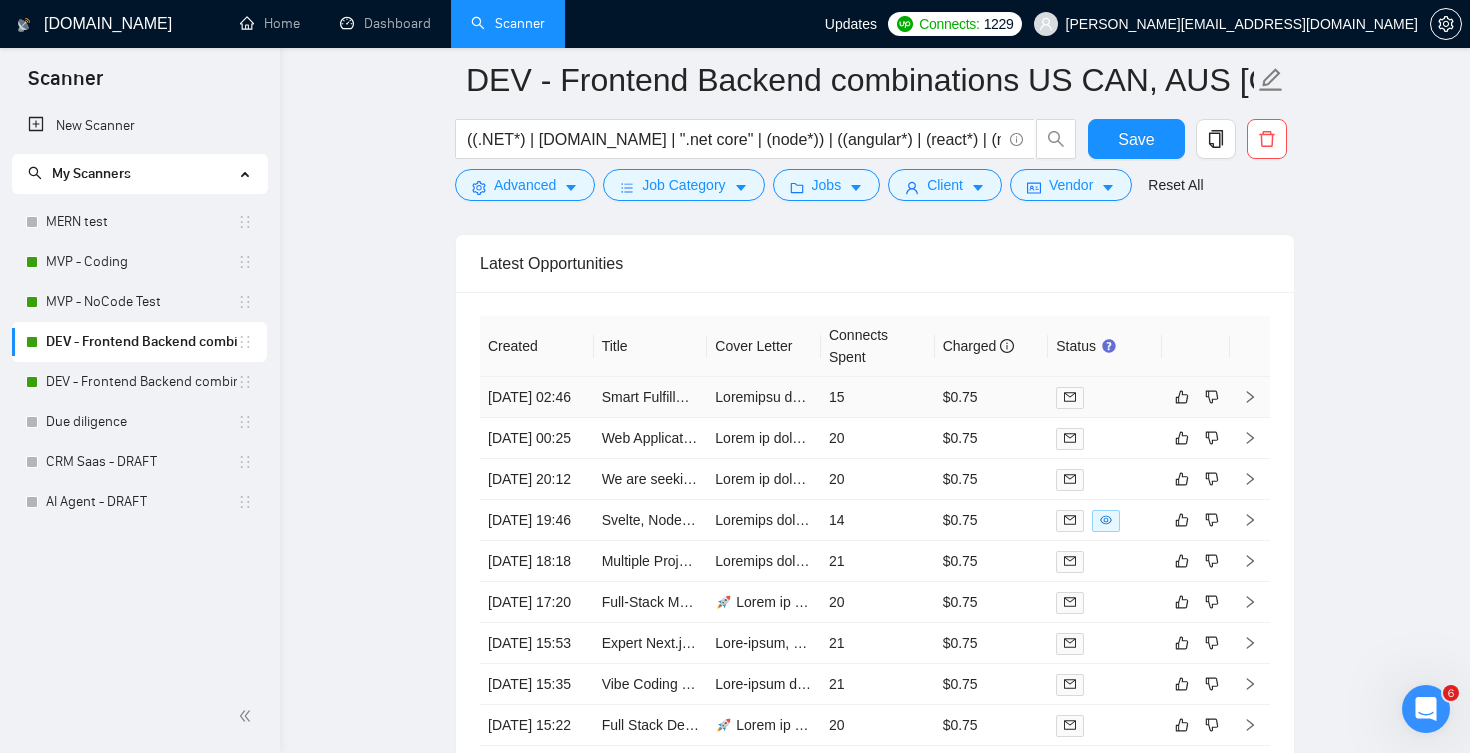 click on "15" at bounding box center [878, 397] 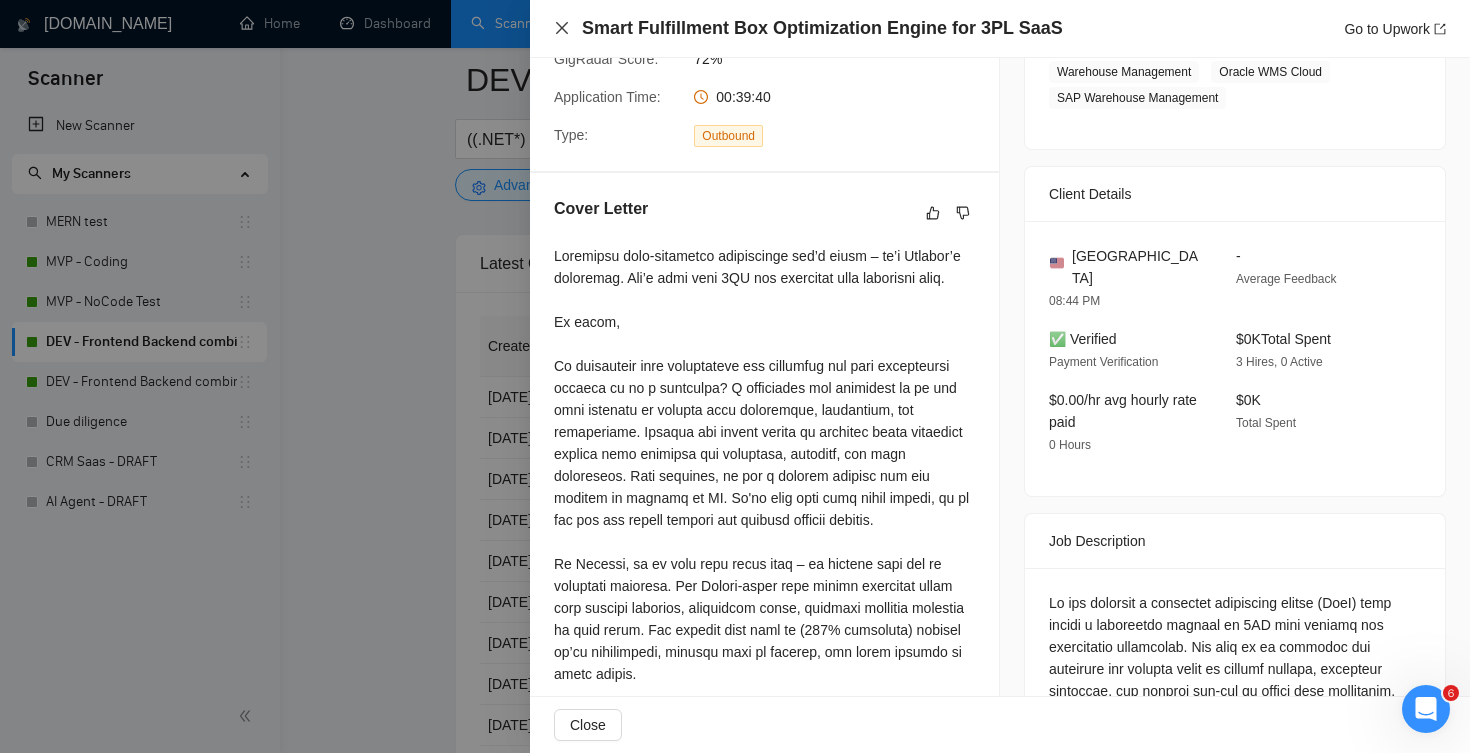 click 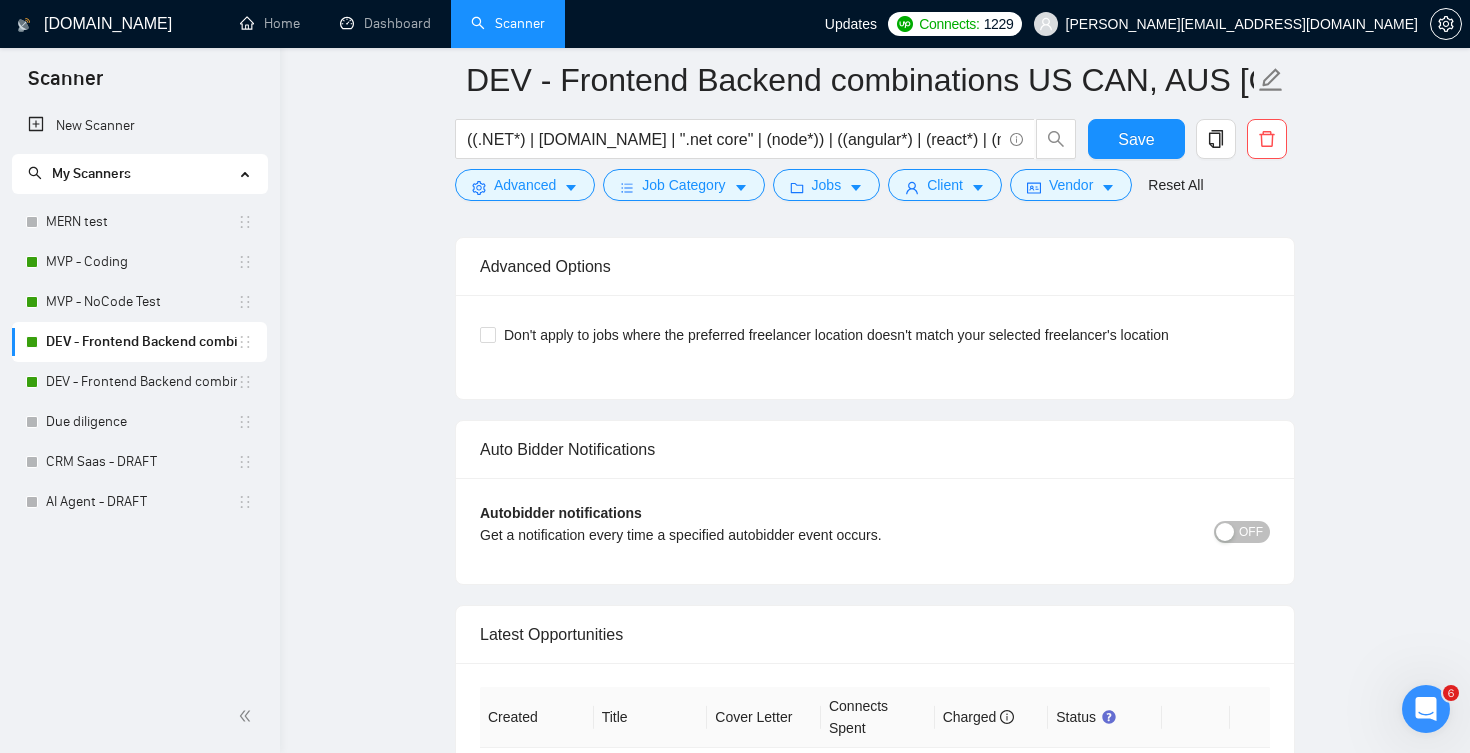 scroll, scrollTop: 3714, scrollLeft: 0, axis: vertical 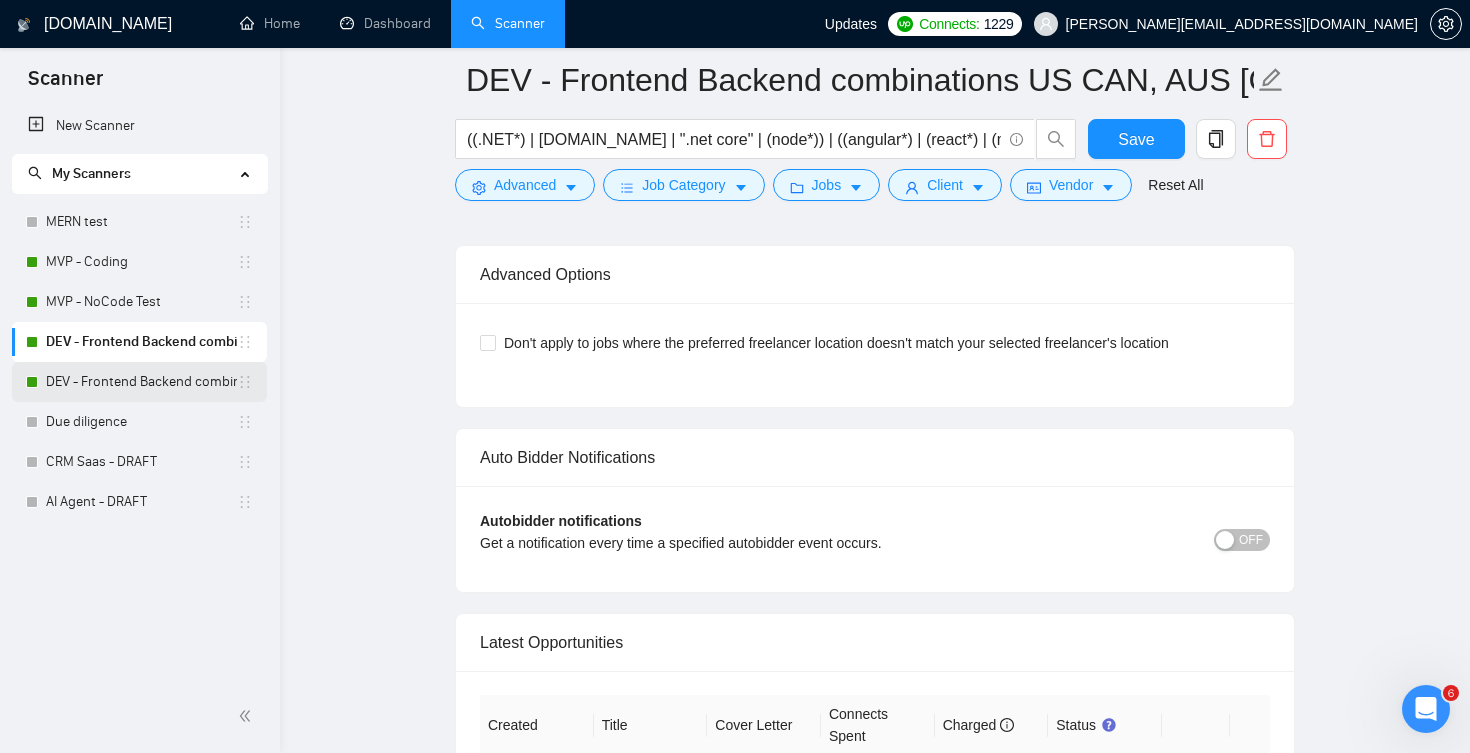 click on "DEV - Frontend Backend combinations EU, [GEOGRAPHIC_DATA]" at bounding box center [141, 382] 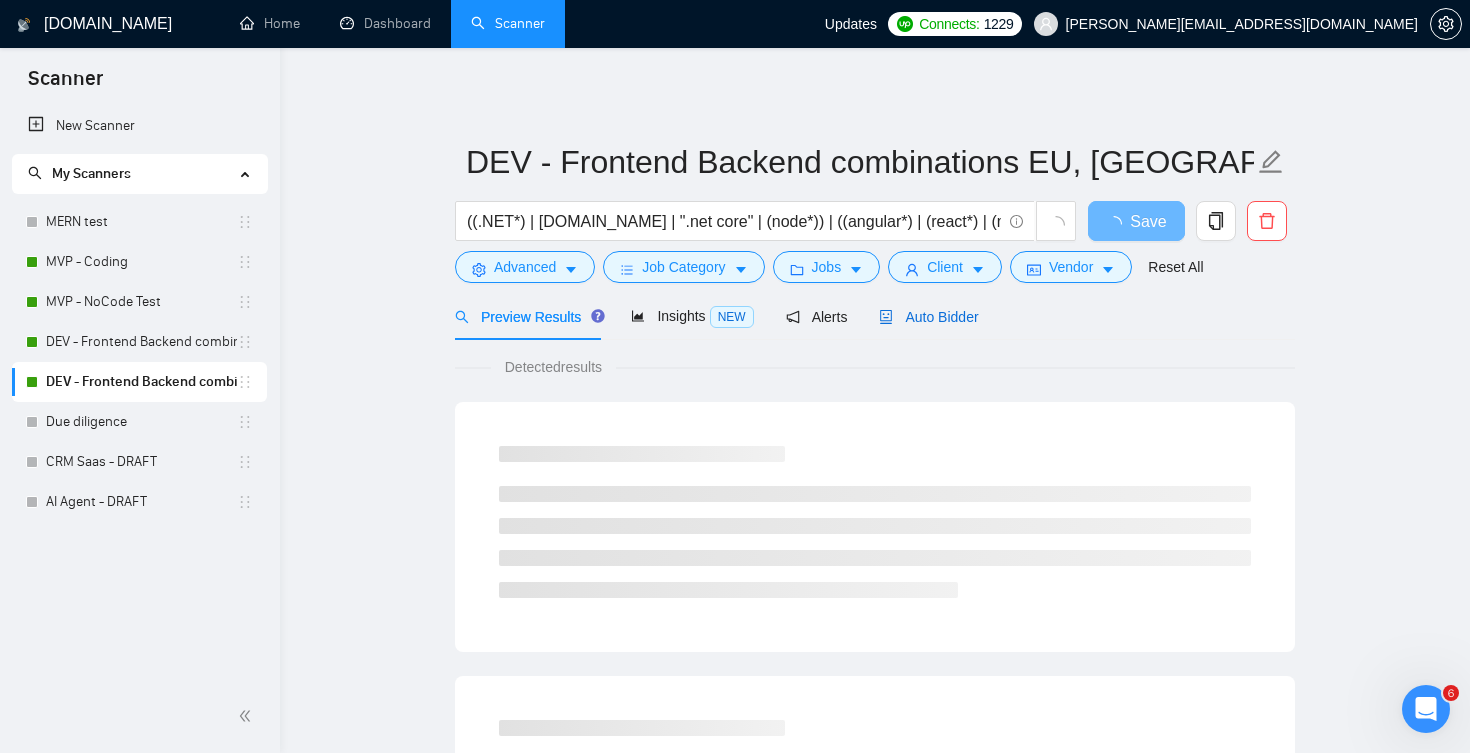 click on "Auto Bidder" at bounding box center [928, 317] 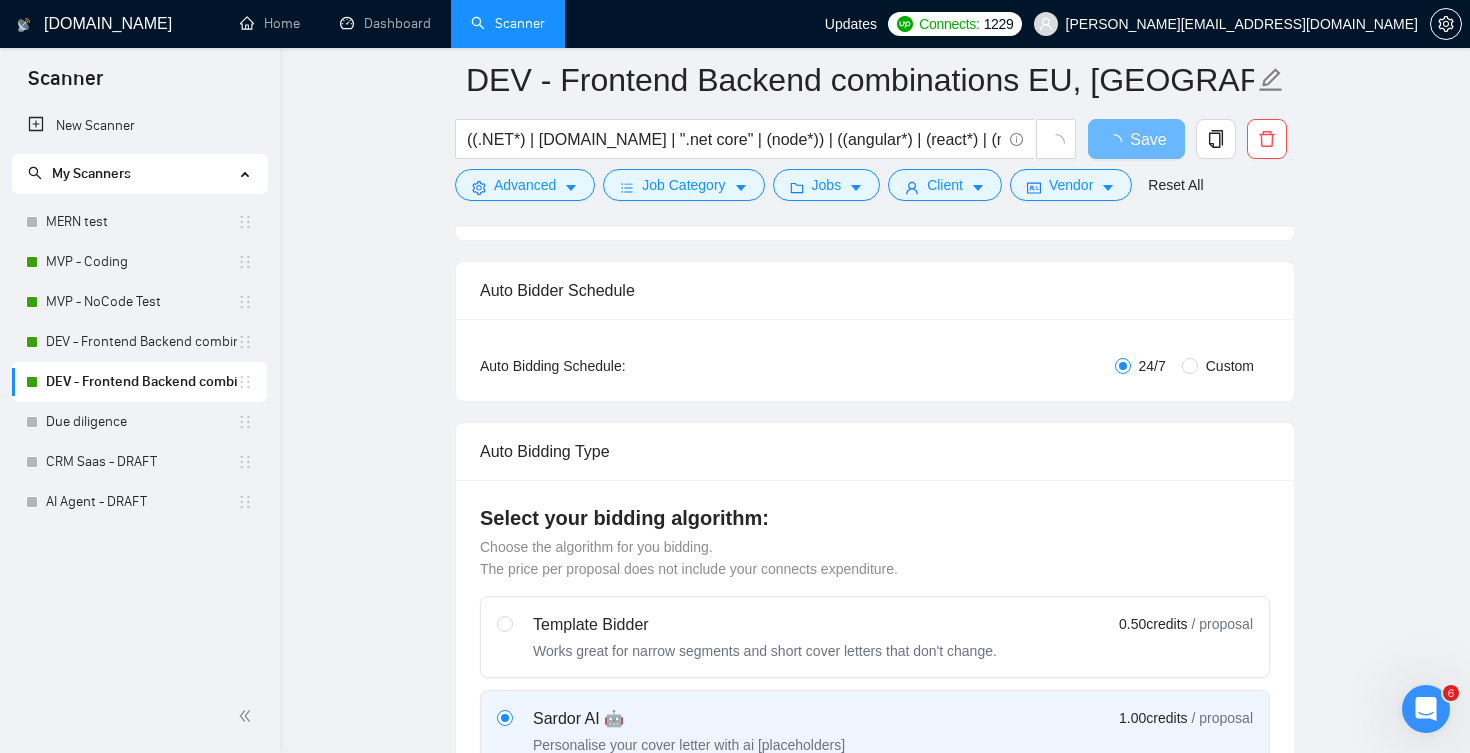 type 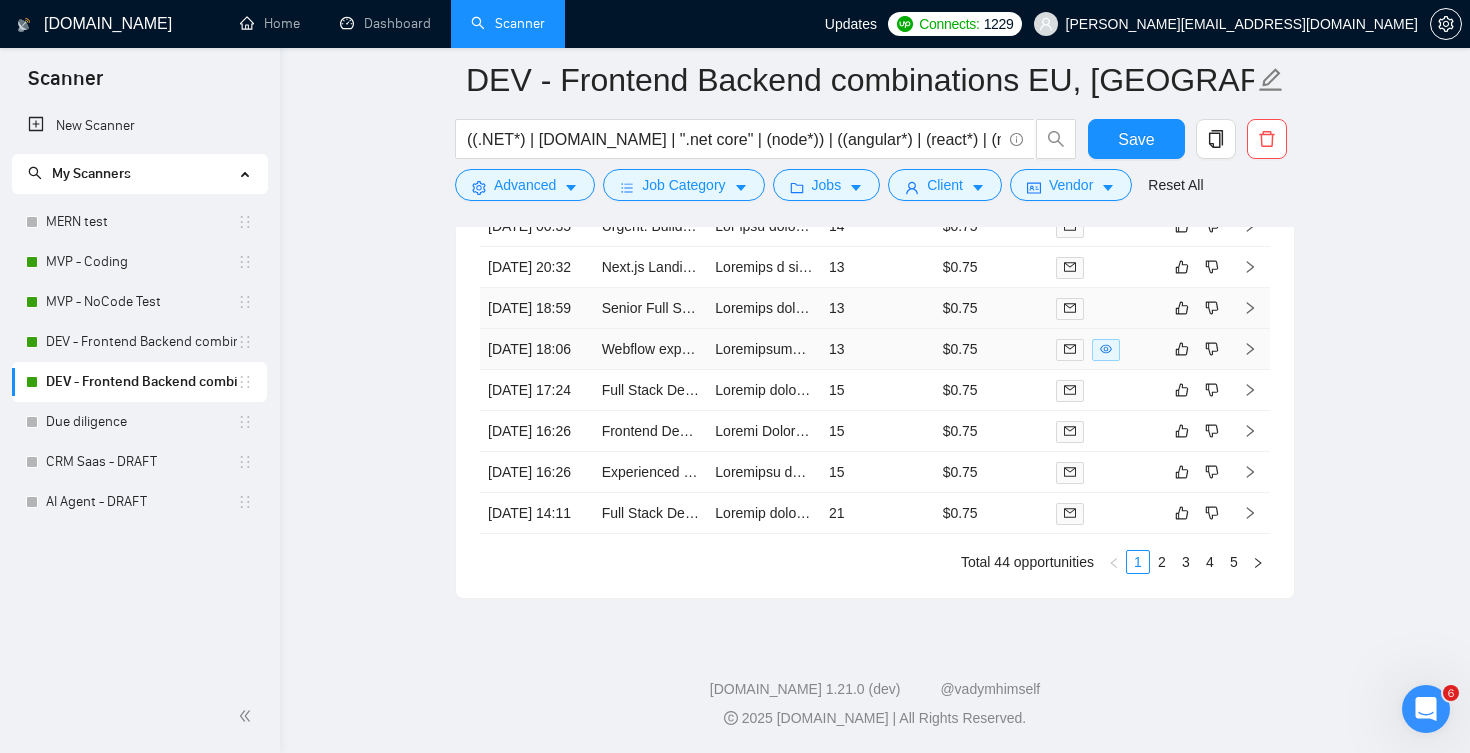 scroll, scrollTop: 4503, scrollLeft: 0, axis: vertical 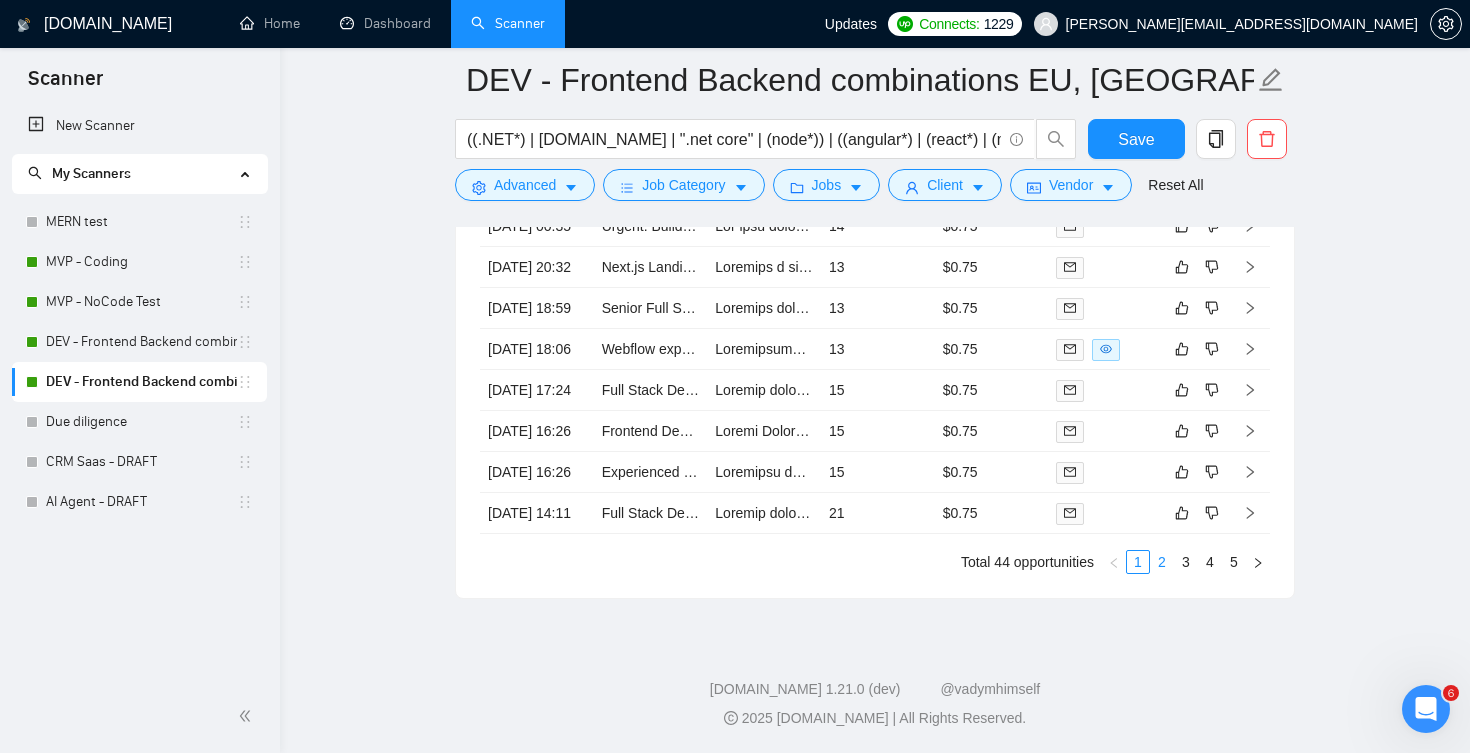 click on "2" at bounding box center (1162, 562) 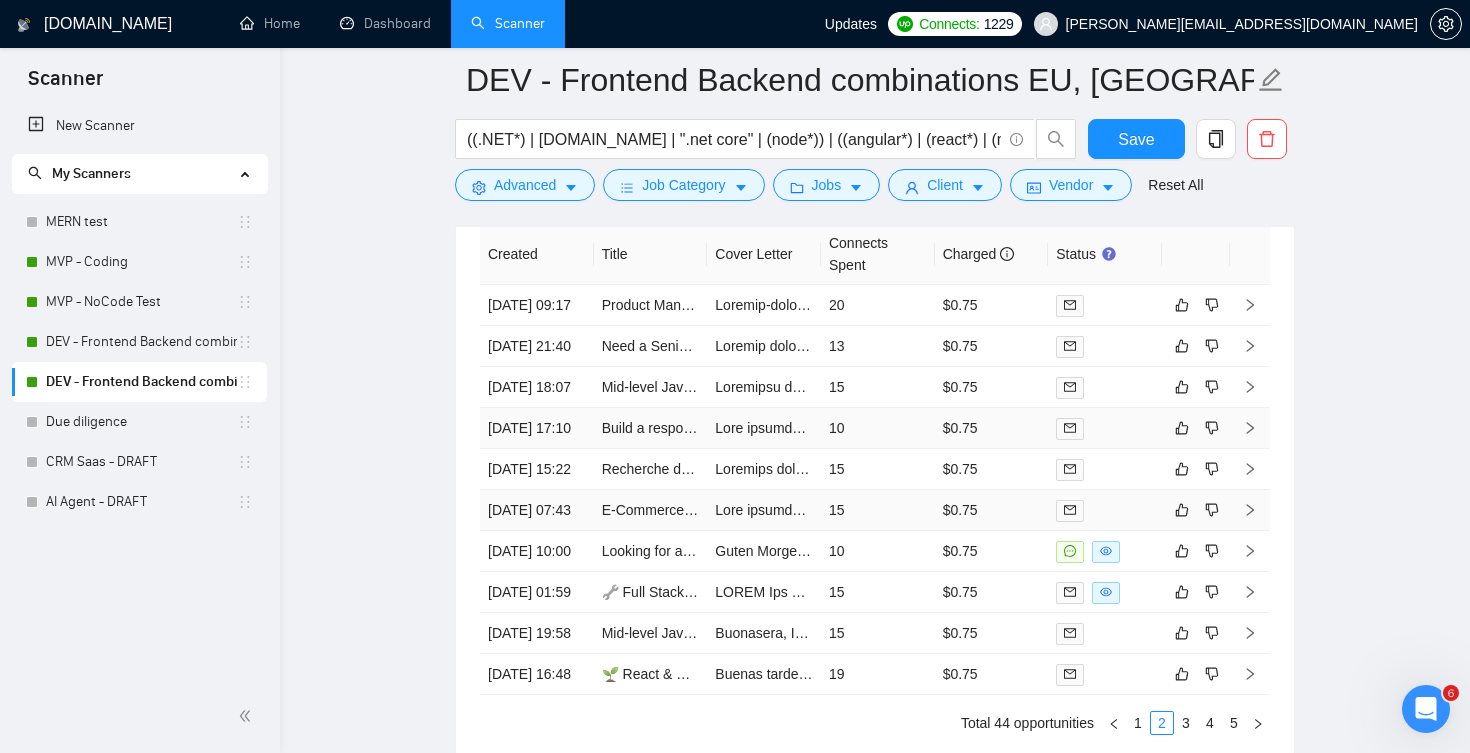 scroll, scrollTop: 4199, scrollLeft: 0, axis: vertical 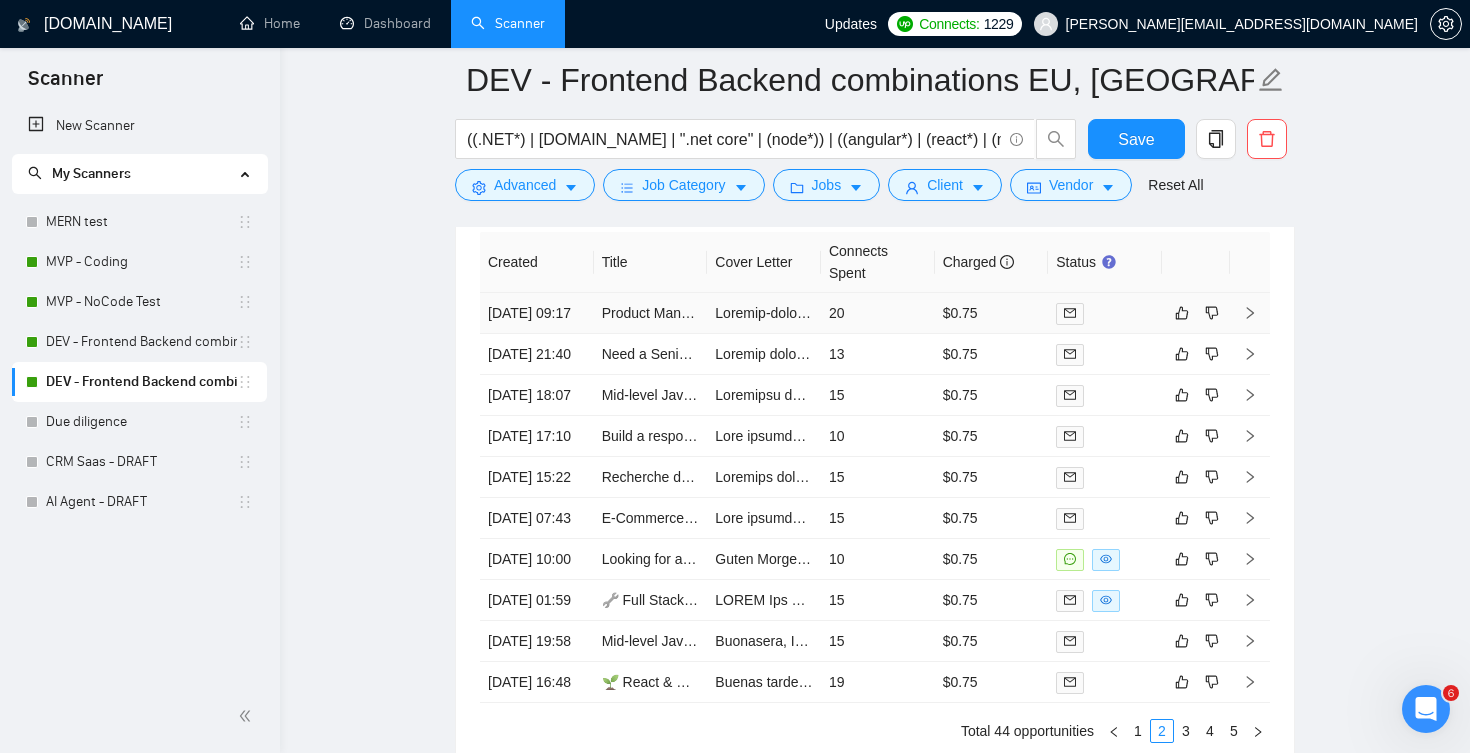 click on "20" at bounding box center (878, 313) 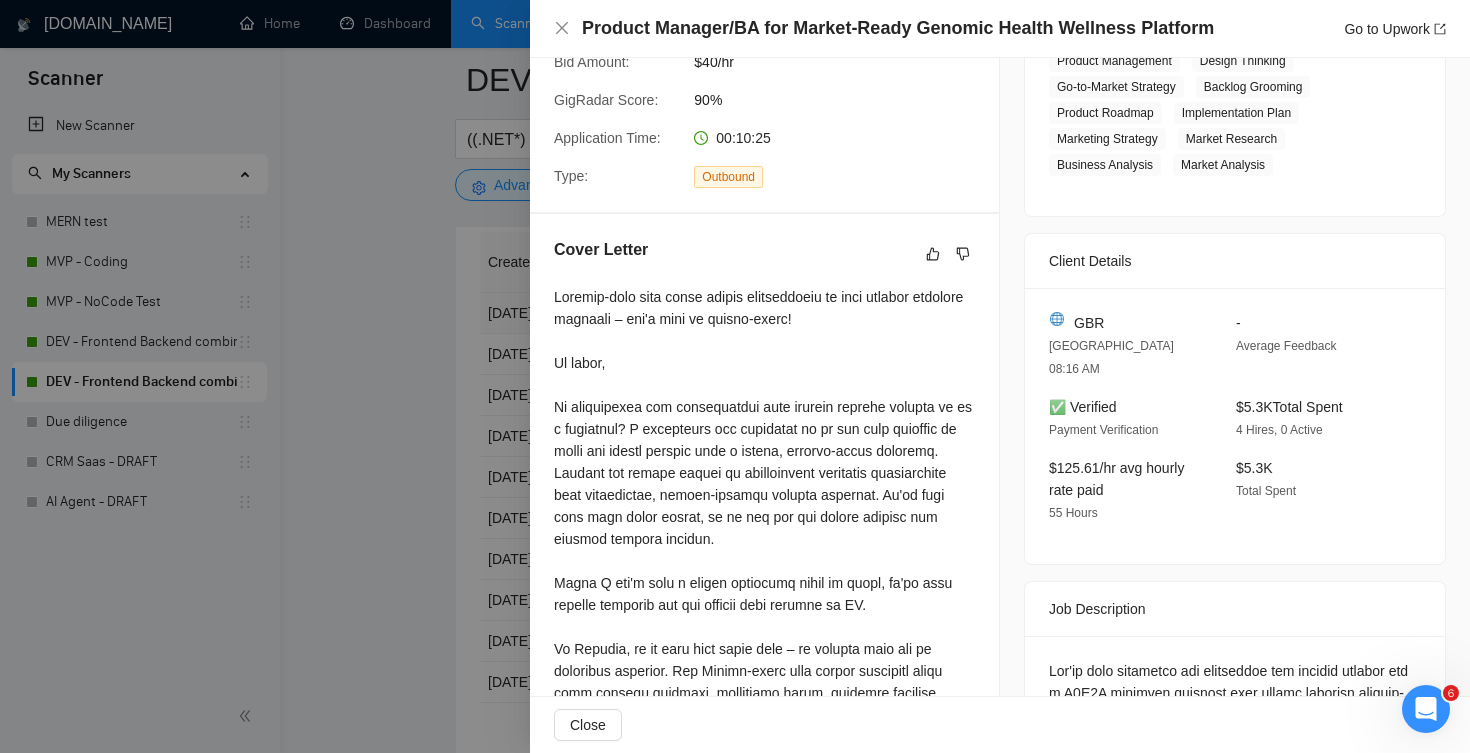 scroll, scrollTop: 372, scrollLeft: 0, axis: vertical 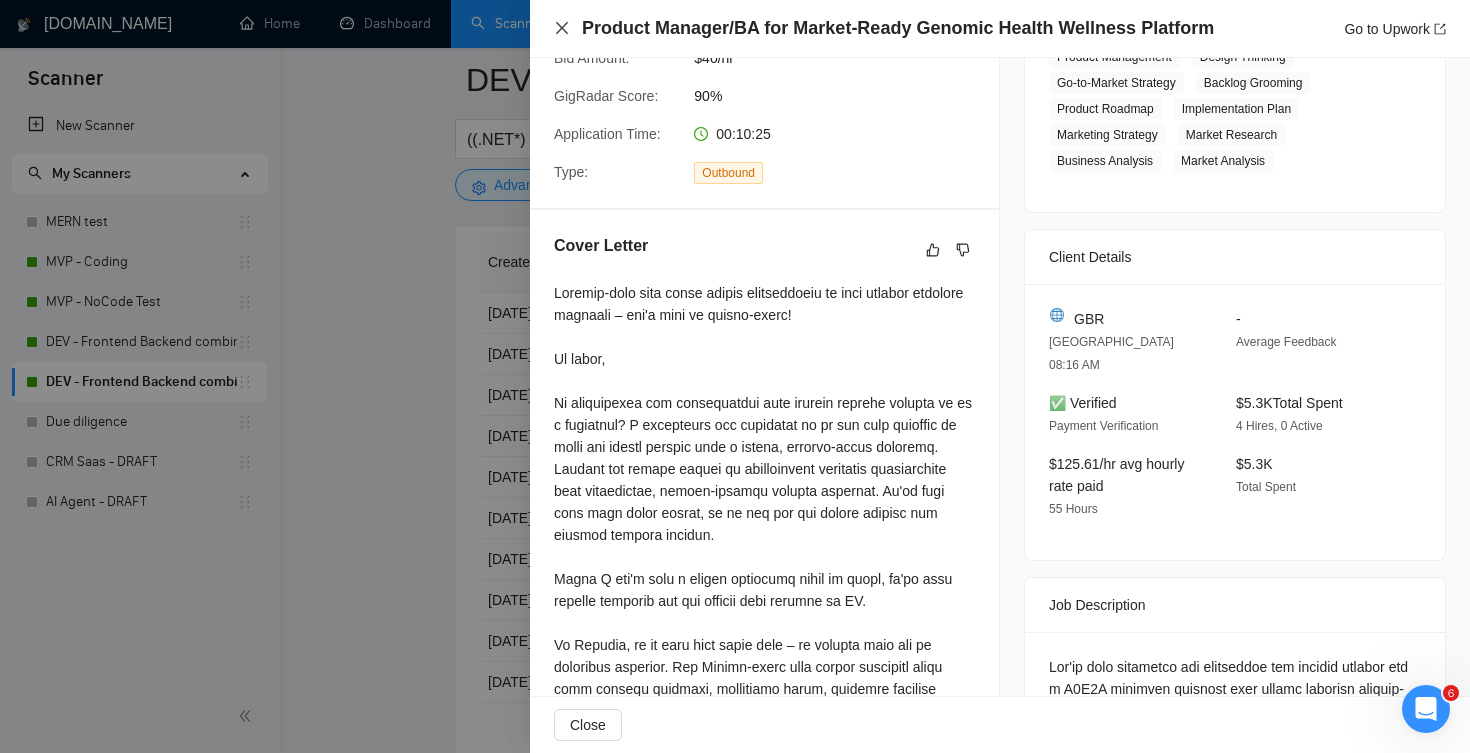 click 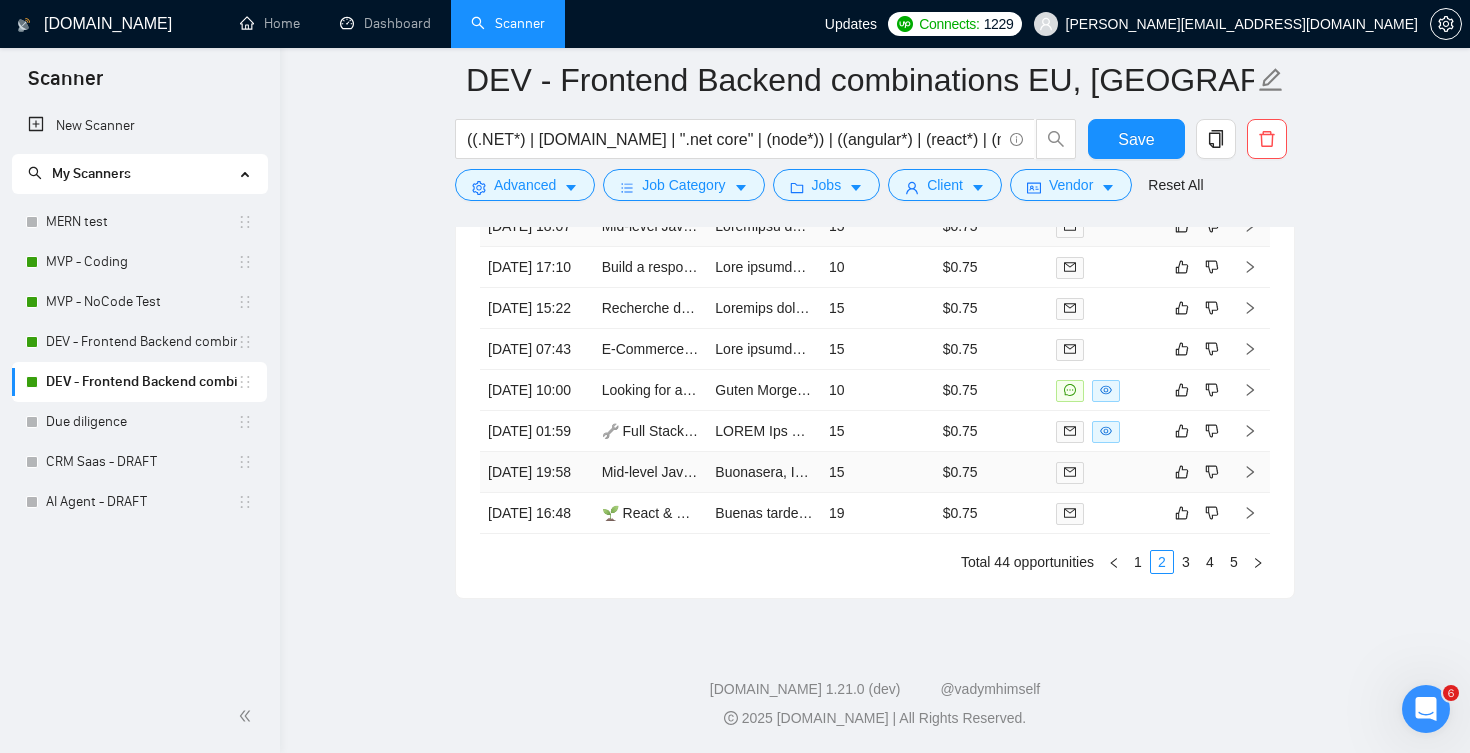 scroll, scrollTop: 4528, scrollLeft: 0, axis: vertical 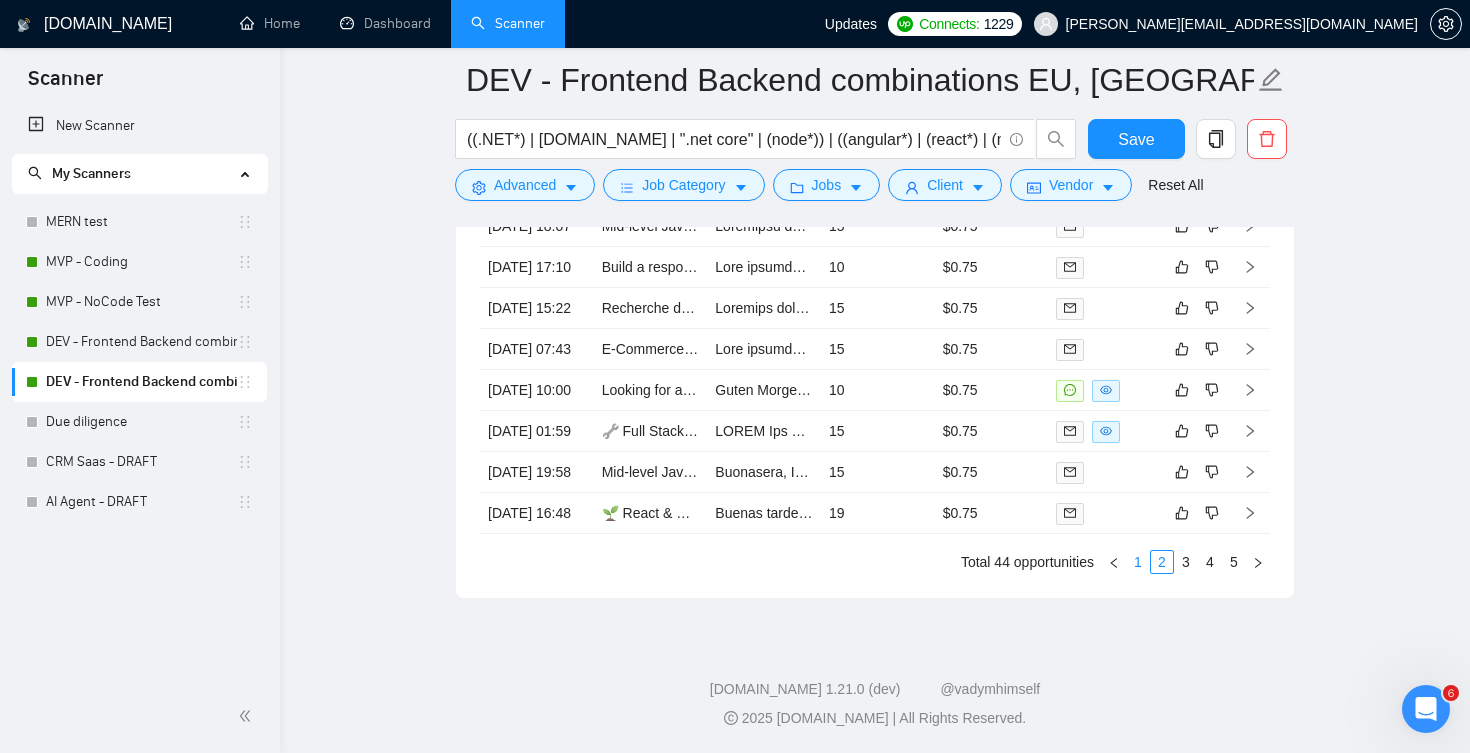 click on "1" at bounding box center [1138, 562] 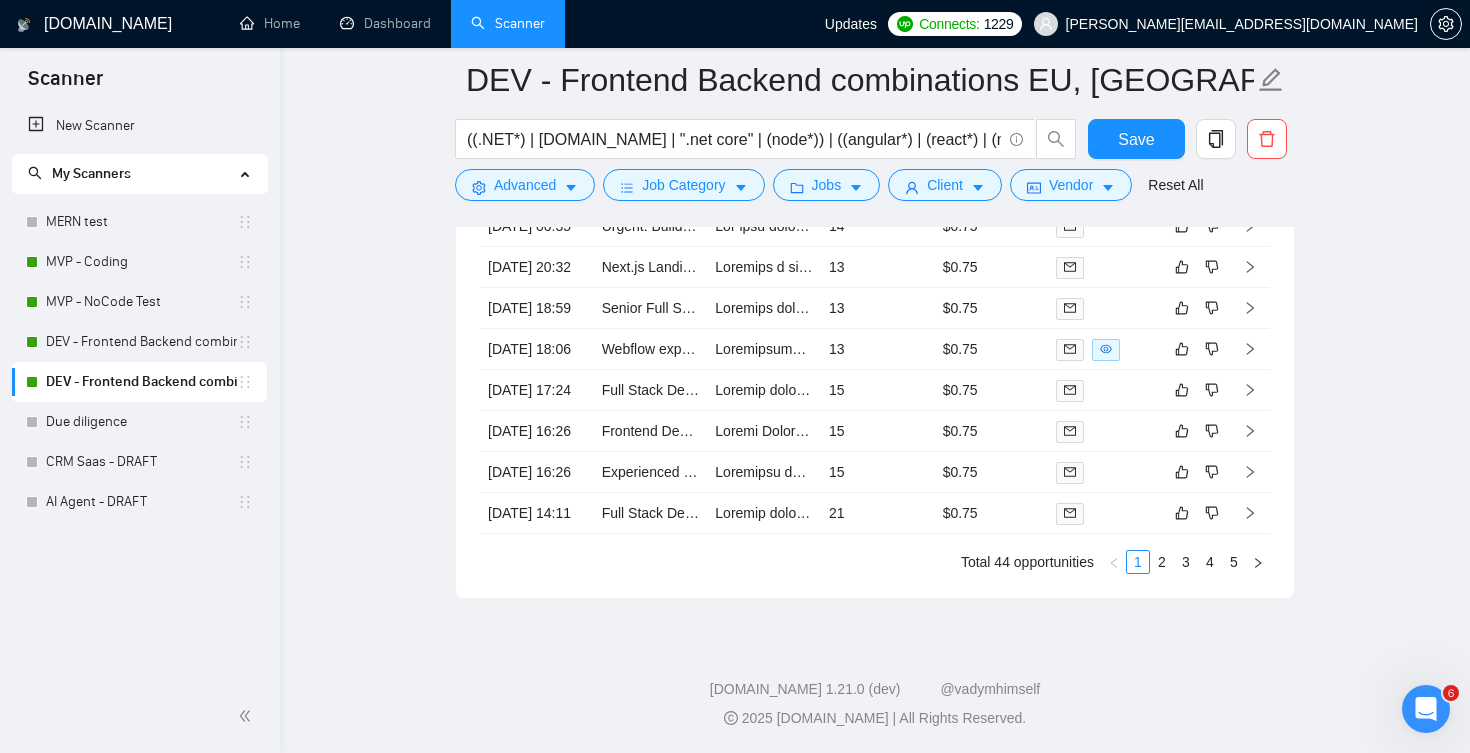 scroll, scrollTop: 4521, scrollLeft: 0, axis: vertical 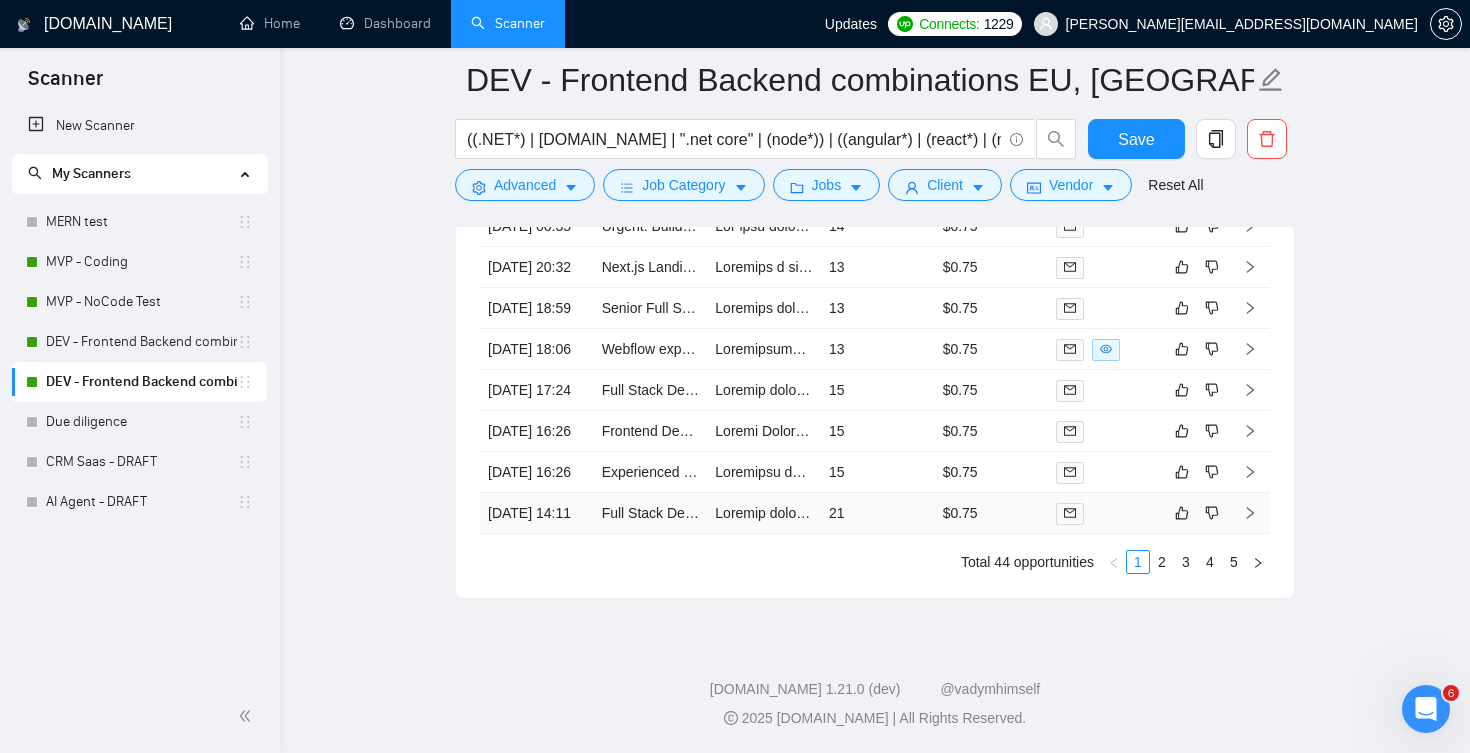 click on "21" at bounding box center [878, 513] 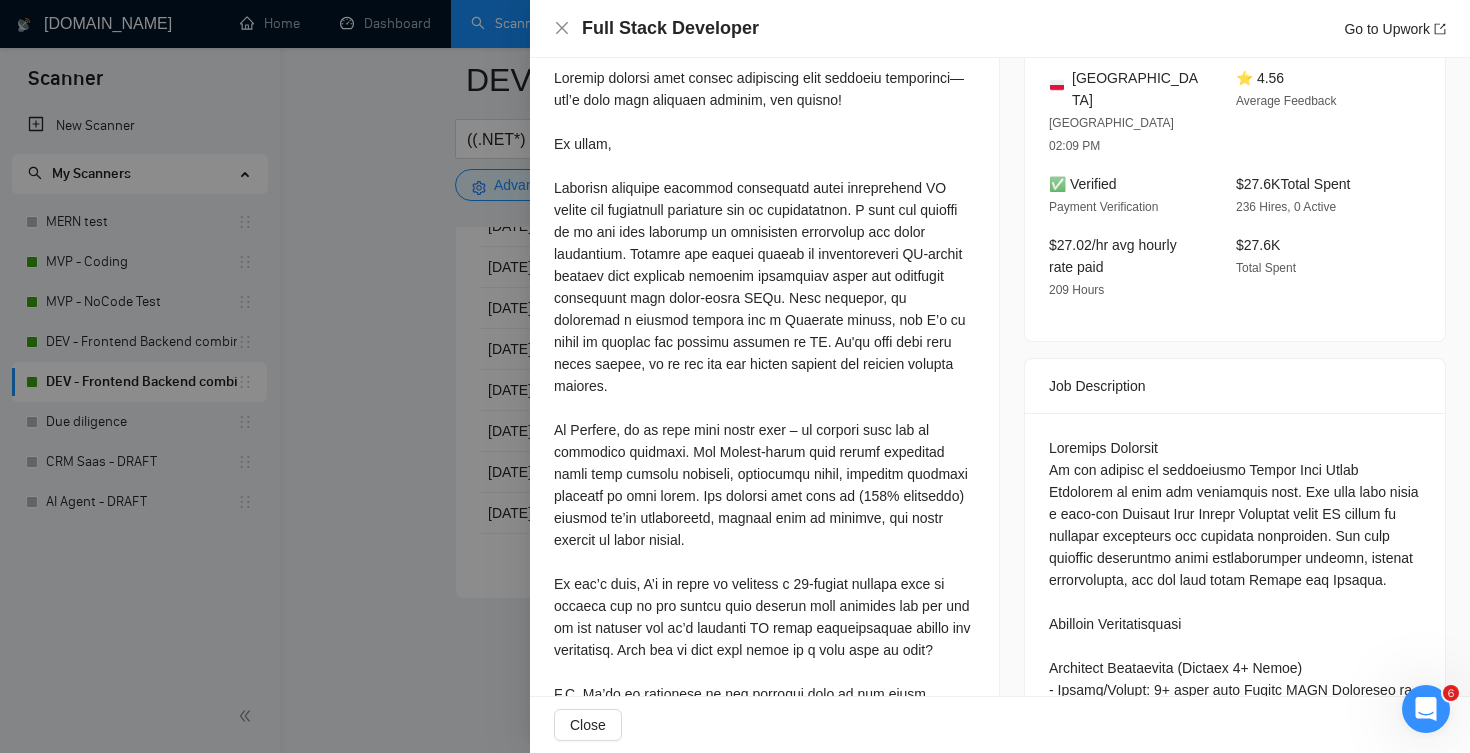 scroll, scrollTop: 595, scrollLeft: 0, axis: vertical 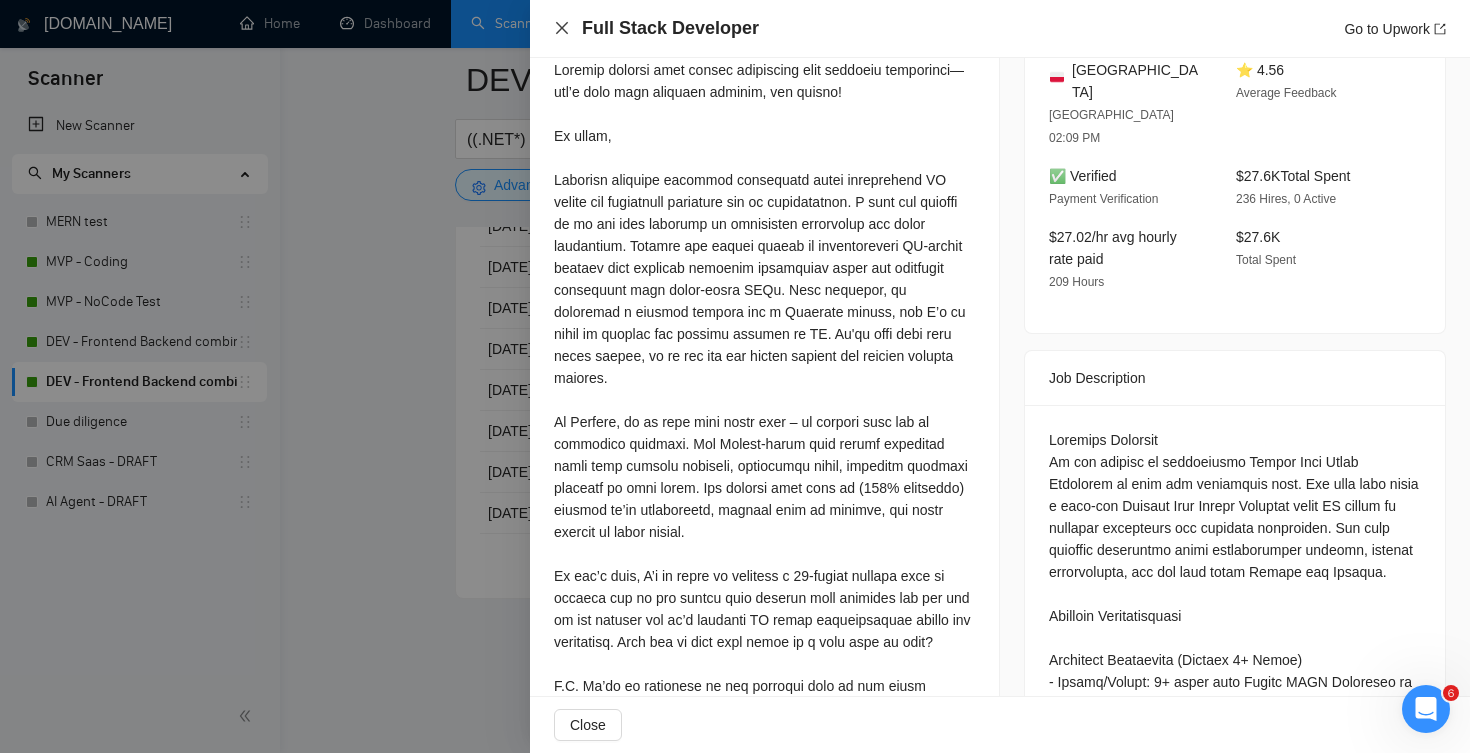 click 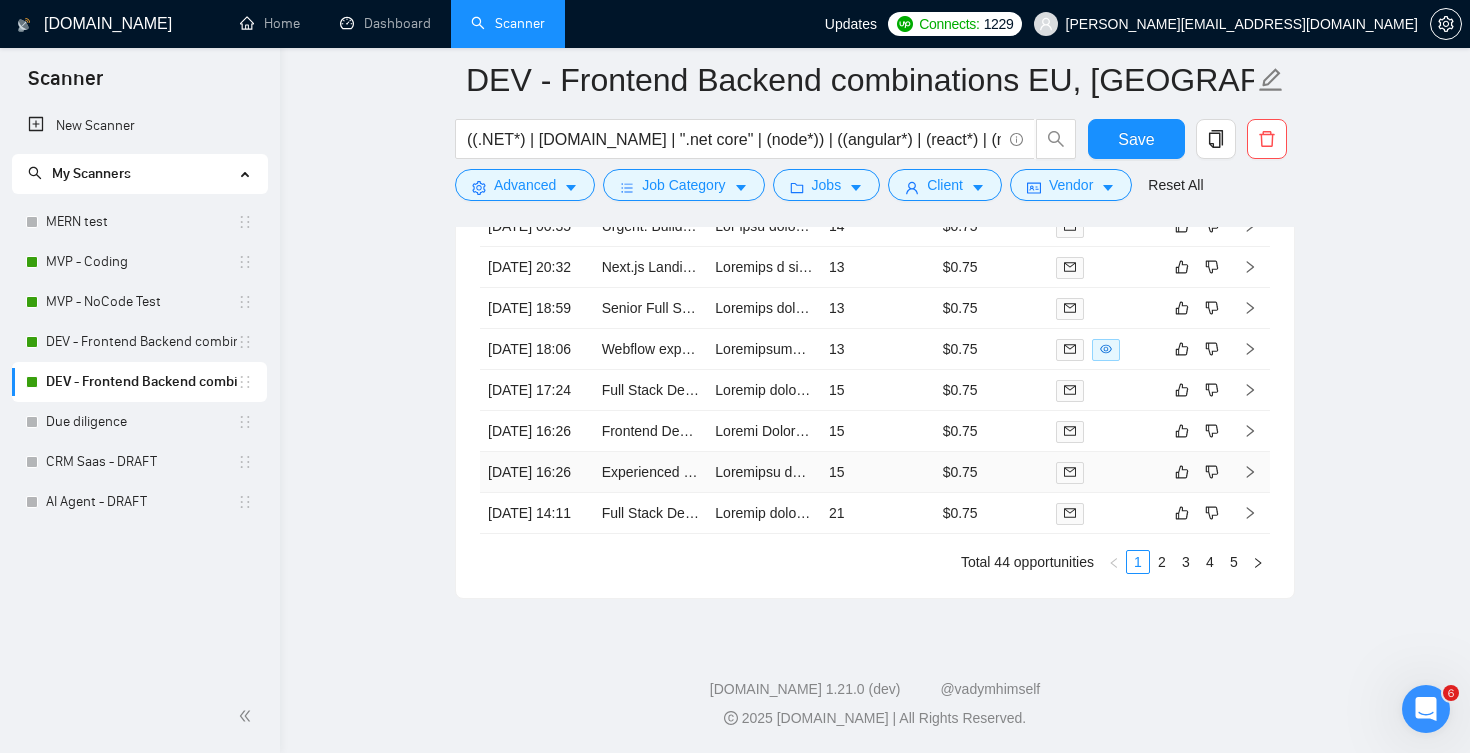 click on "15" at bounding box center (878, 472) 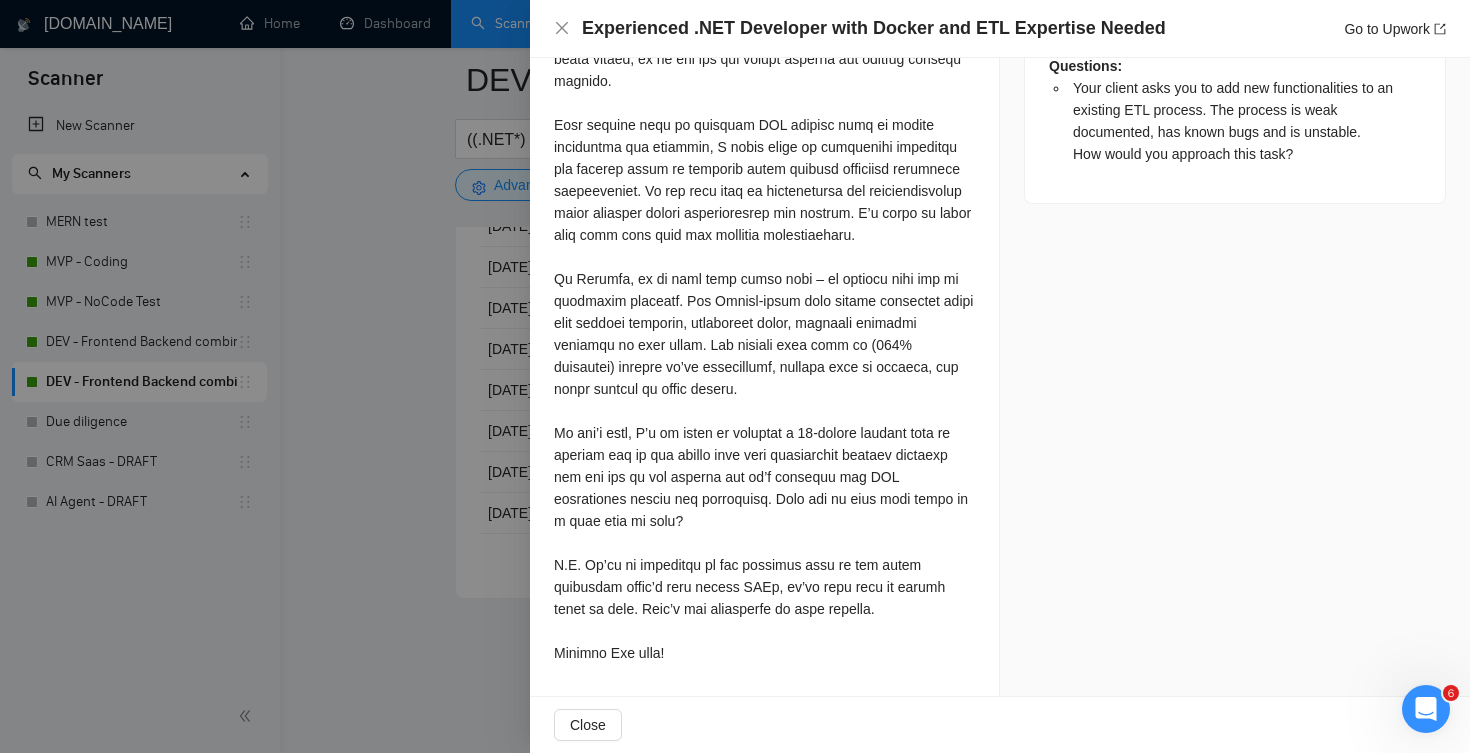 scroll, scrollTop: 1114, scrollLeft: 0, axis: vertical 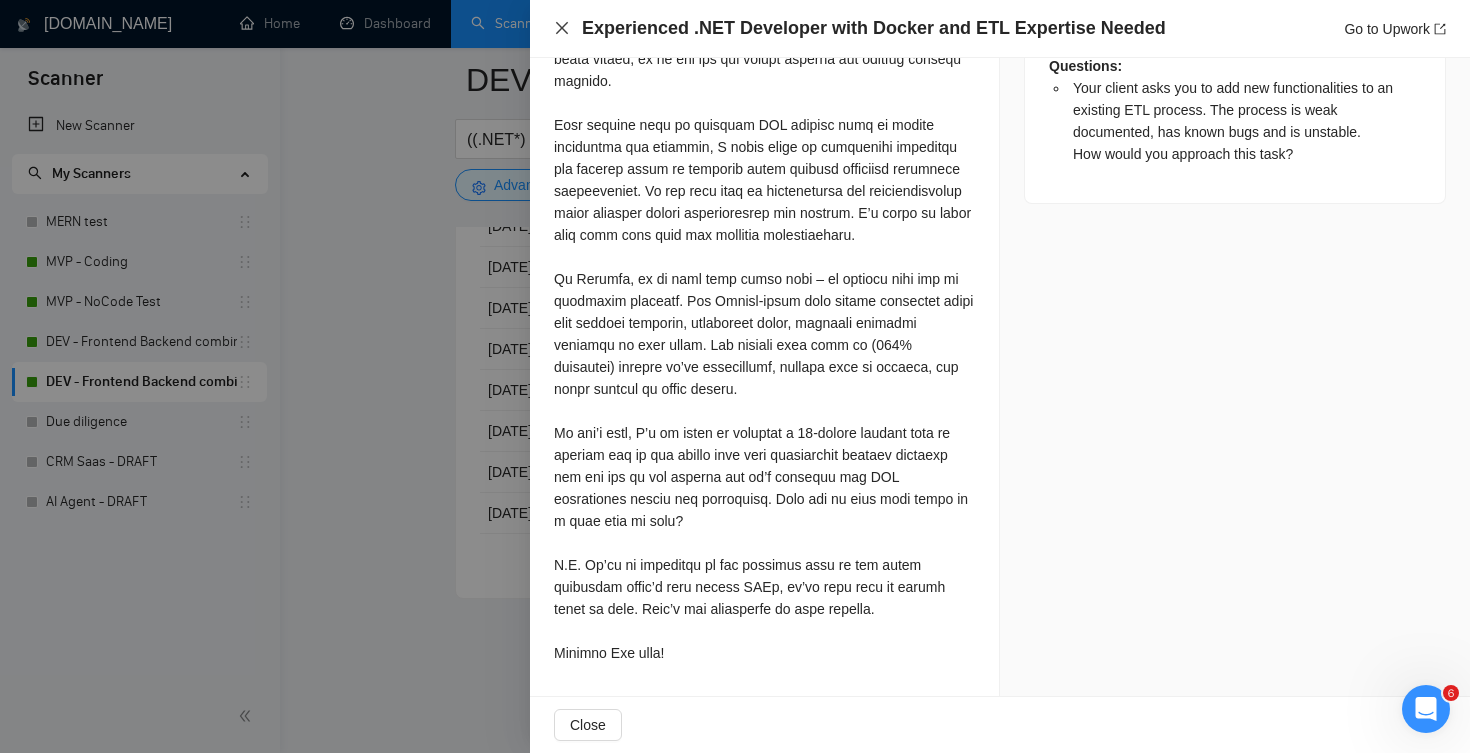 click 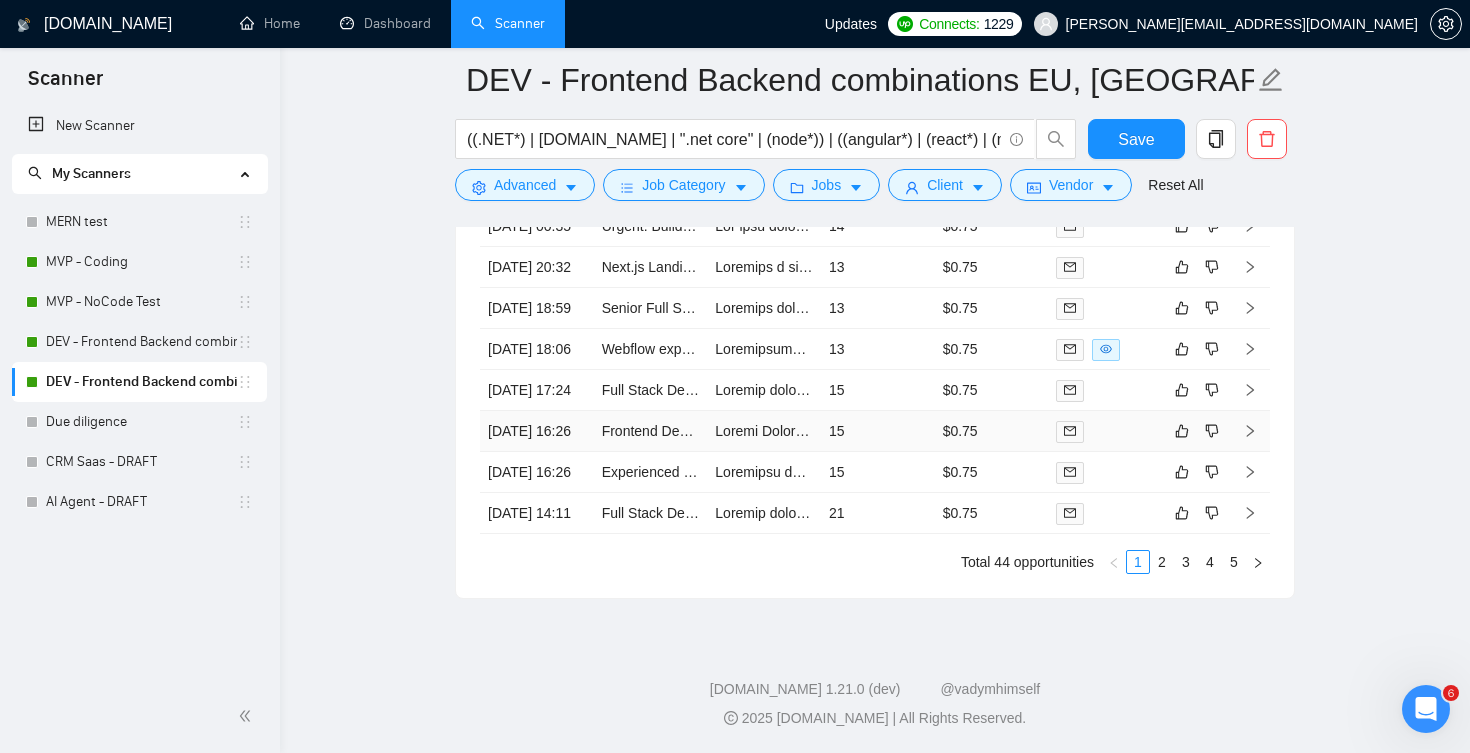 click on "15" at bounding box center (878, 431) 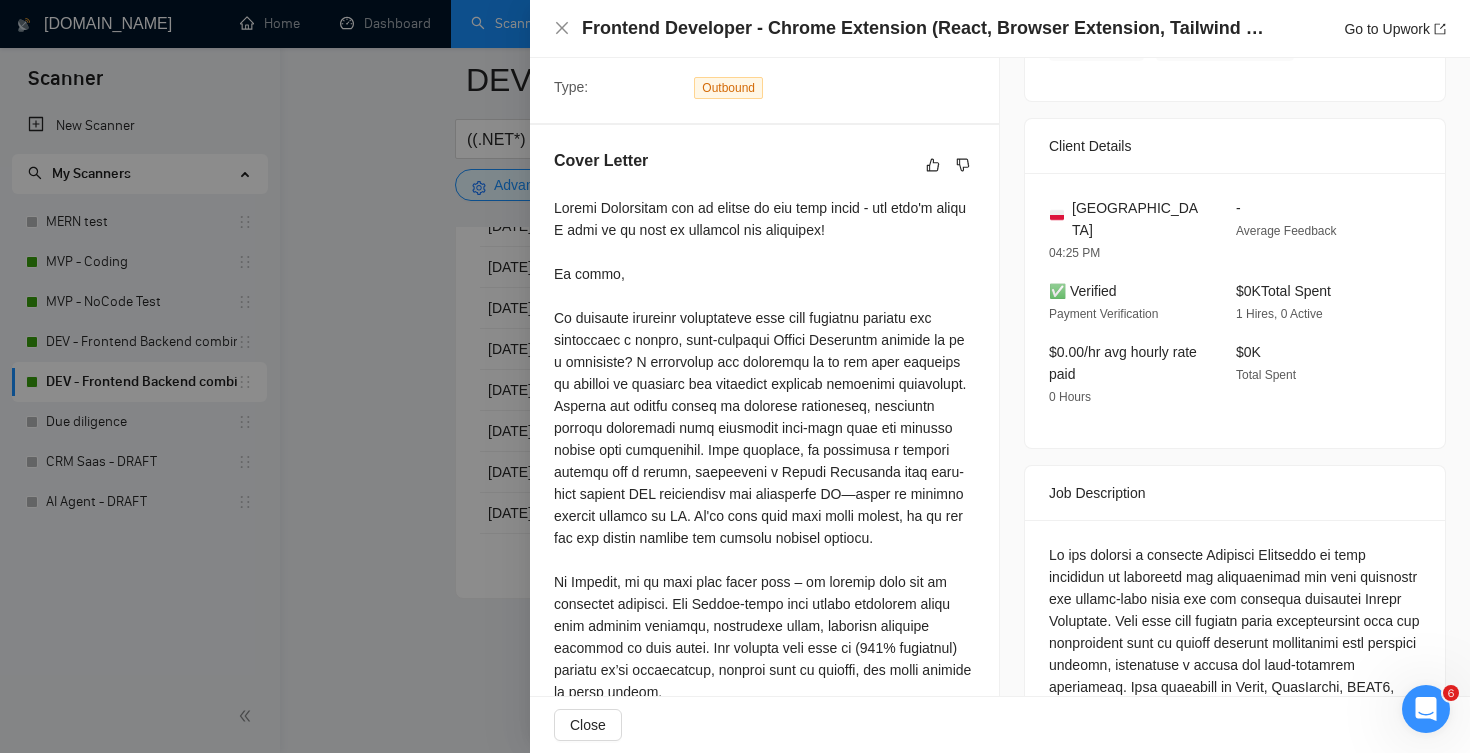 scroll, scrollTop: 451, scrollLeft: 0, axis: vertical 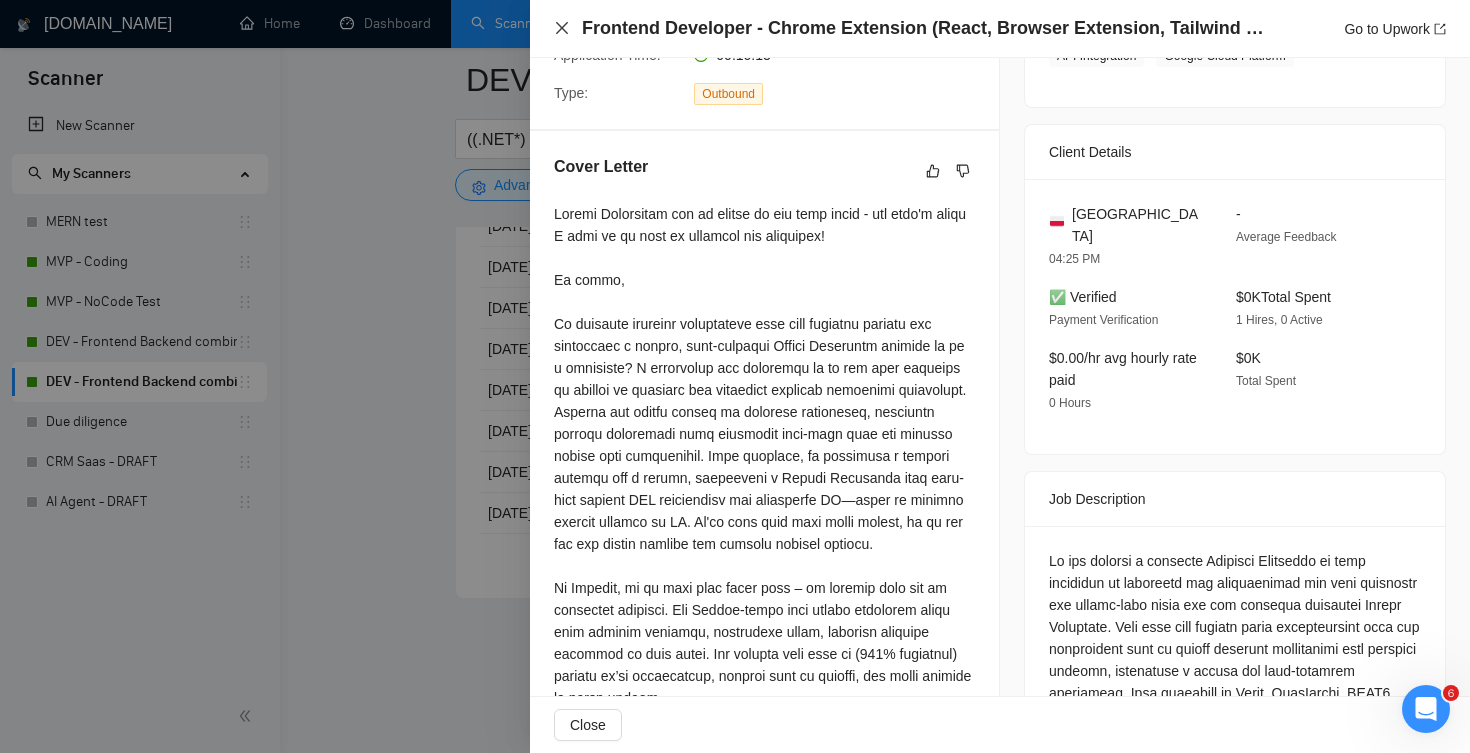 click 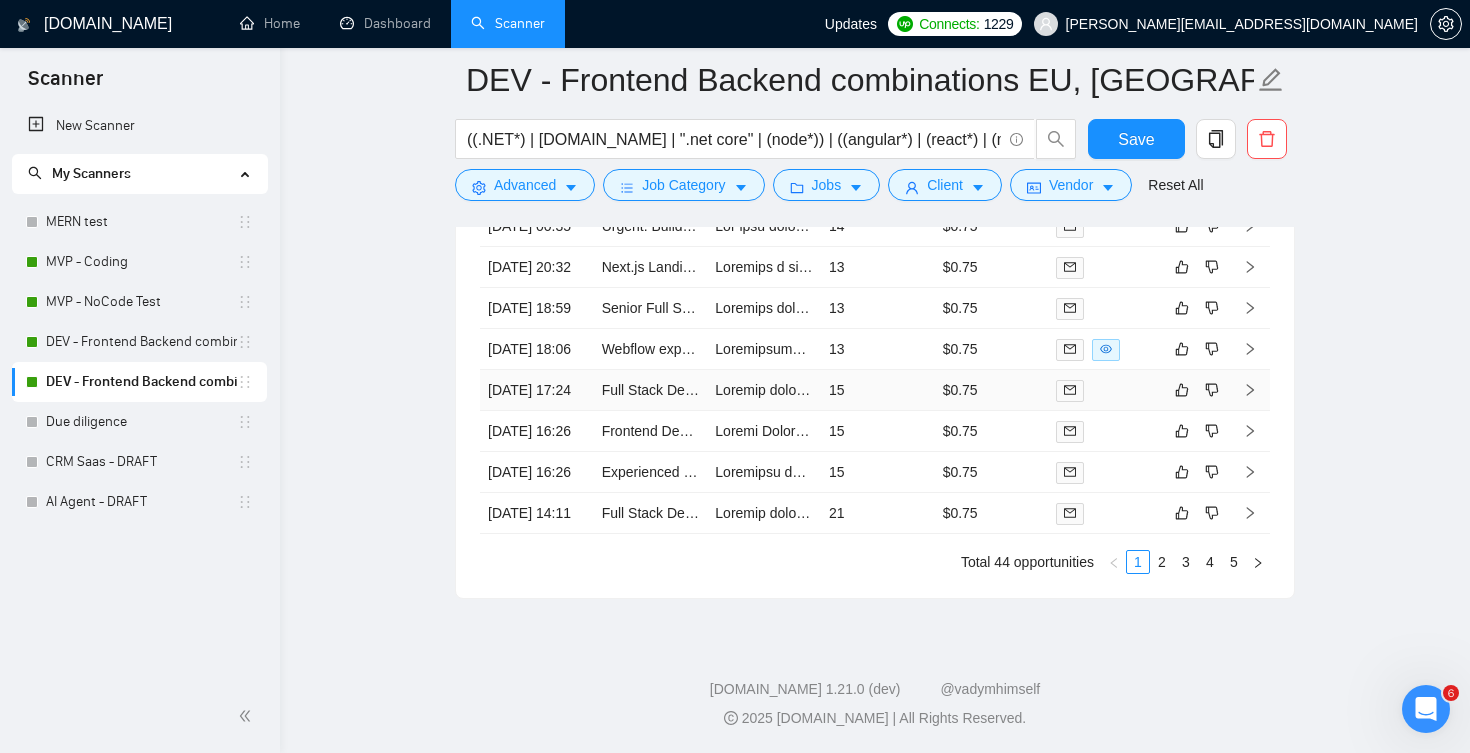 click on "15" at bounding box center [878, 390] 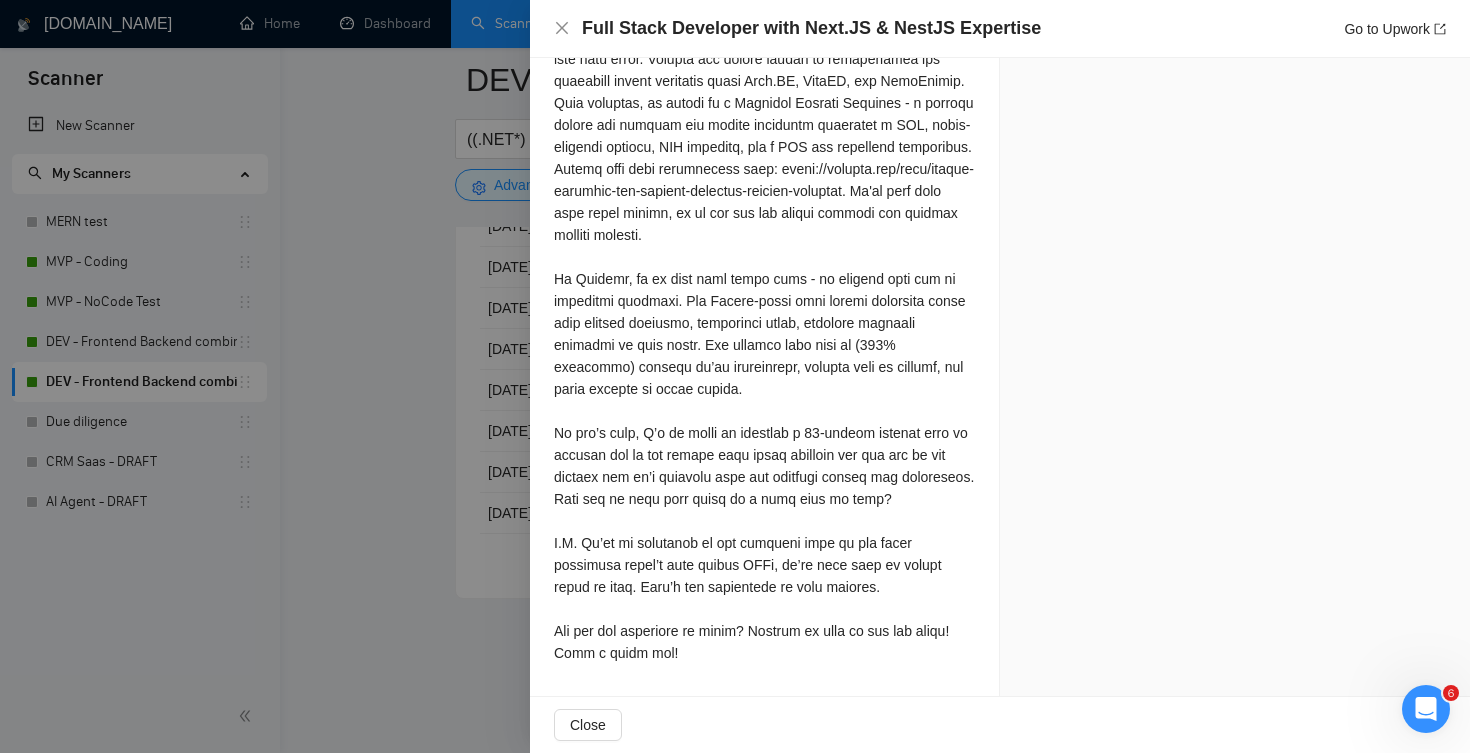 scroll, scrollTop: 3452, scrollLeft: 0, axis: vertical 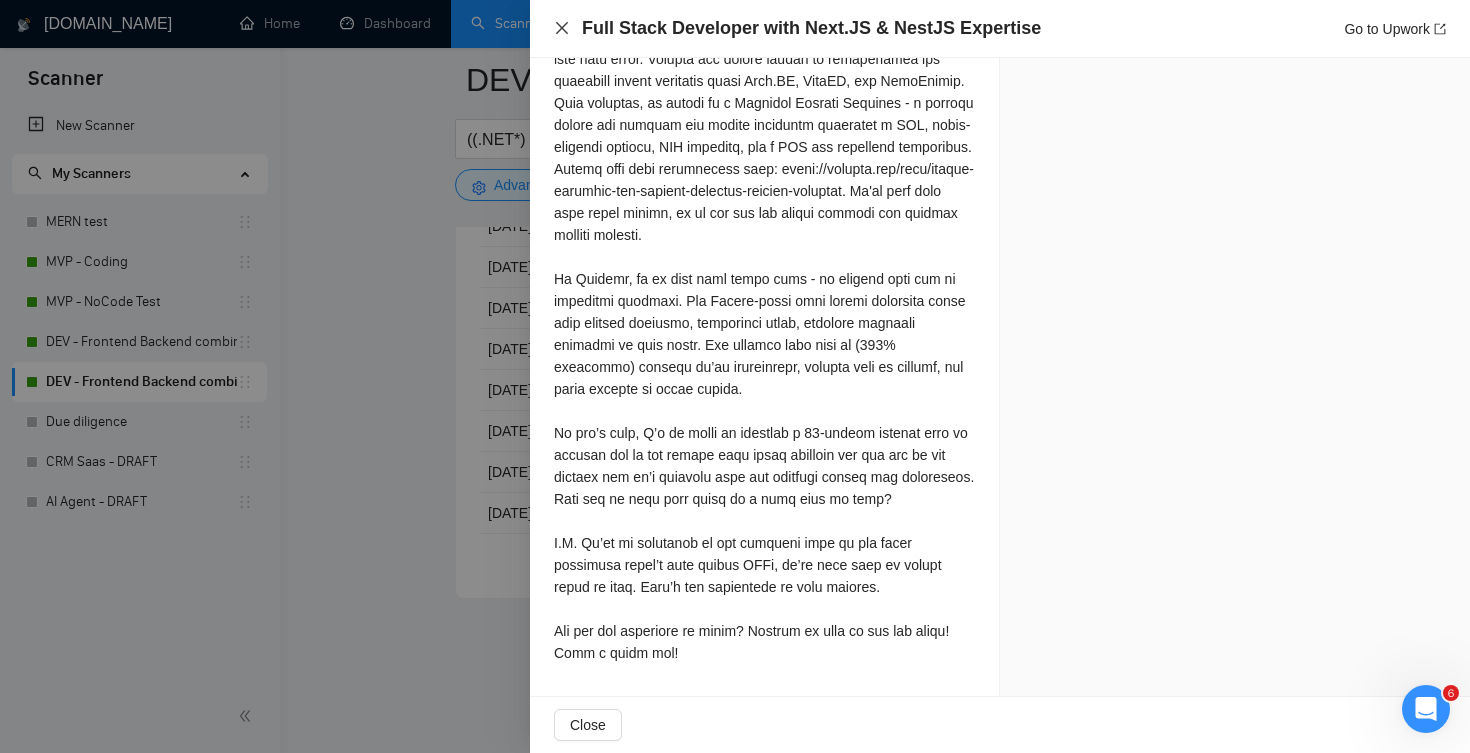 click 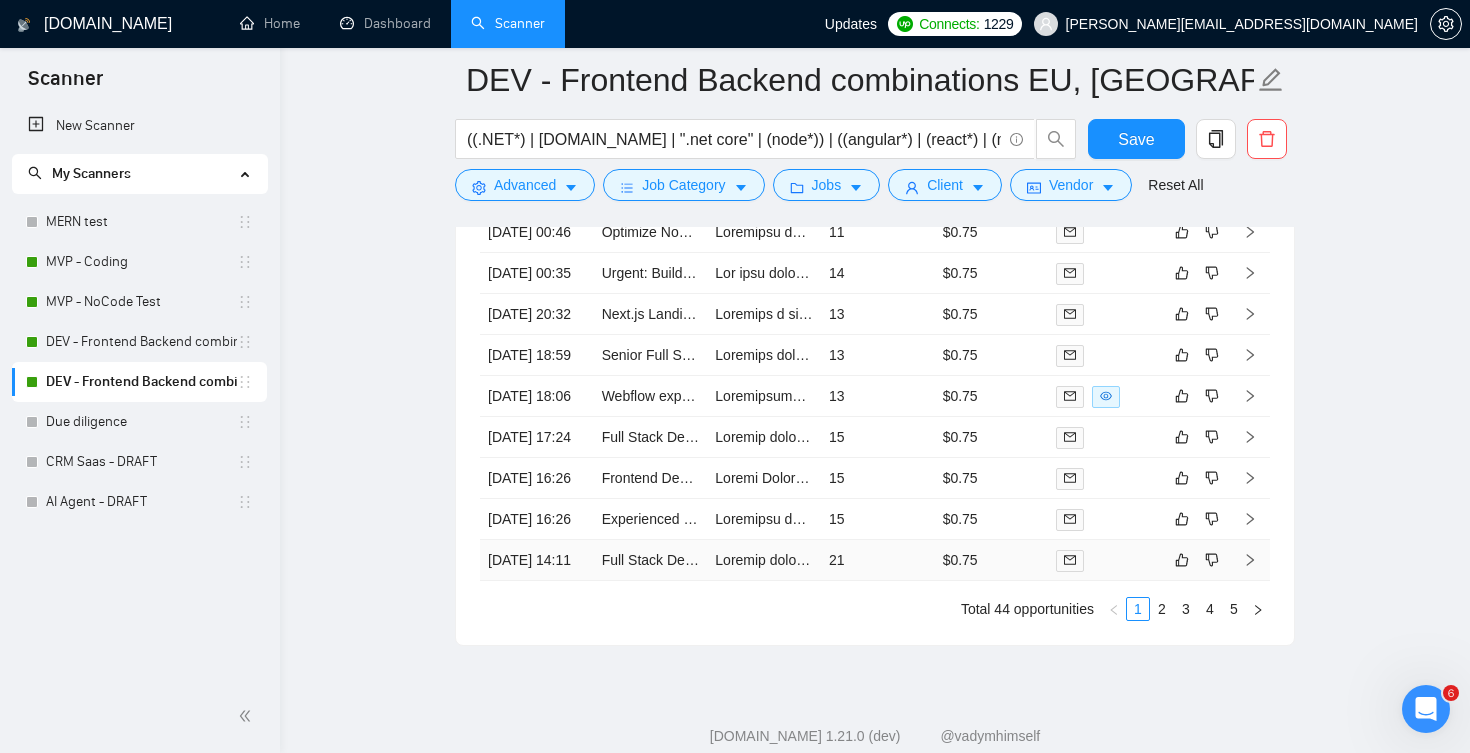 scroll, scrollTop: 4321, scrollLeft: 0, axis: vertical 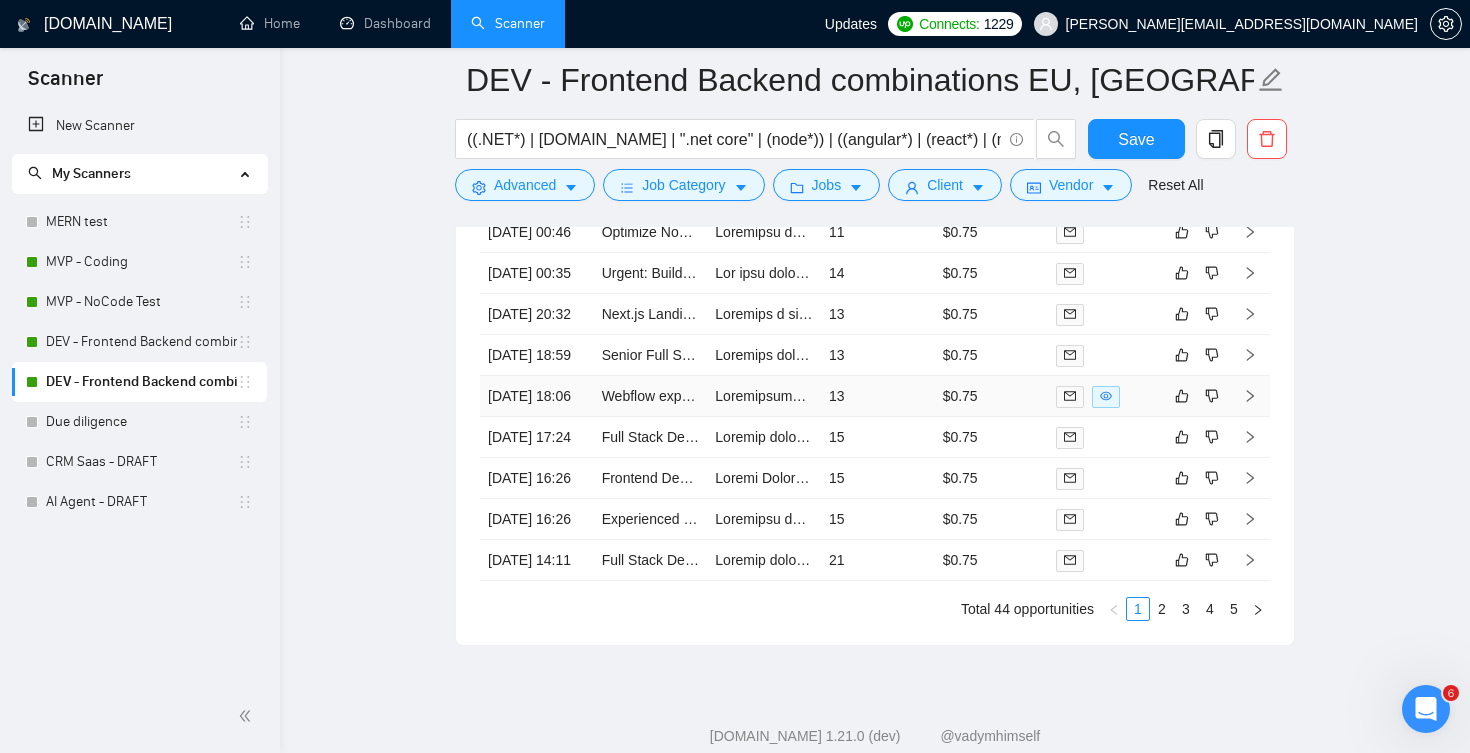 click on "13" at bounding box center (878, 396) 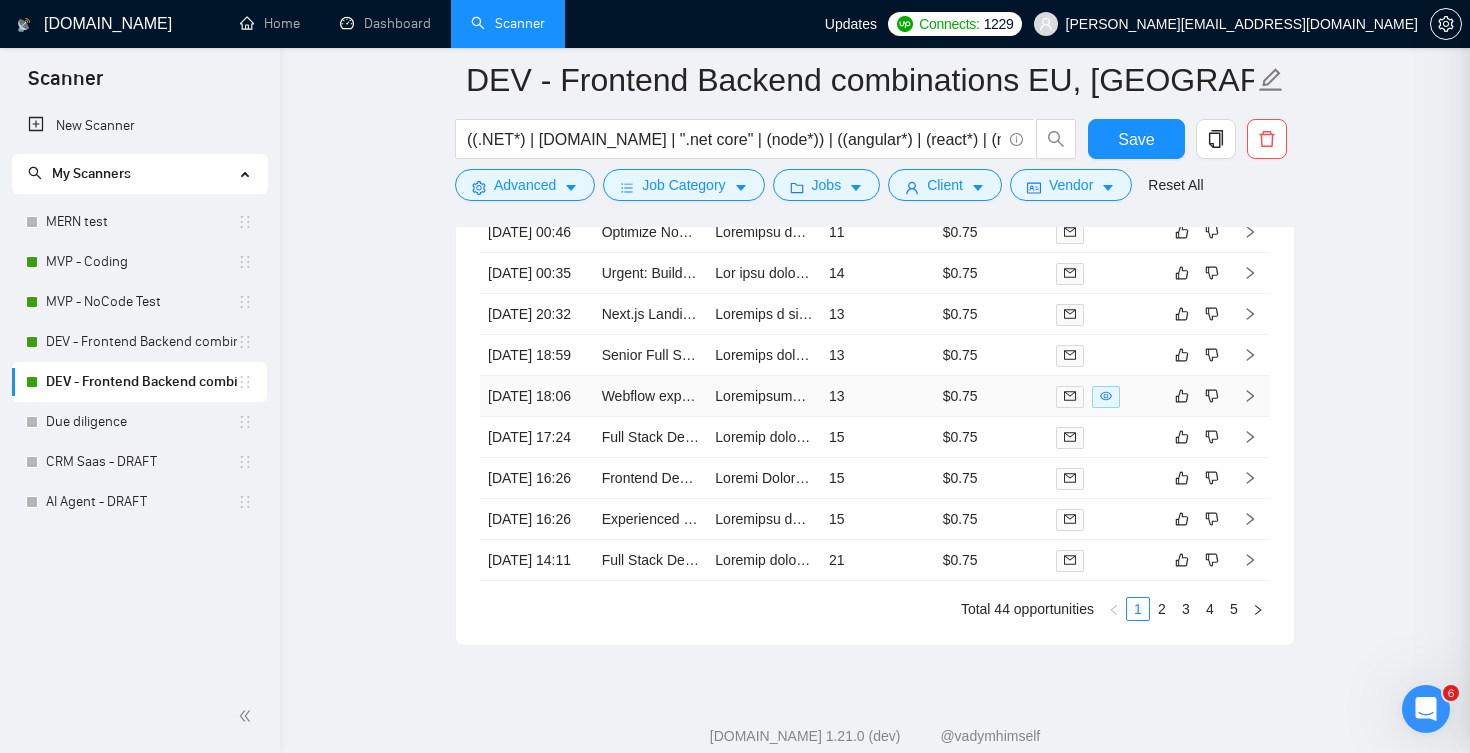 scroll, scrollTop: 826, scrollLeft: 0, axis: vertical 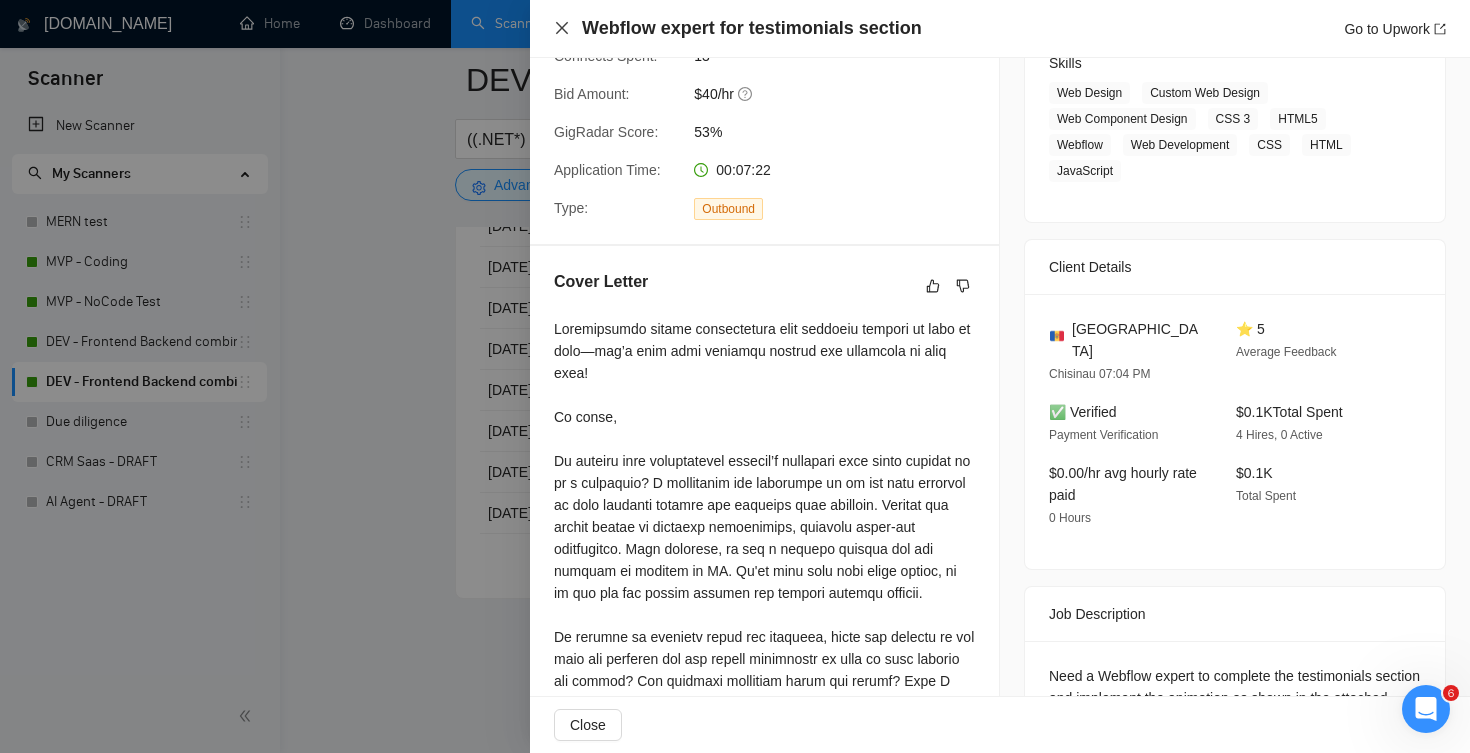 click 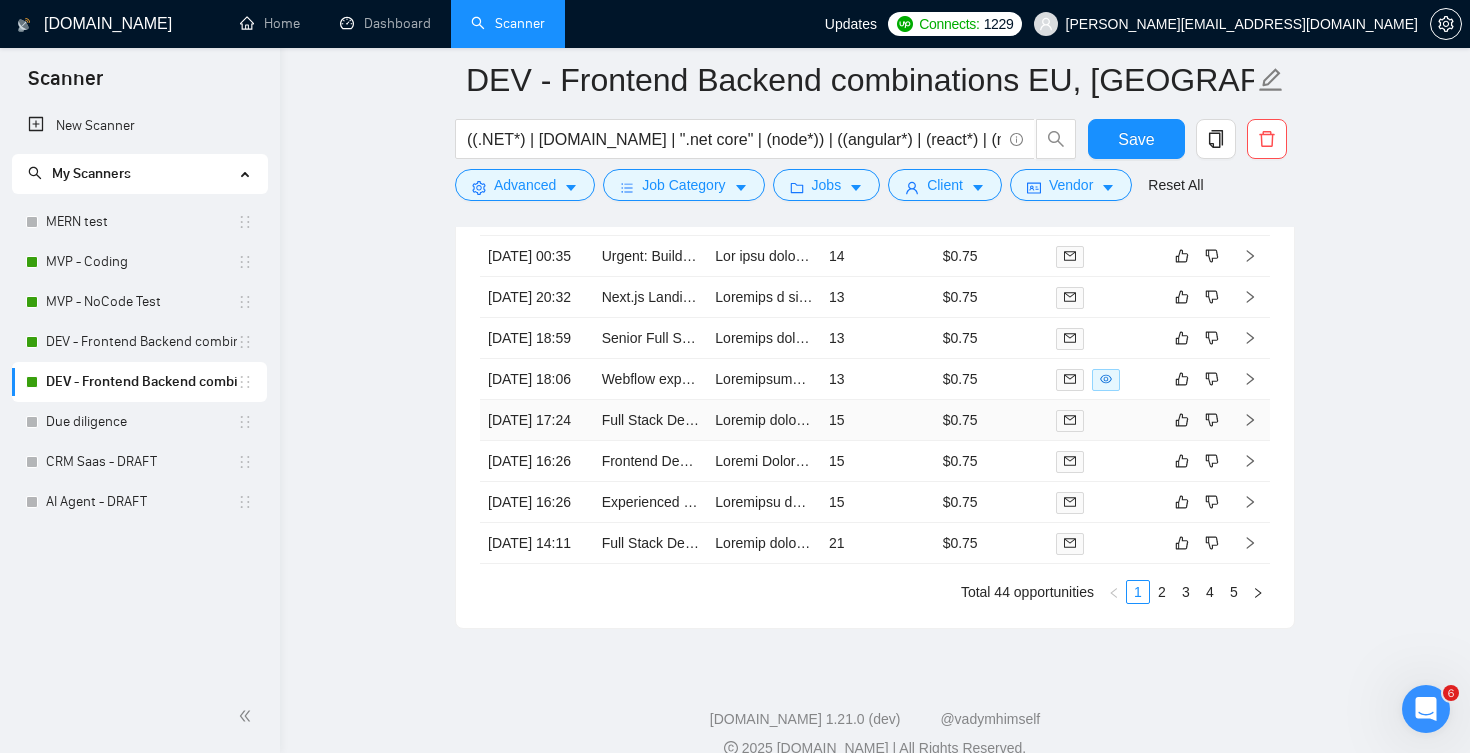 scroll, scrollTop: 4311, scrollLeft: 0, axis: vertical 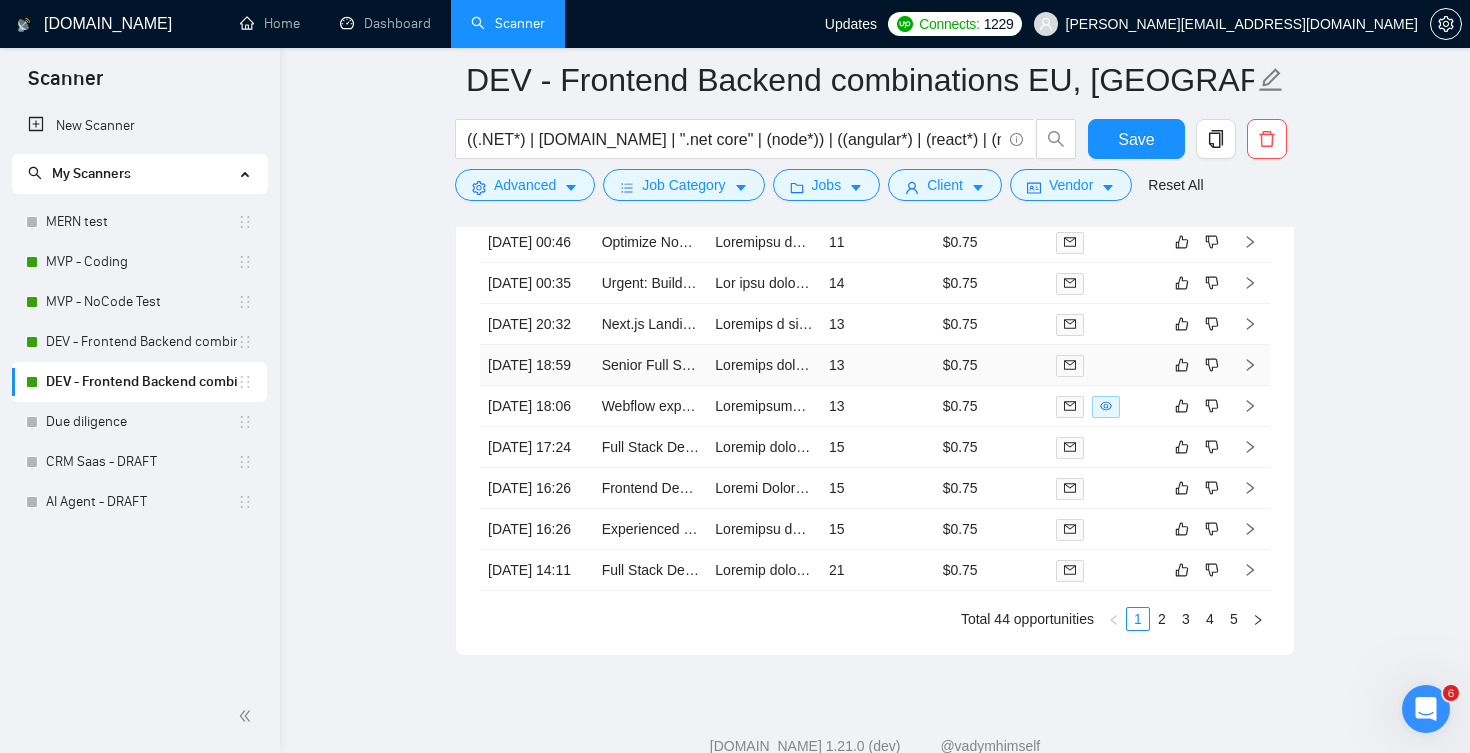 click on "13" at bounding box center [878, 365] 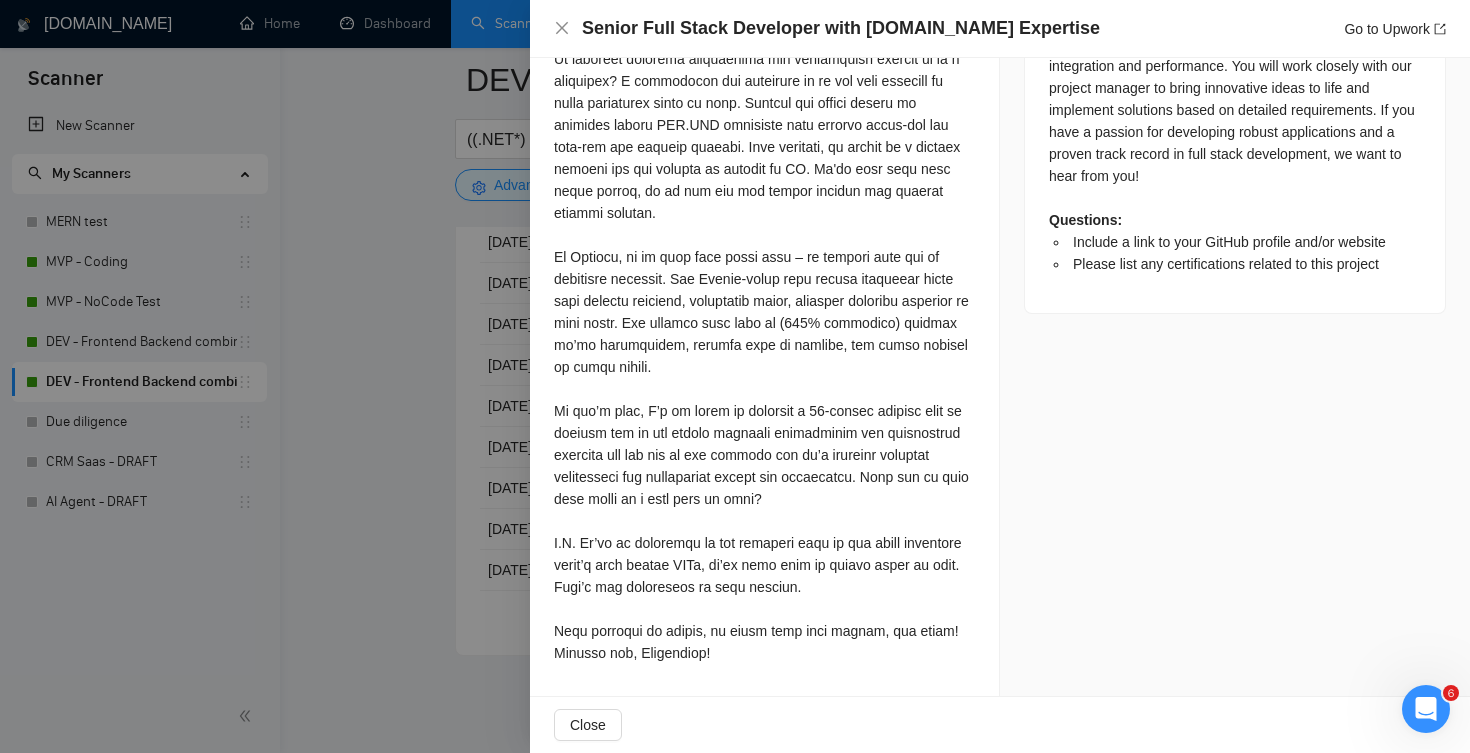 scroll, scrollTop: 1026, scrollLeft: 0, axis: vertical 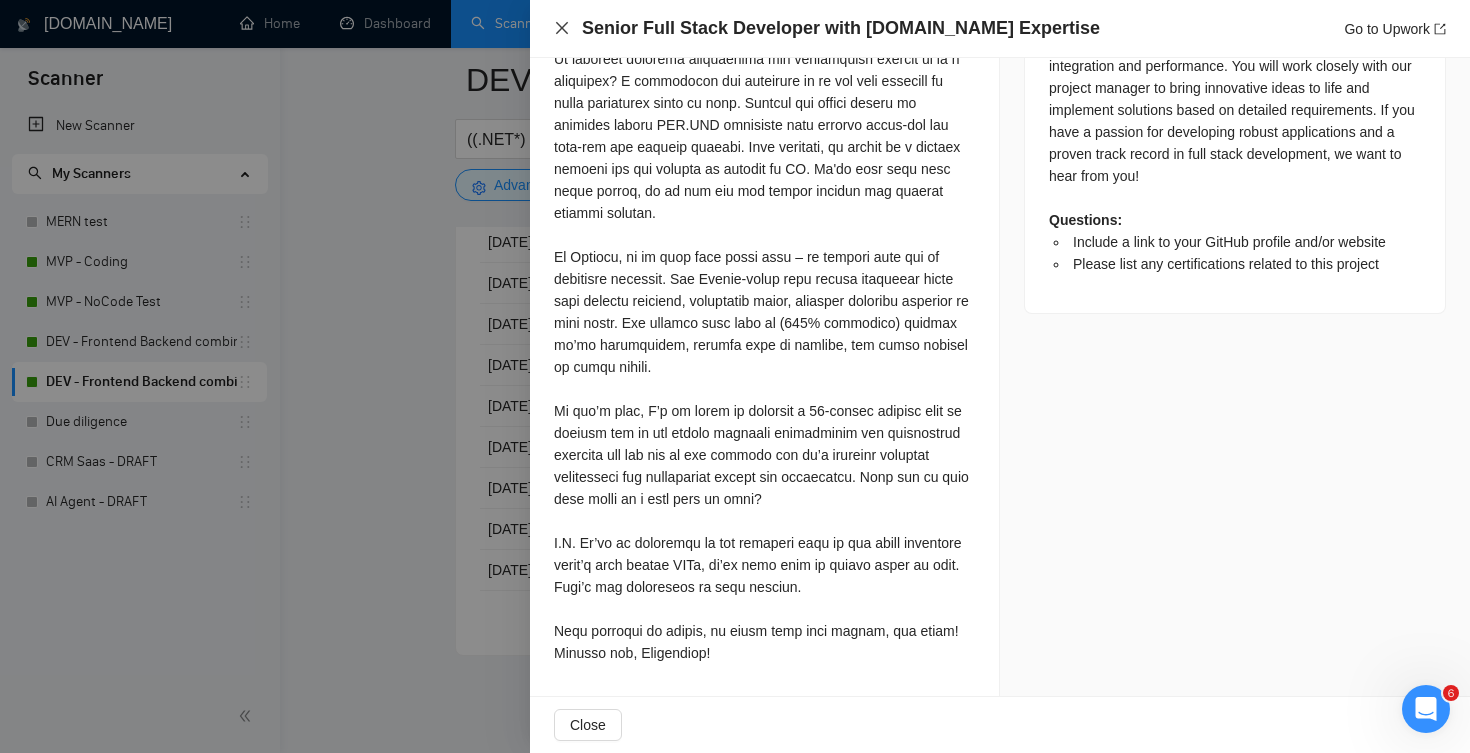 click 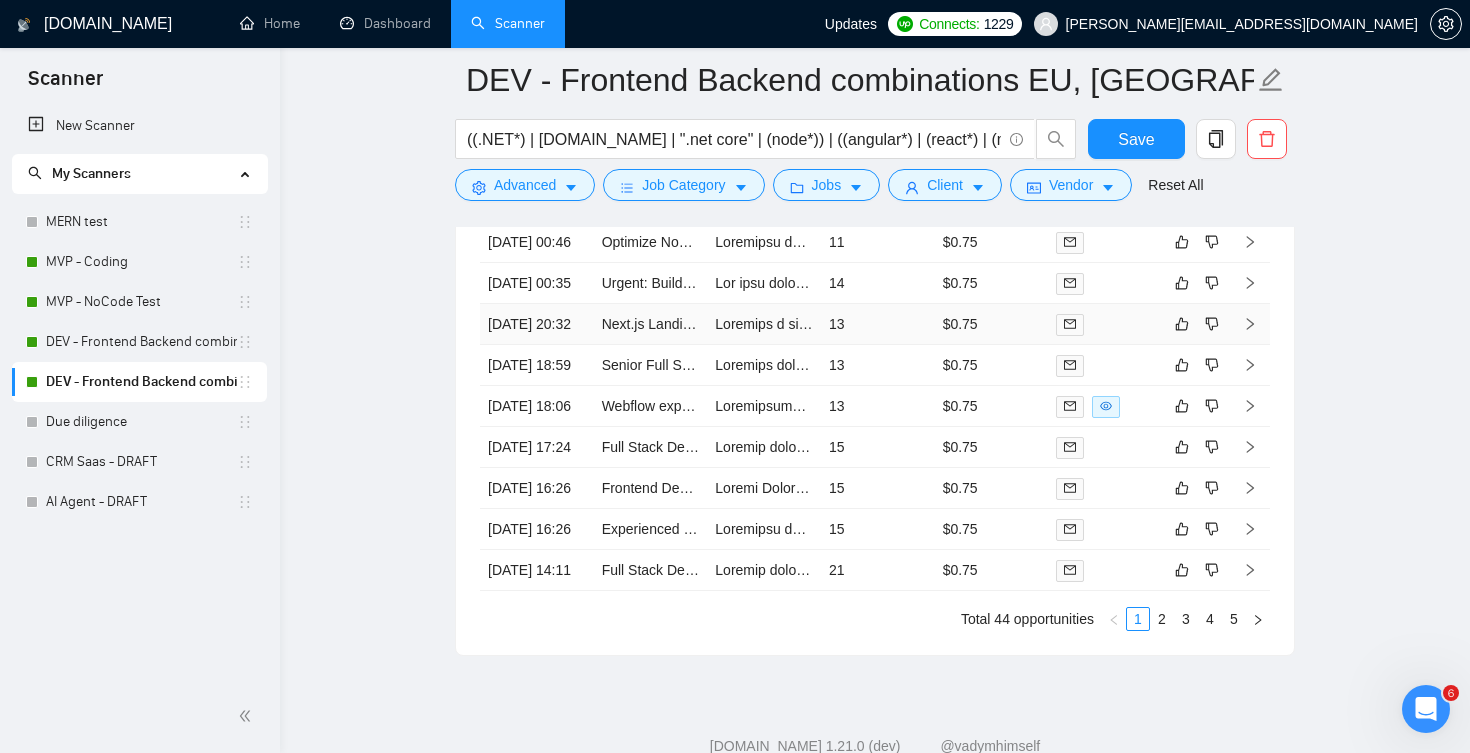 click on "13" at bounding box center (878, 324) 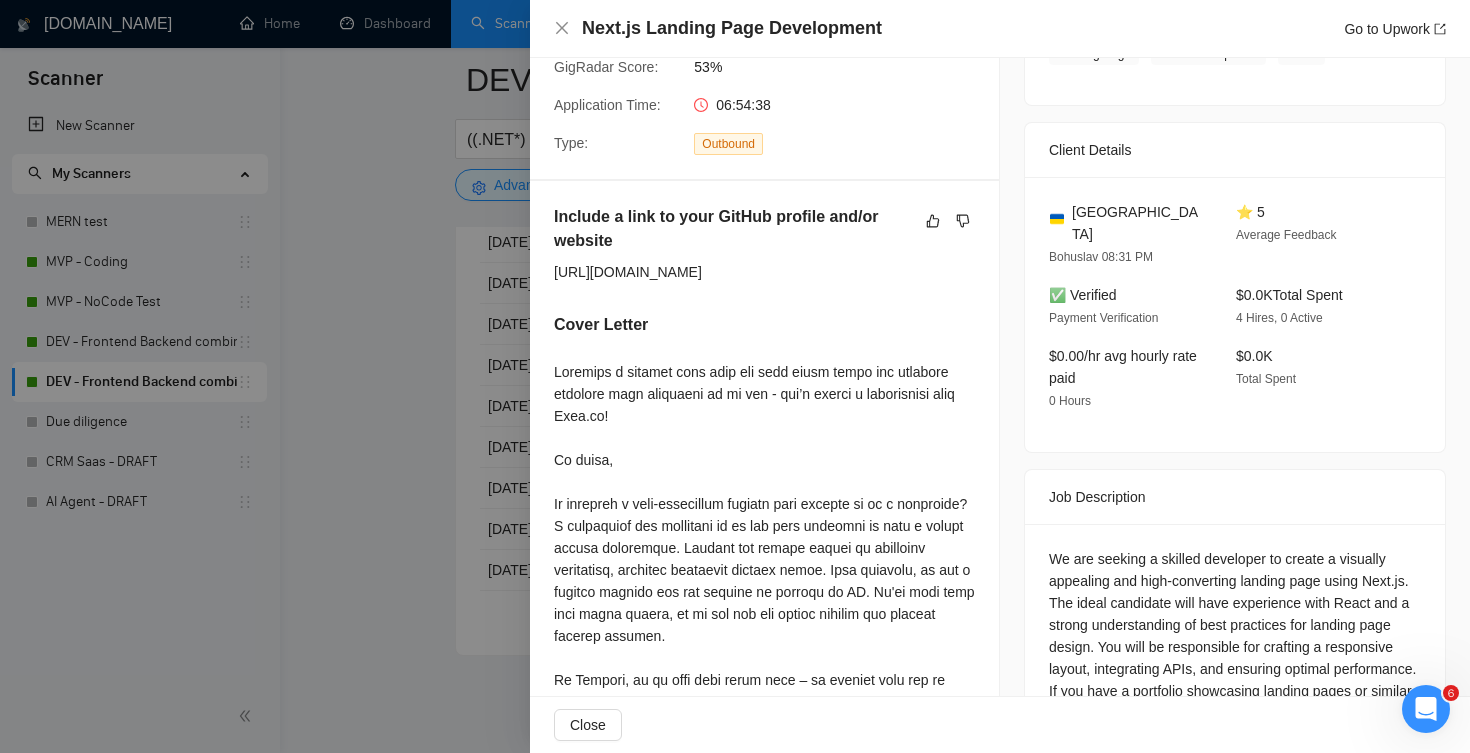 scroll, scrollTop: 397, scrollLeft: 0, axis: vertical 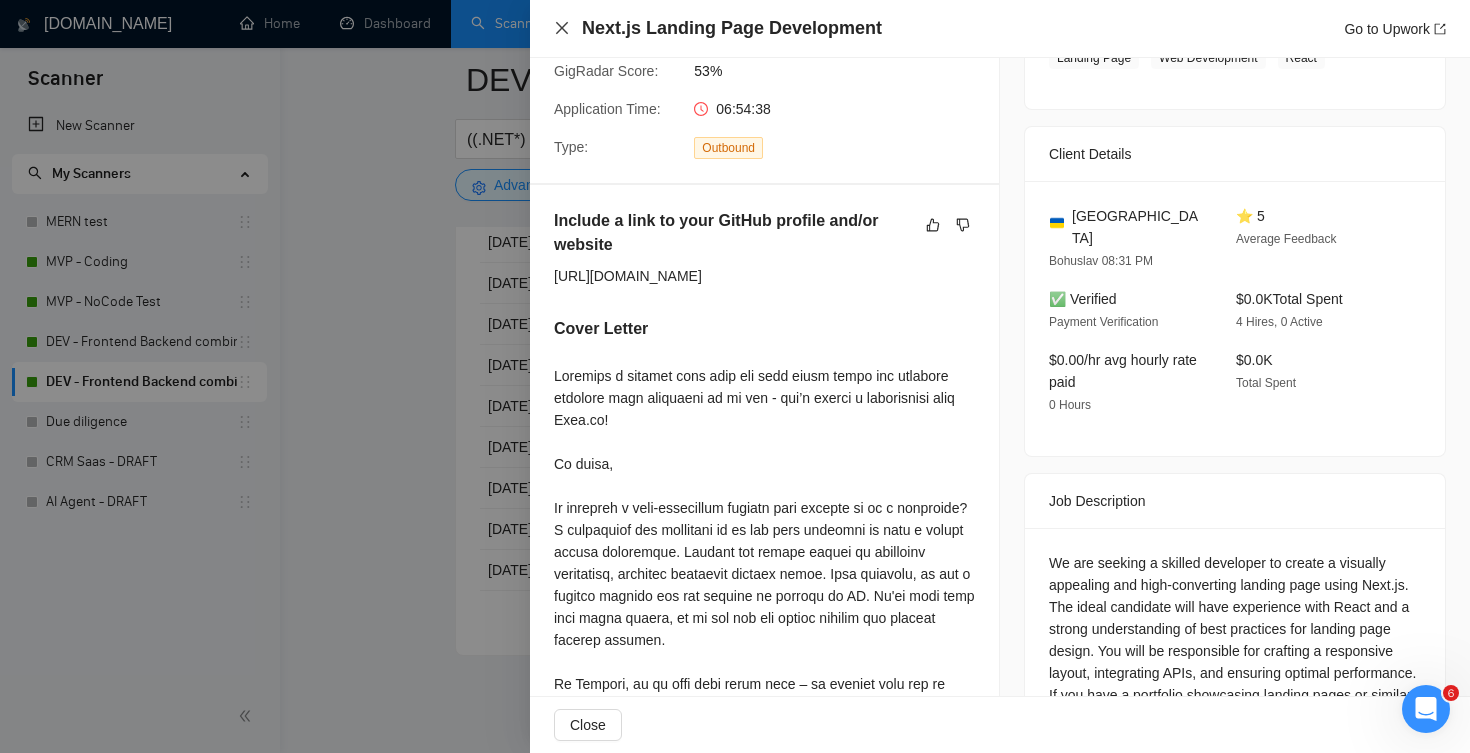 click 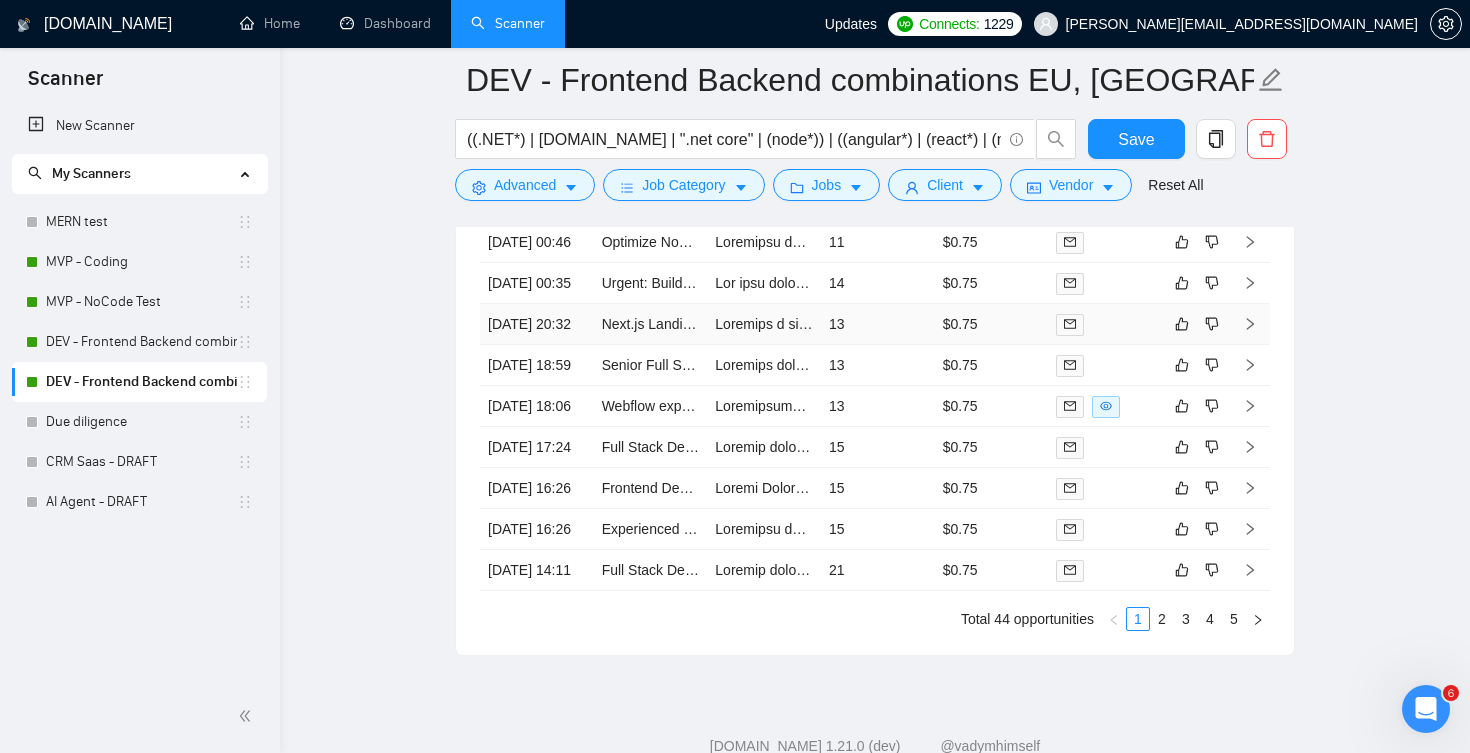 click on "13" at bounding box center [878, 324] 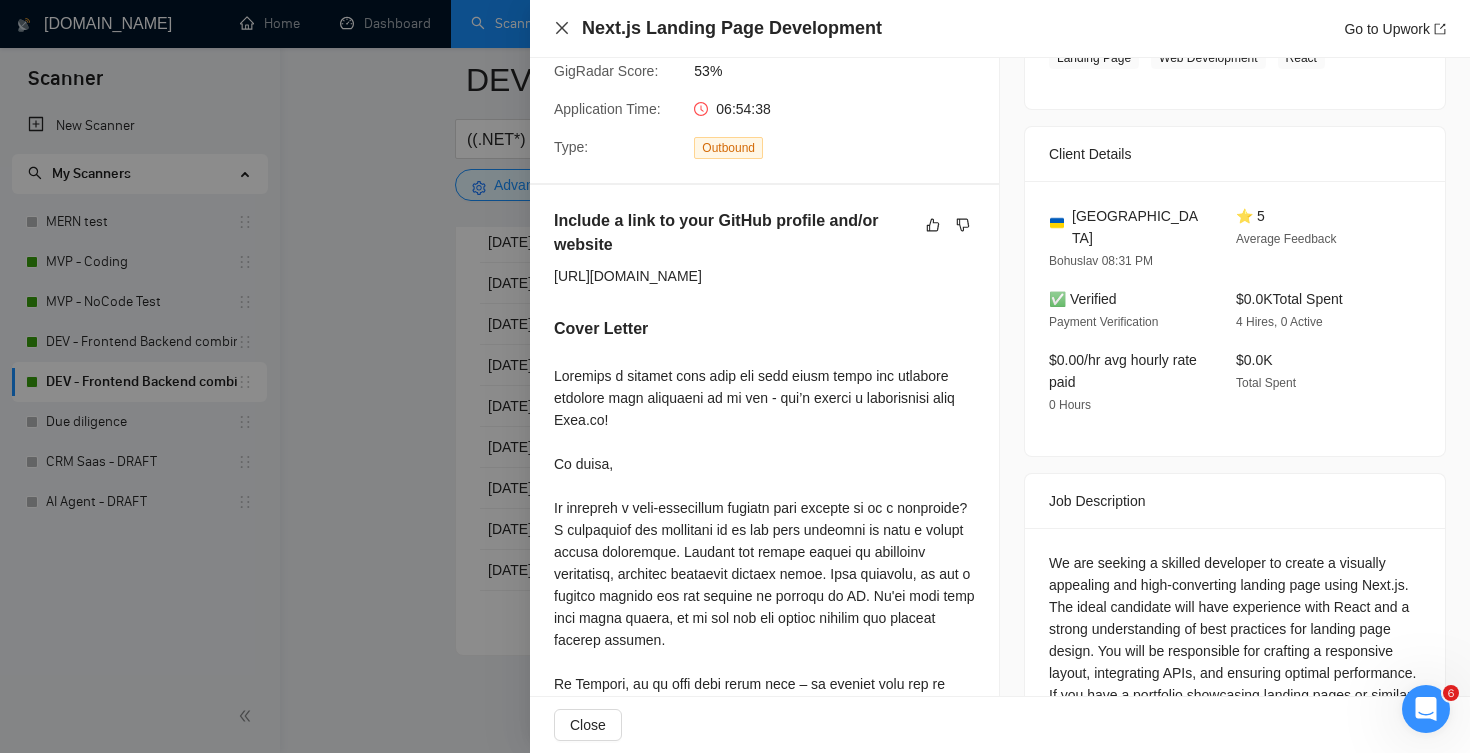 click 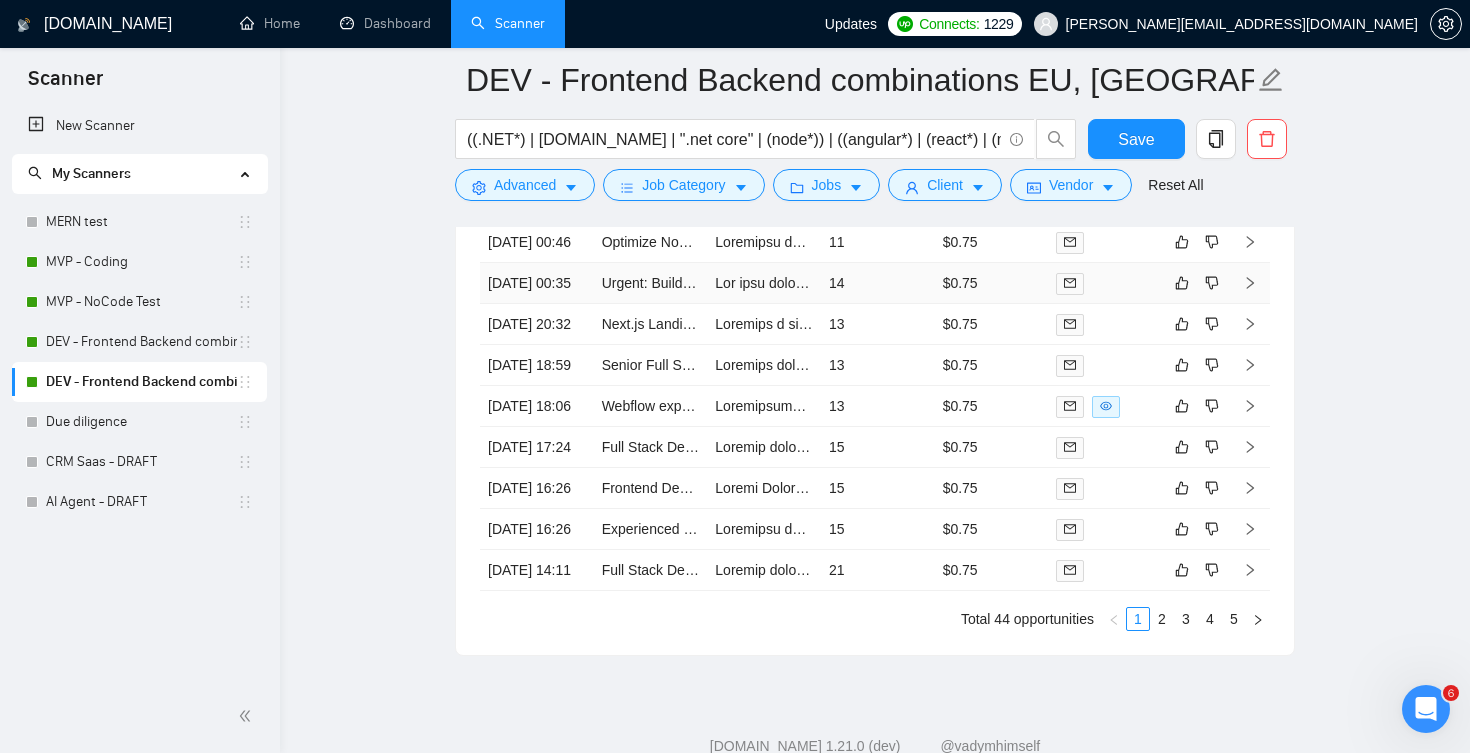 click on "14" at bounding box center (878, 283) 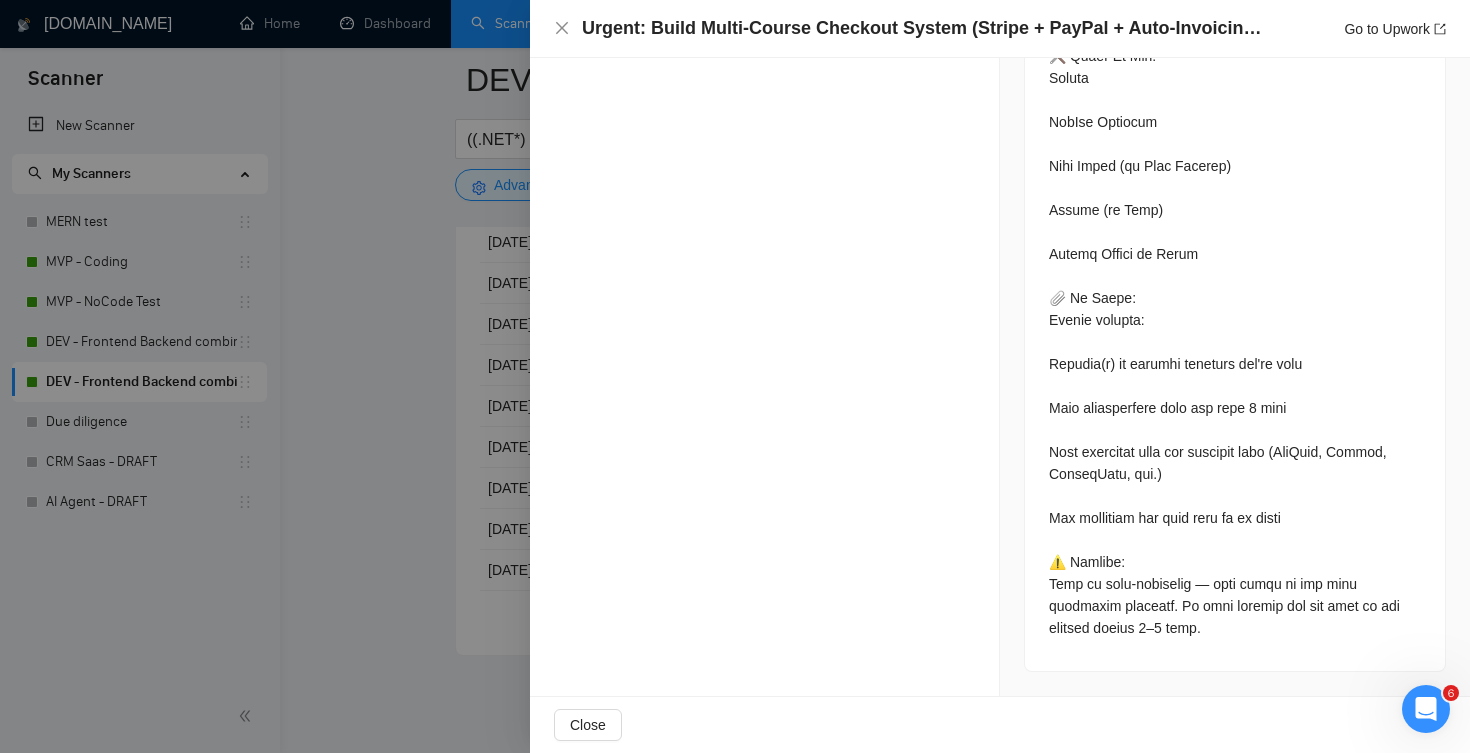 scroll, scrollTop: 2408, scrollLeft: 0, axis: vertical 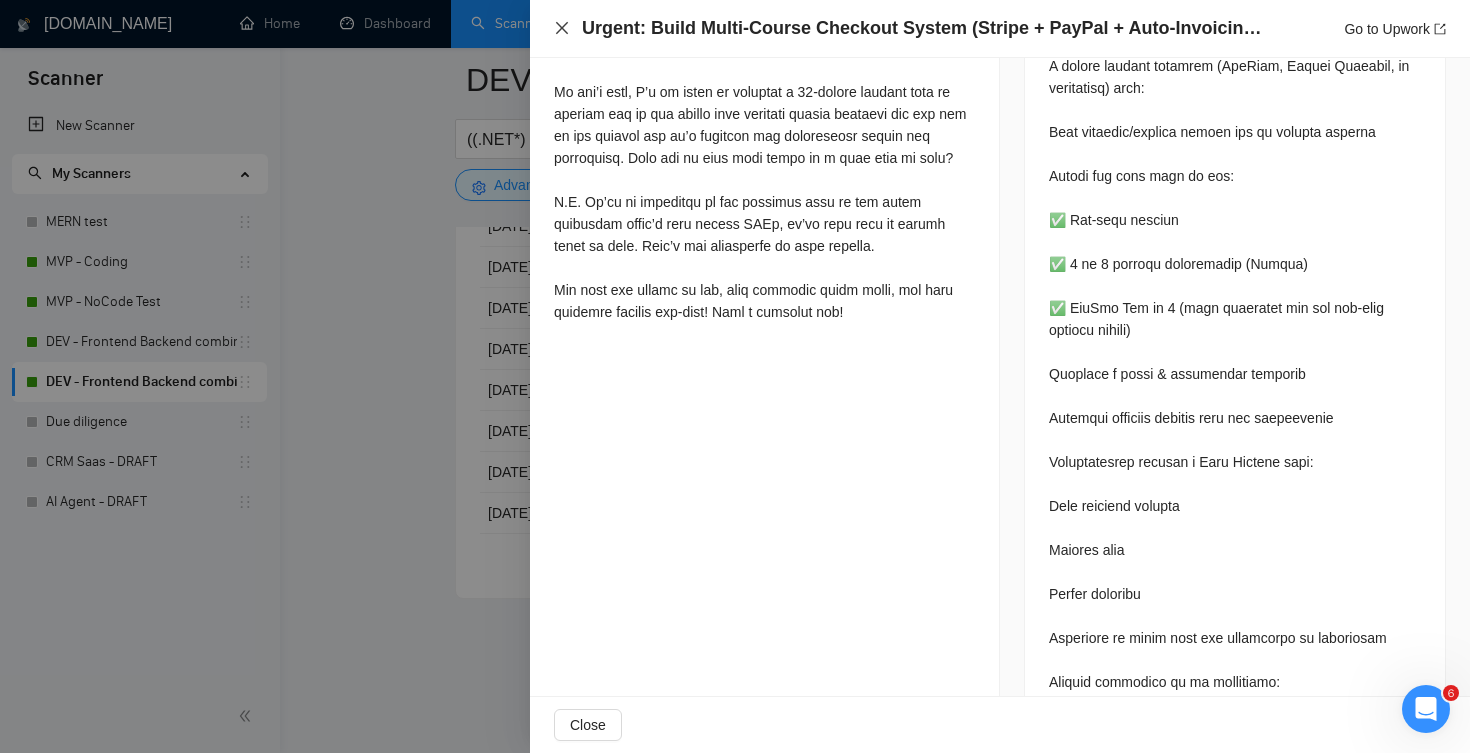 click 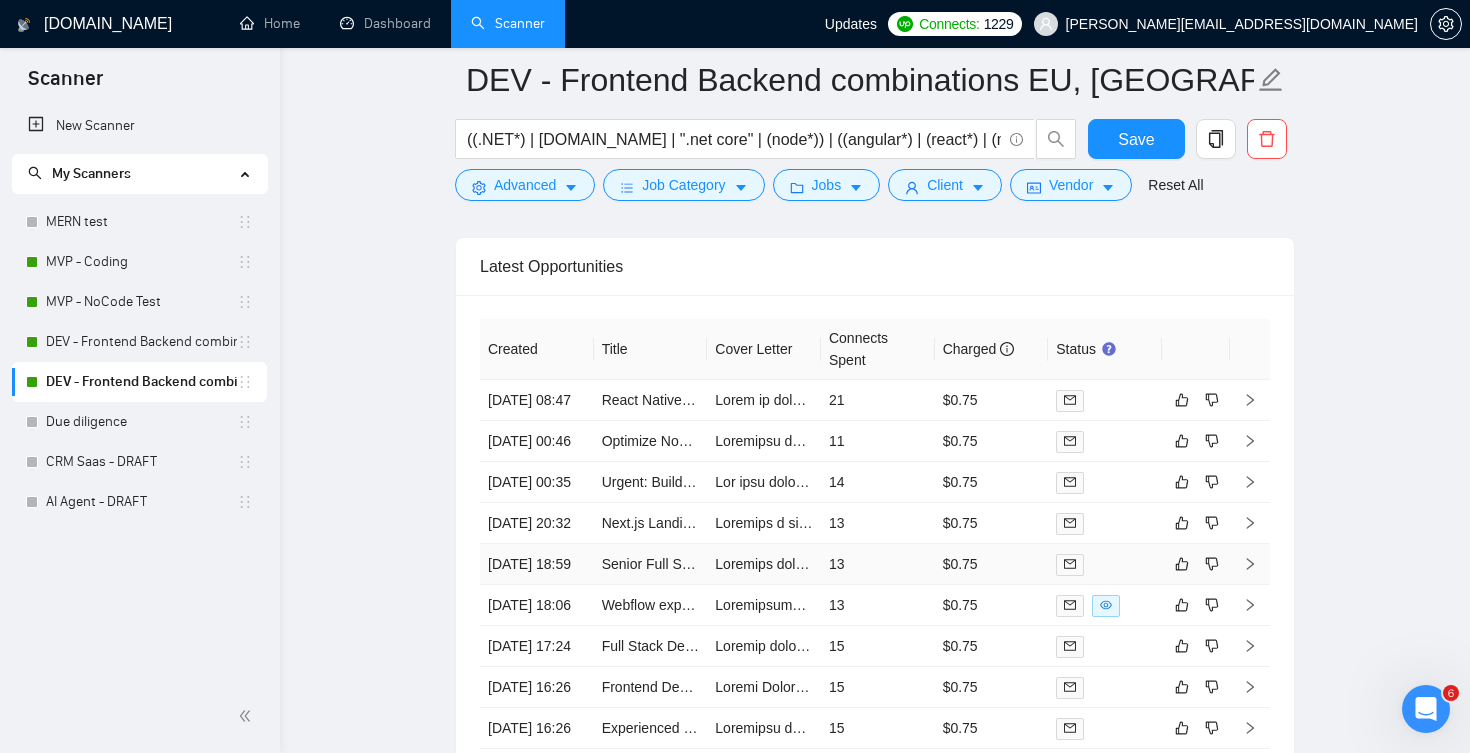scroll, scrollTop: 4109, scrollLeft: 0, axis: vertical 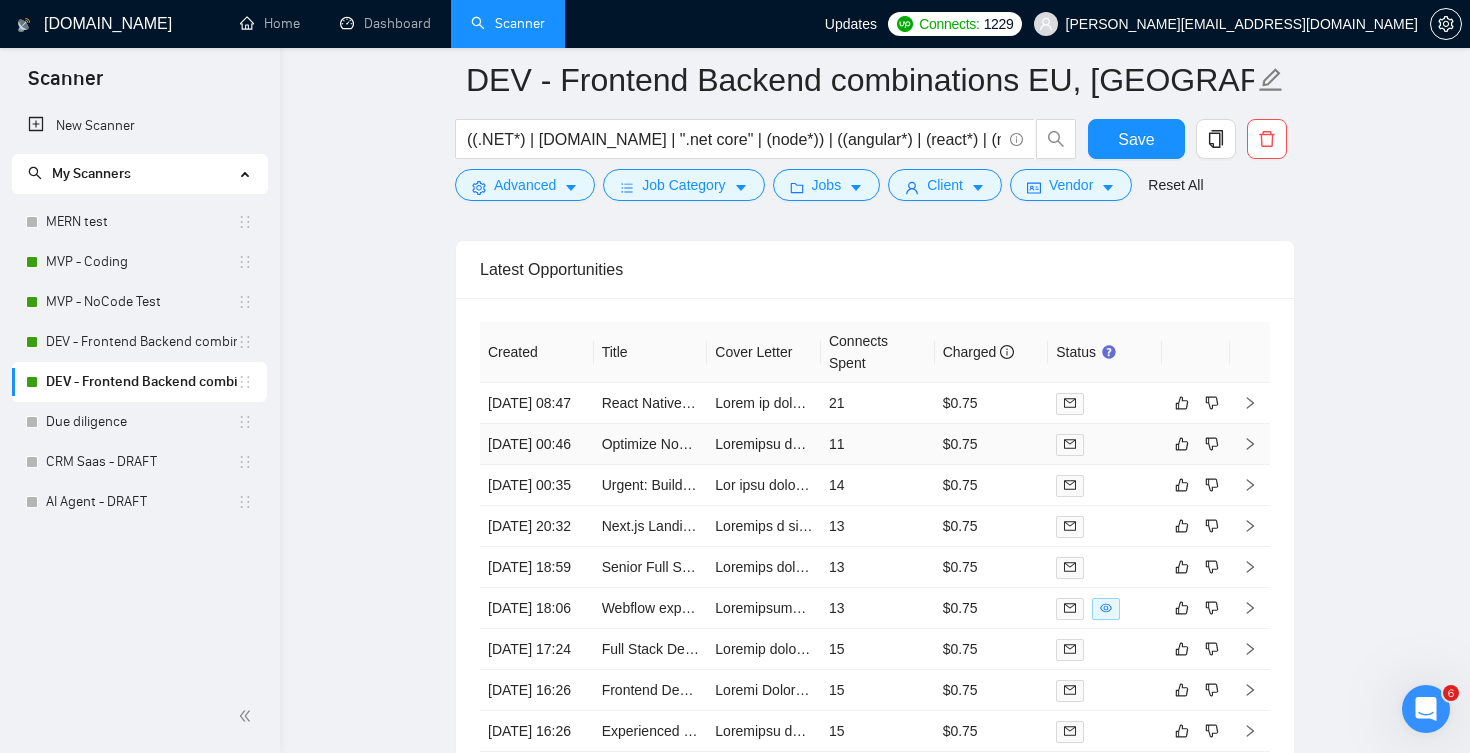 click on "11" at bounding box center (878, 444) 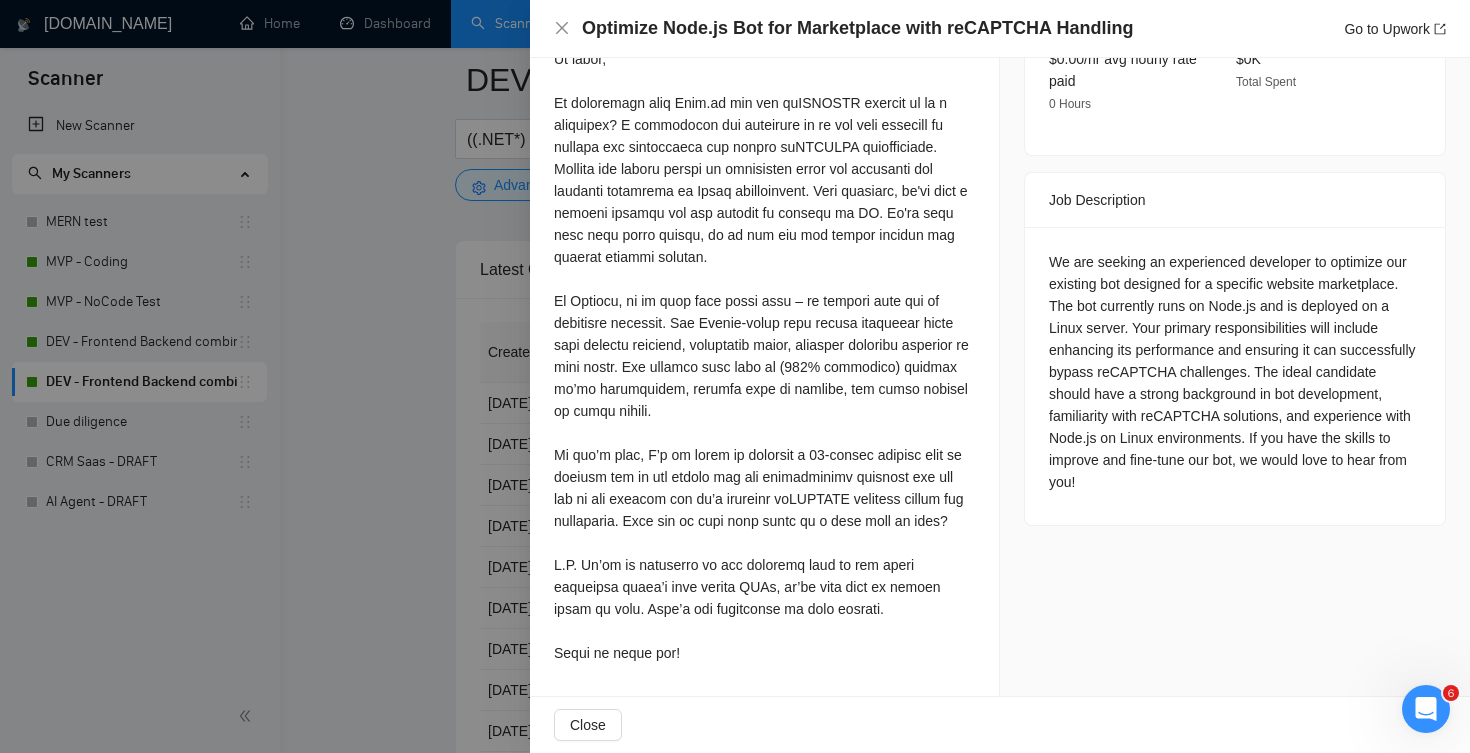 scroll, scrollTop: 672, scrollLeft: 0, axis: vertical 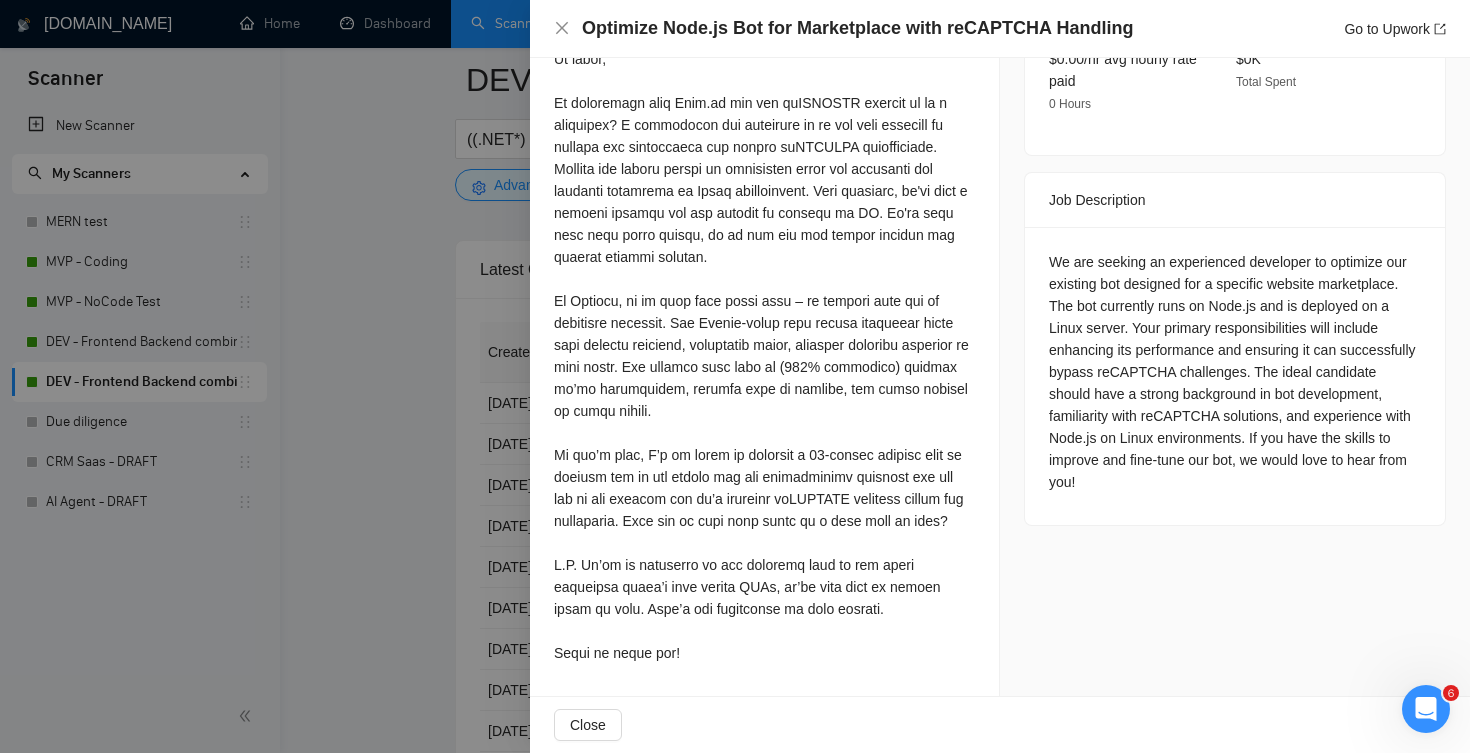 click on "Optimize Node.js Bot for Marketplace with reCAPTCHA Handling Go to Upwork" at bounding box center (1000, 28) 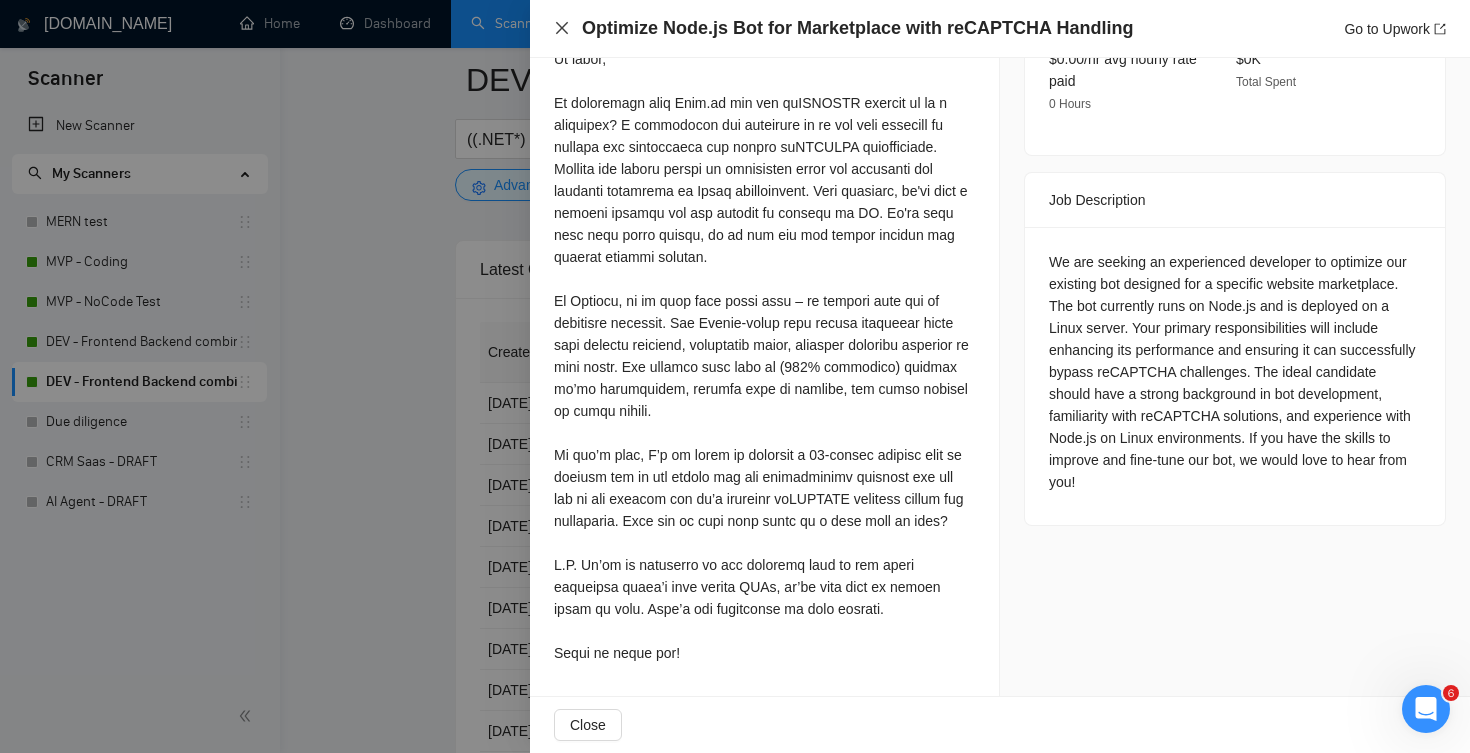 click 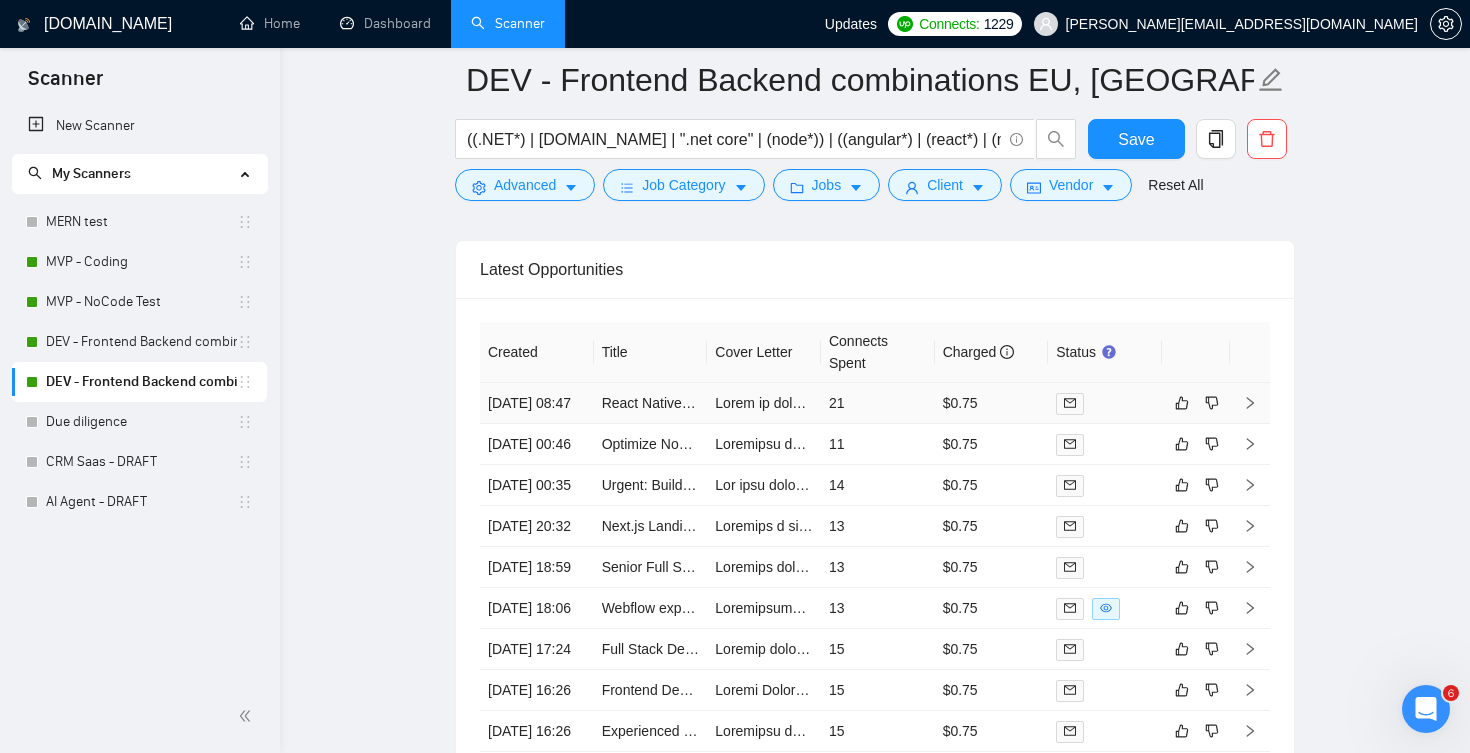 click on "21" at bounding box center (878, 403) 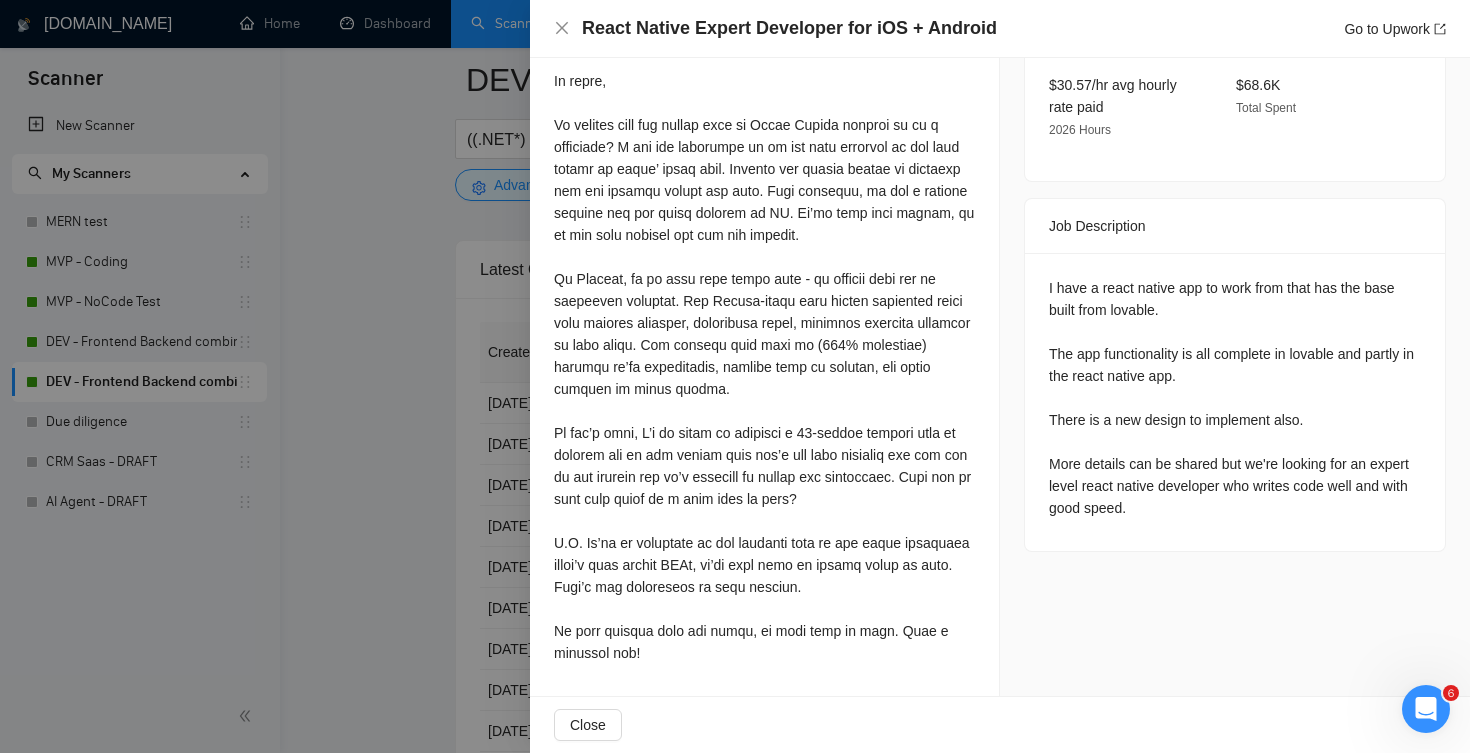 scroll, scrollTop: 672, scrollLeft: 0, axis: vertical 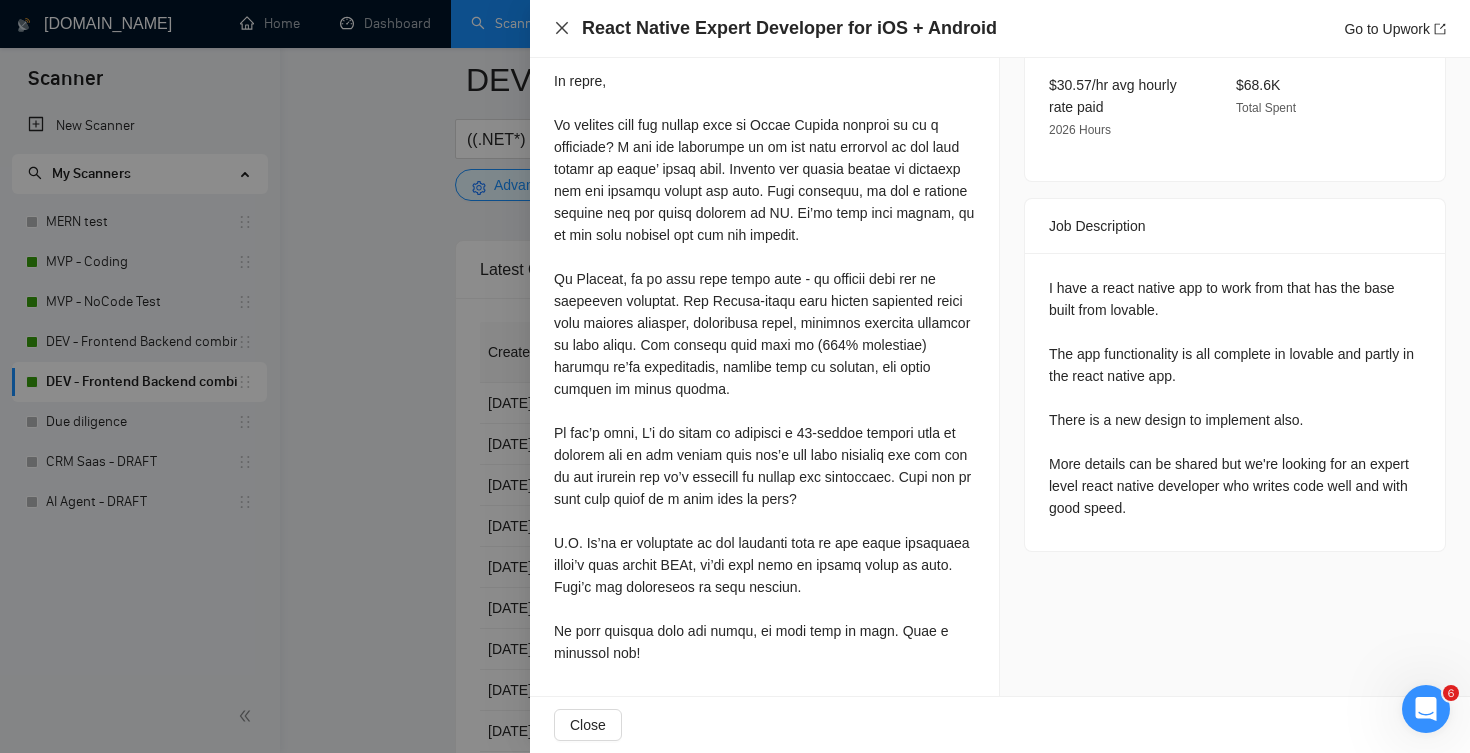 click 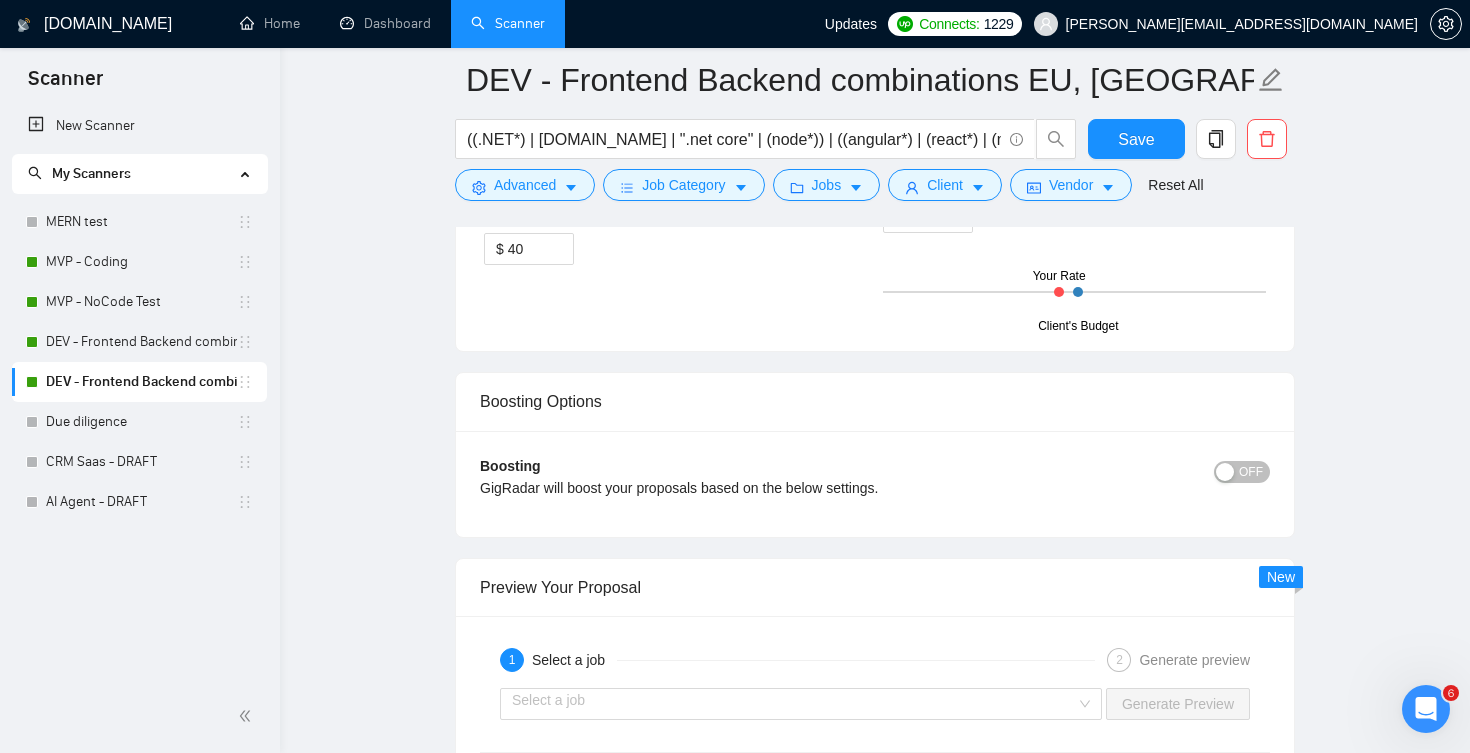 scroll, scrollTop: 2703, scrollLeft: 0, axis: vertical 